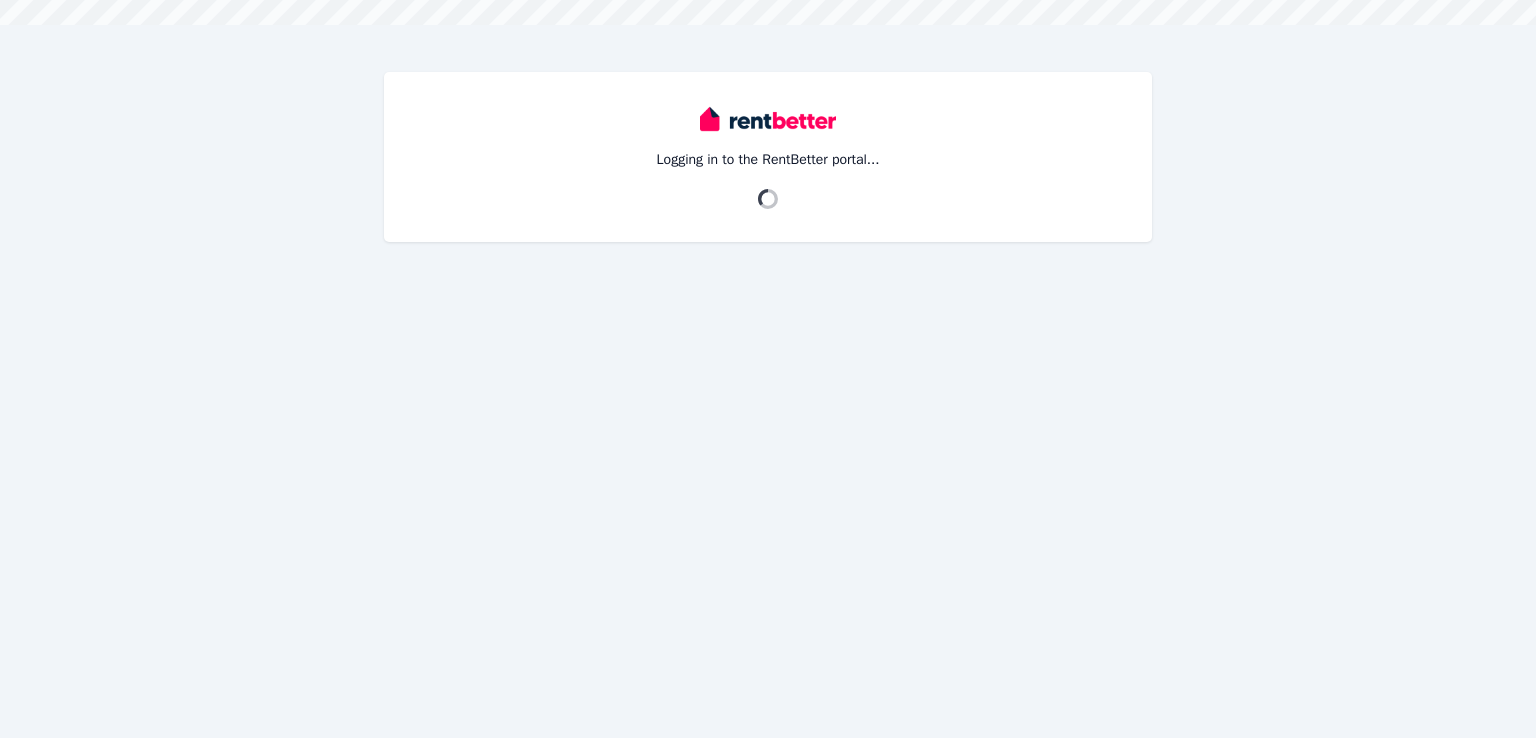 scroll, scrollTop: 0, scrollLeft: 0, axis: both 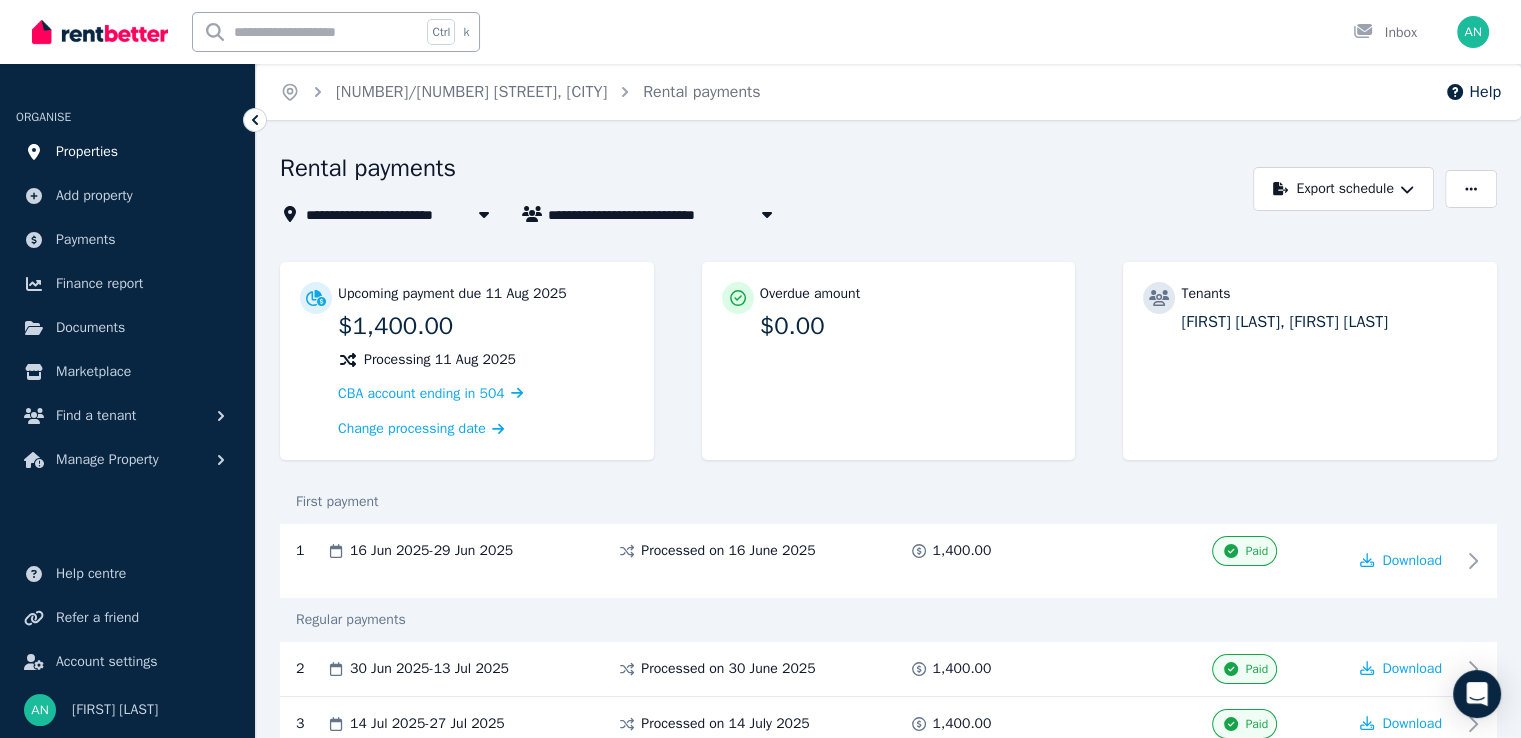 click on "Properties" at bounding box center (87, 152) 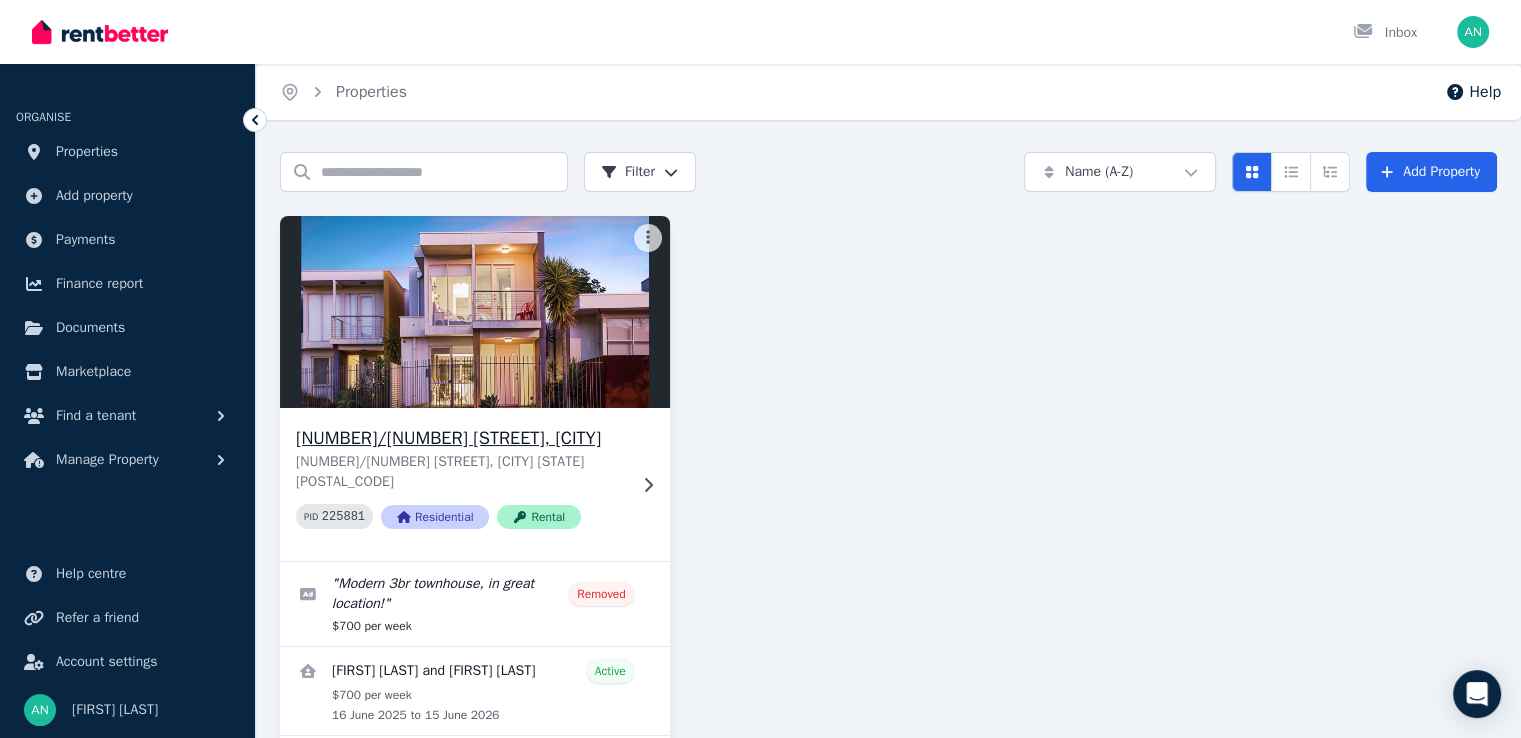 click on "[NUMBER]/[NUMBER] [STREET], [CITY]" at bounding box center (461, 438) 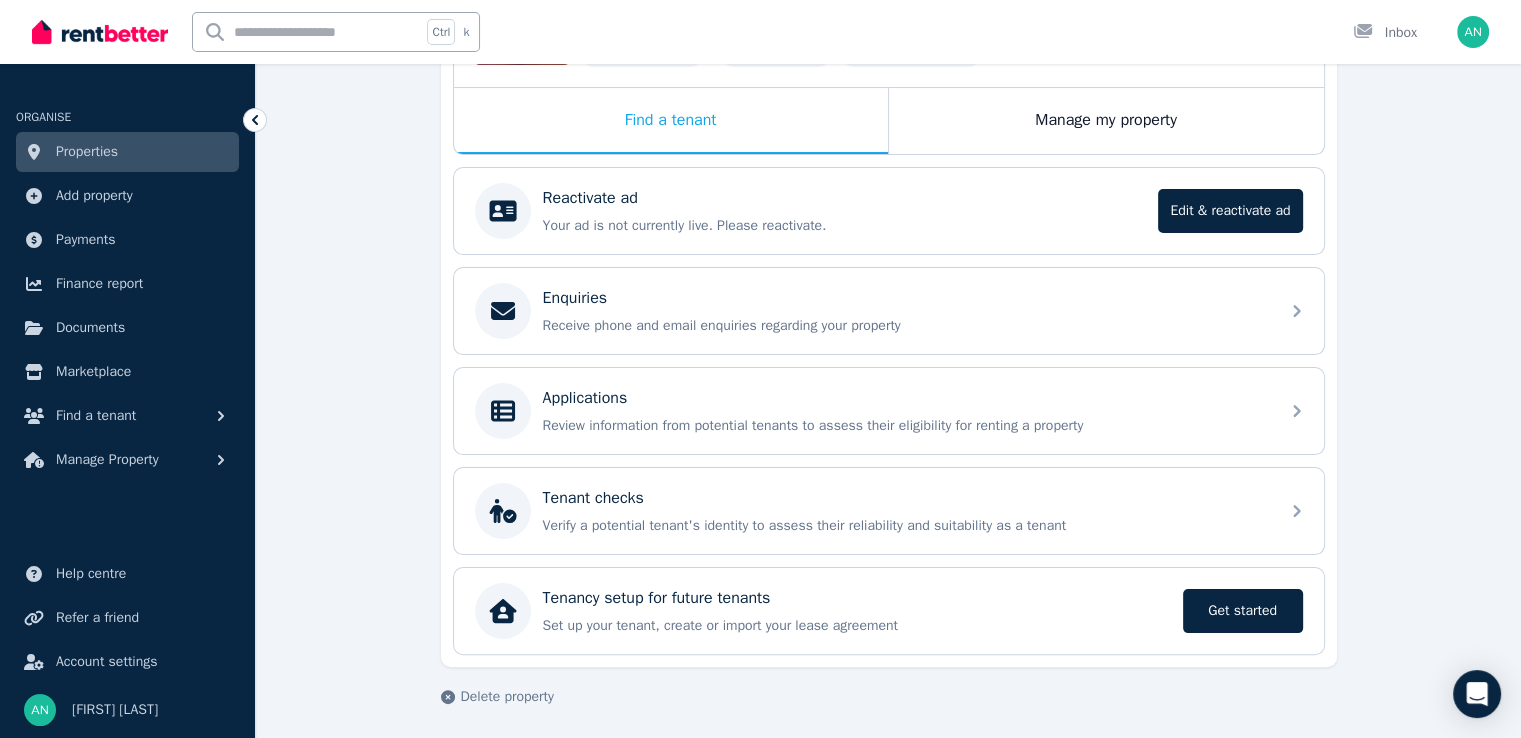 scroll, scrollTop: 208, scrollLeft: 0, axis: vertical 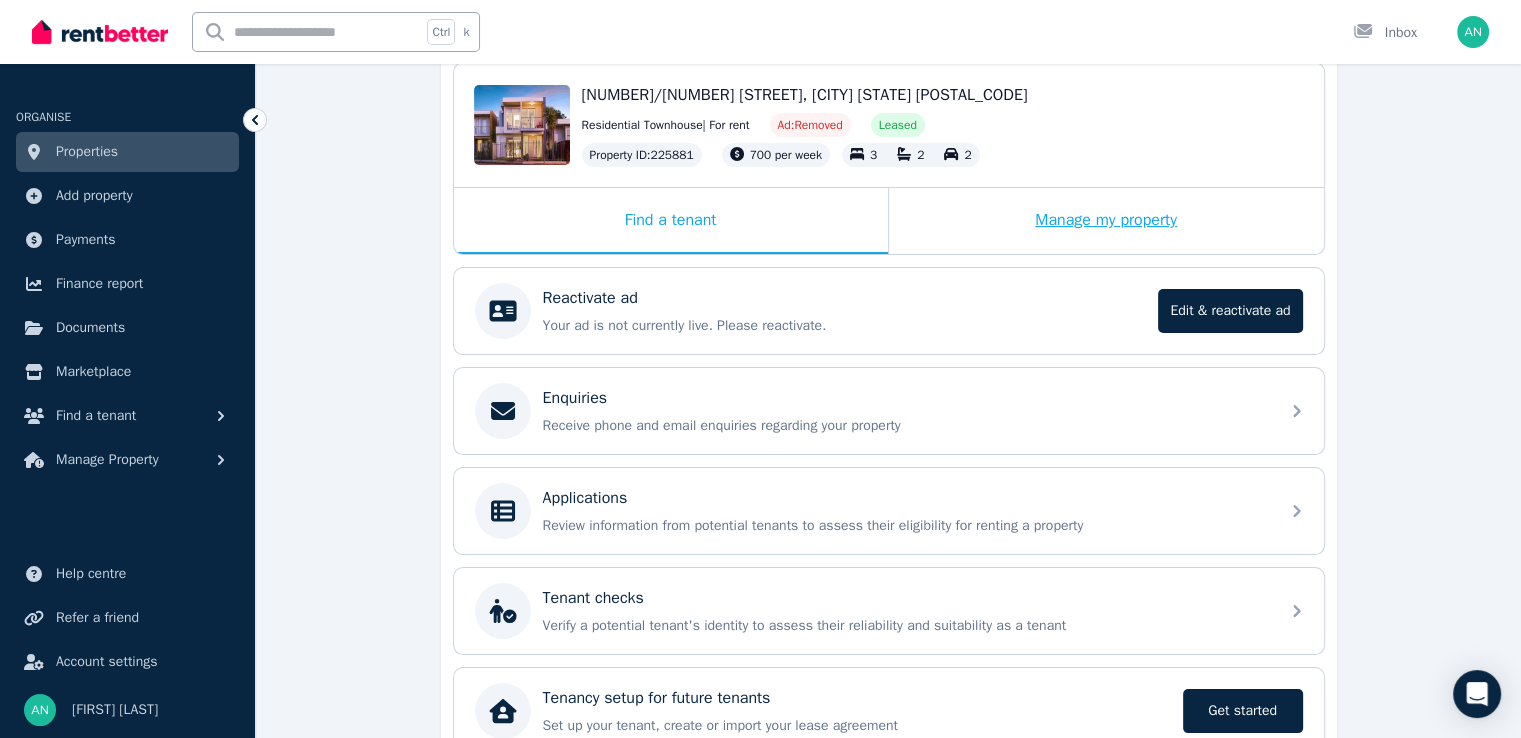 click on "Manage my property" at bounding box center [1106, 221] 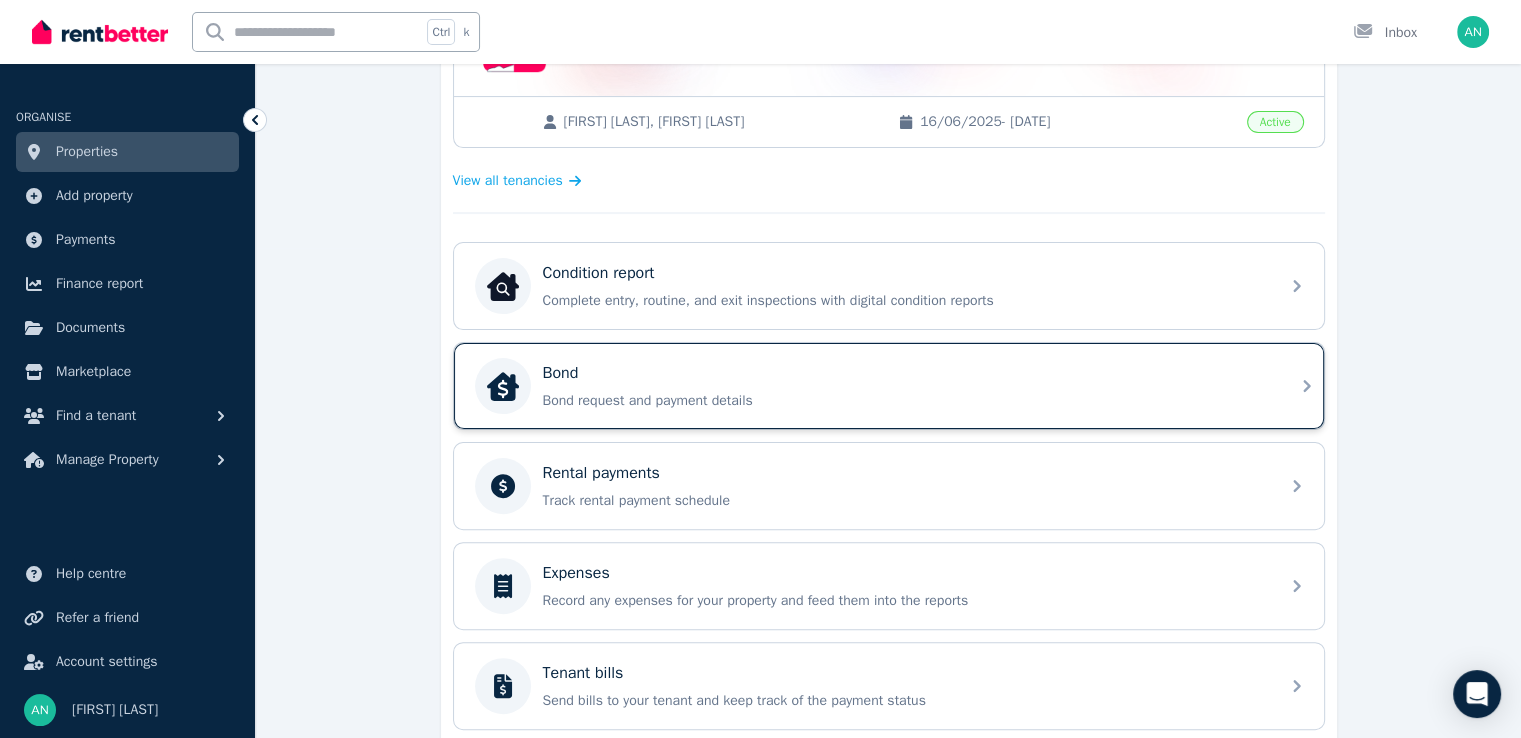 scroll, scrollTop: 608, scrollLeft: 0, axis: vertical 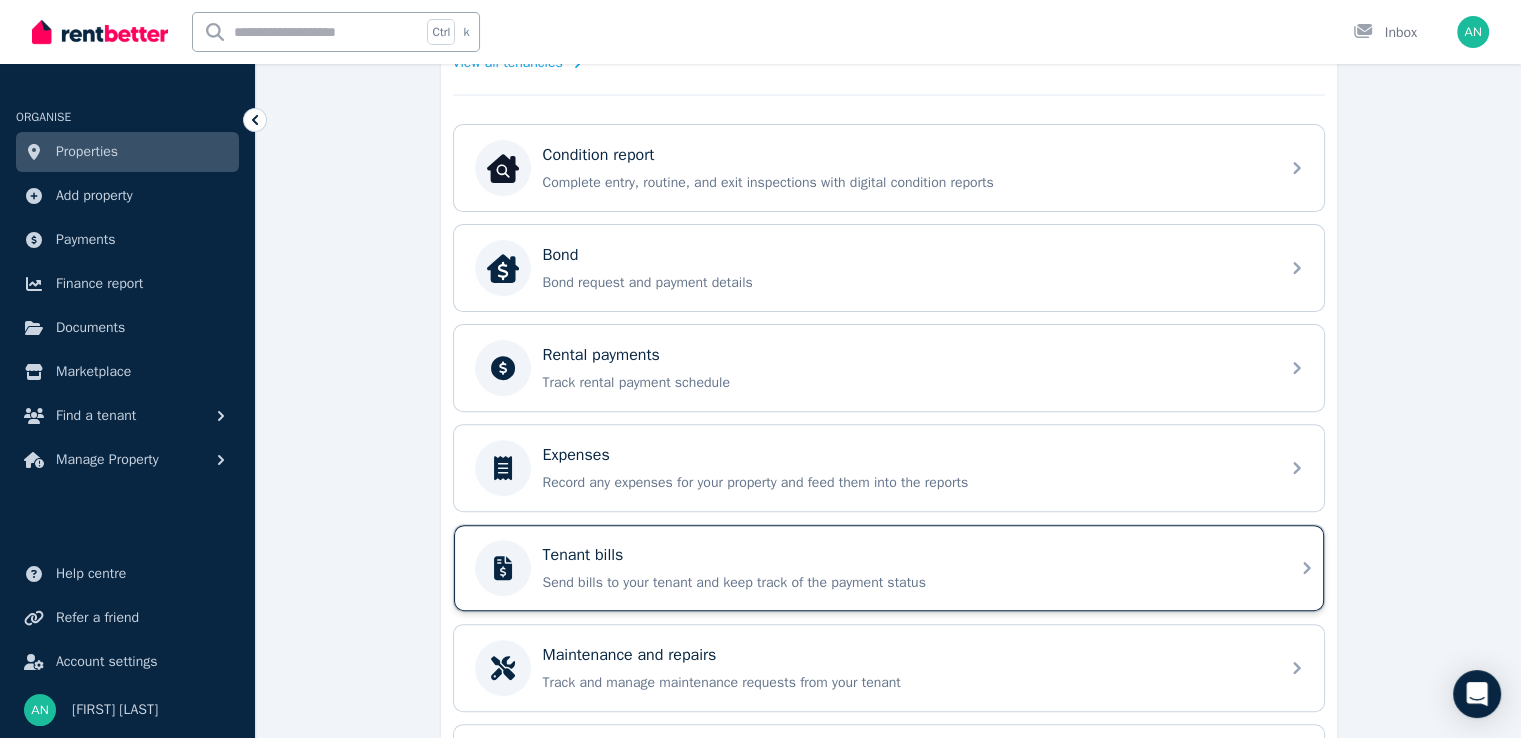 click on "Tenant bills" at bounding box center [905, 555] 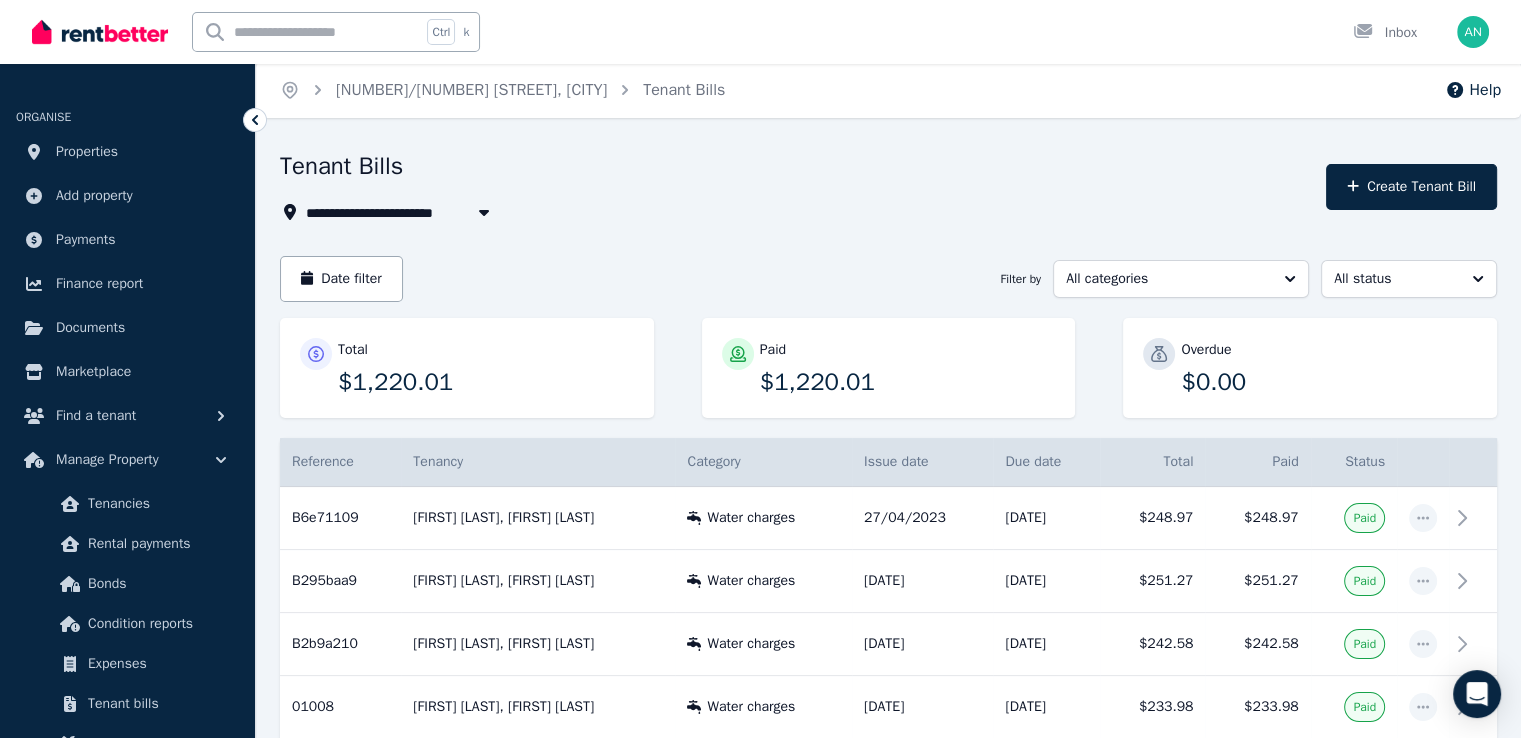 scroll, scrollTop: 0, scrollLeft: 0, axis: both 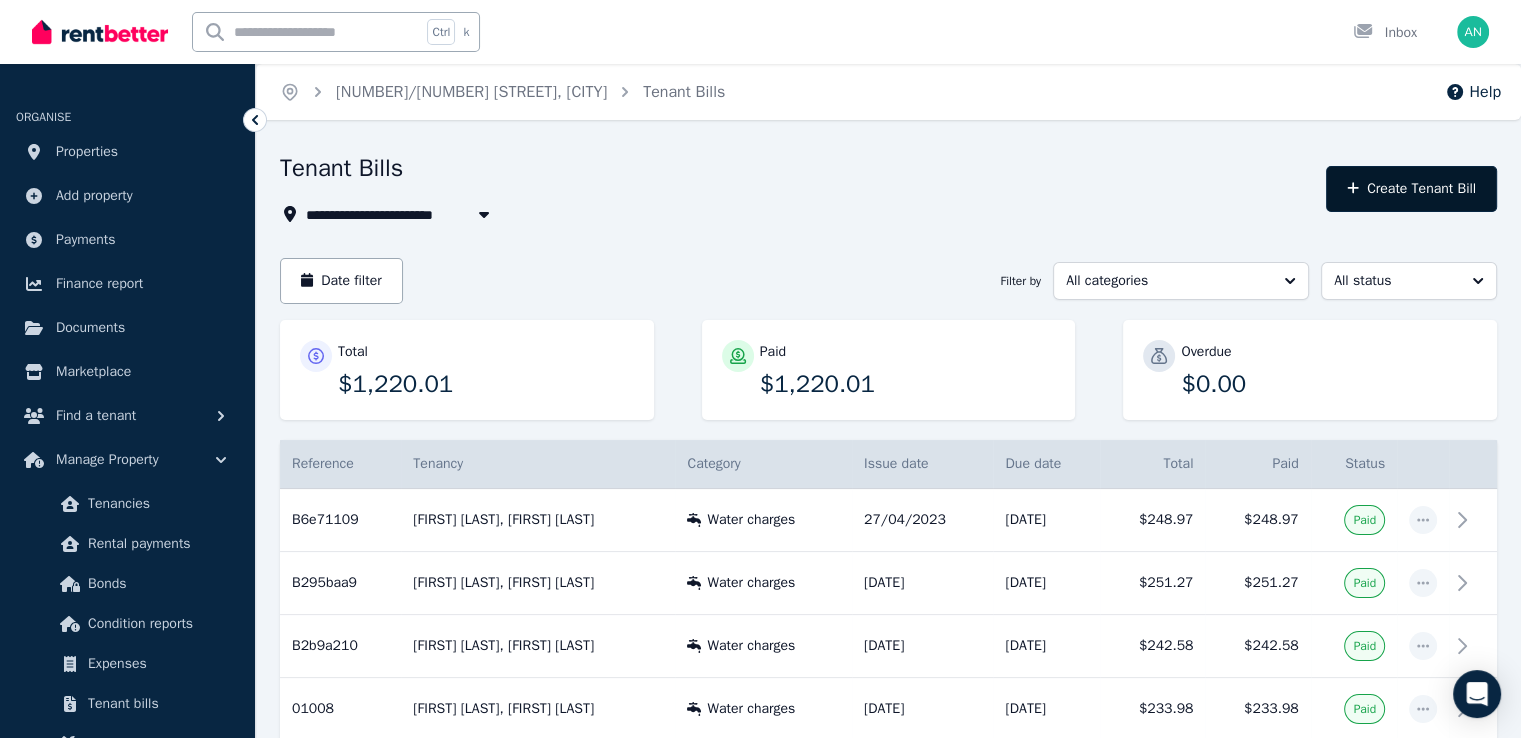 click on "Create Tenant Bill" at bounding box center [1411, 189] 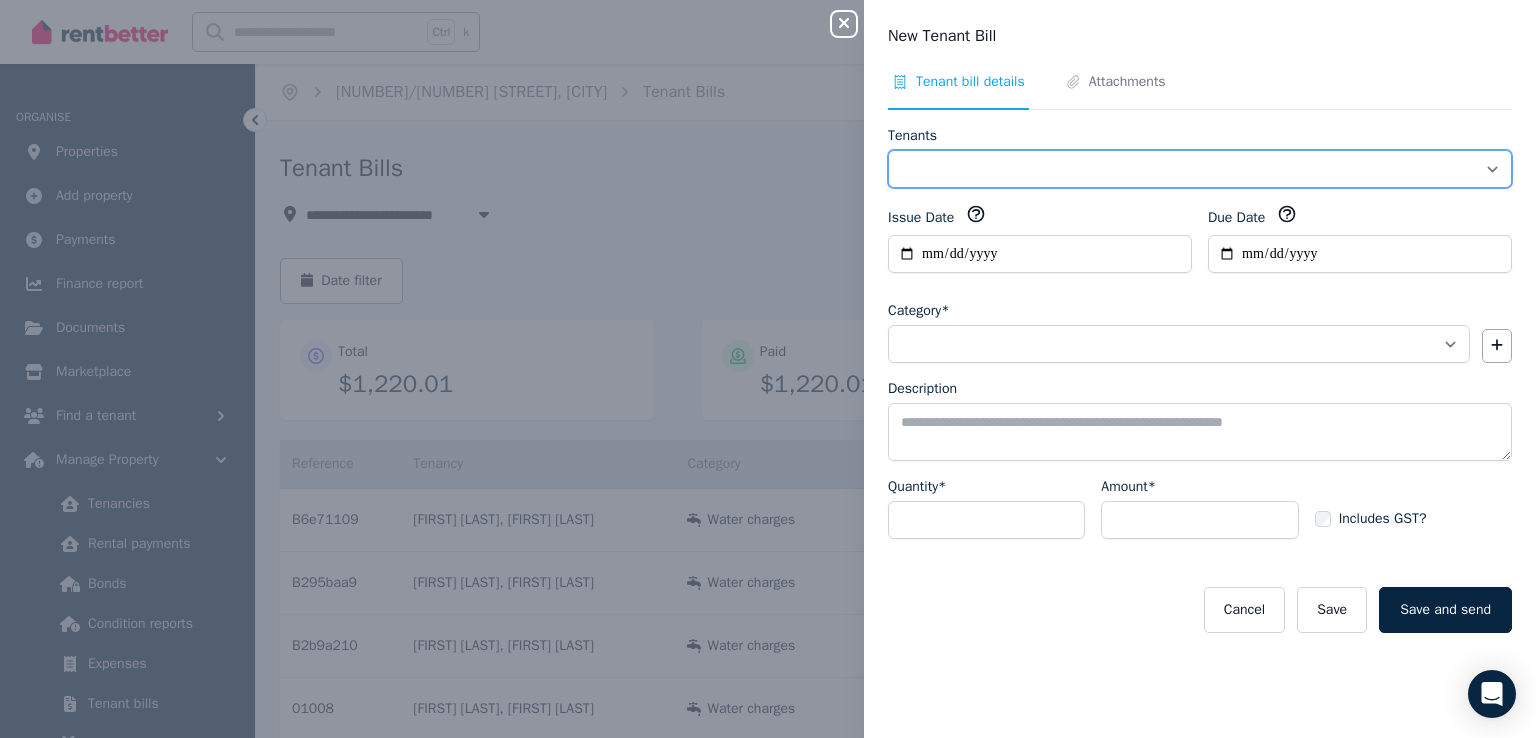 click on "**********" at bounding box center [1200, 169] 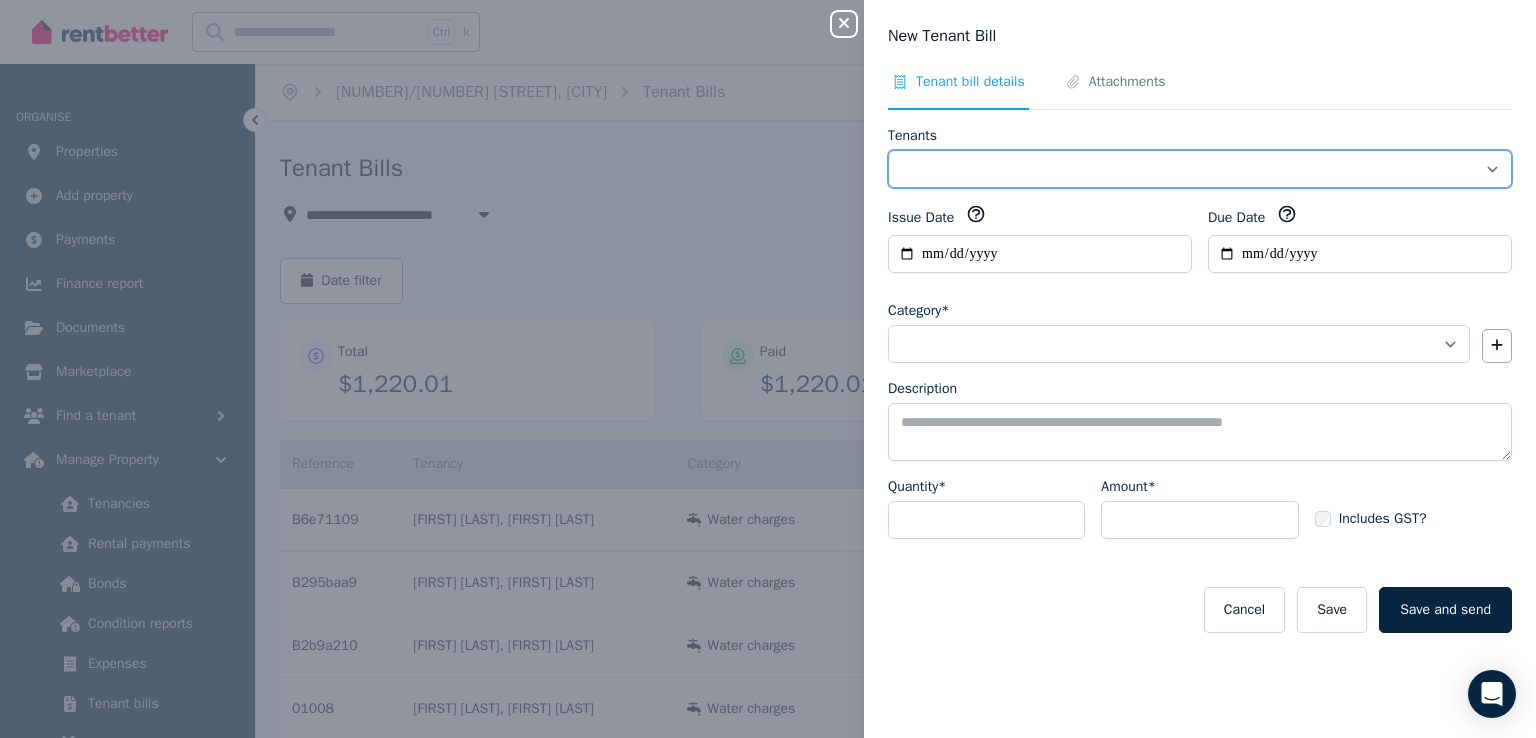 select on "**********" 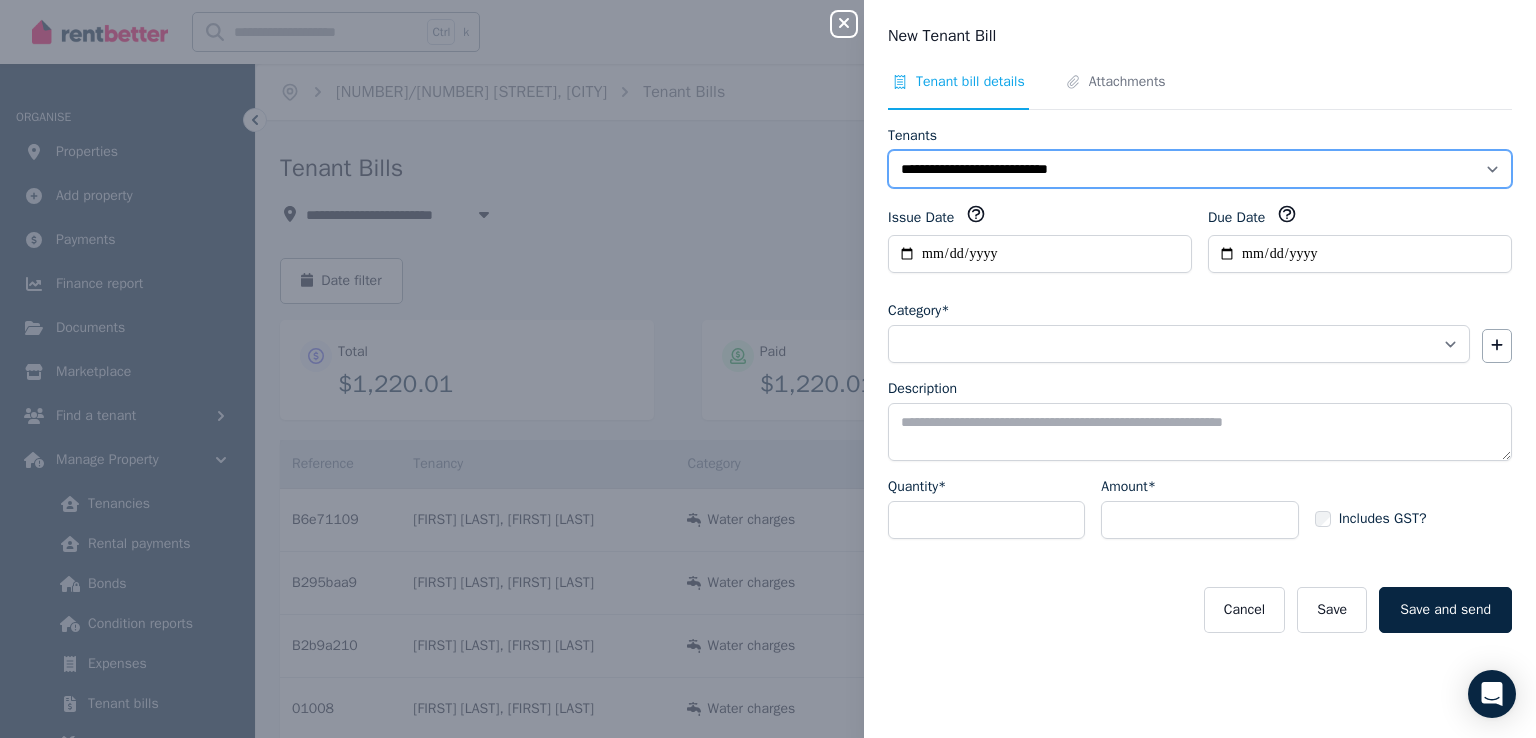 click on "**********" at bounding box center (1200, 169) 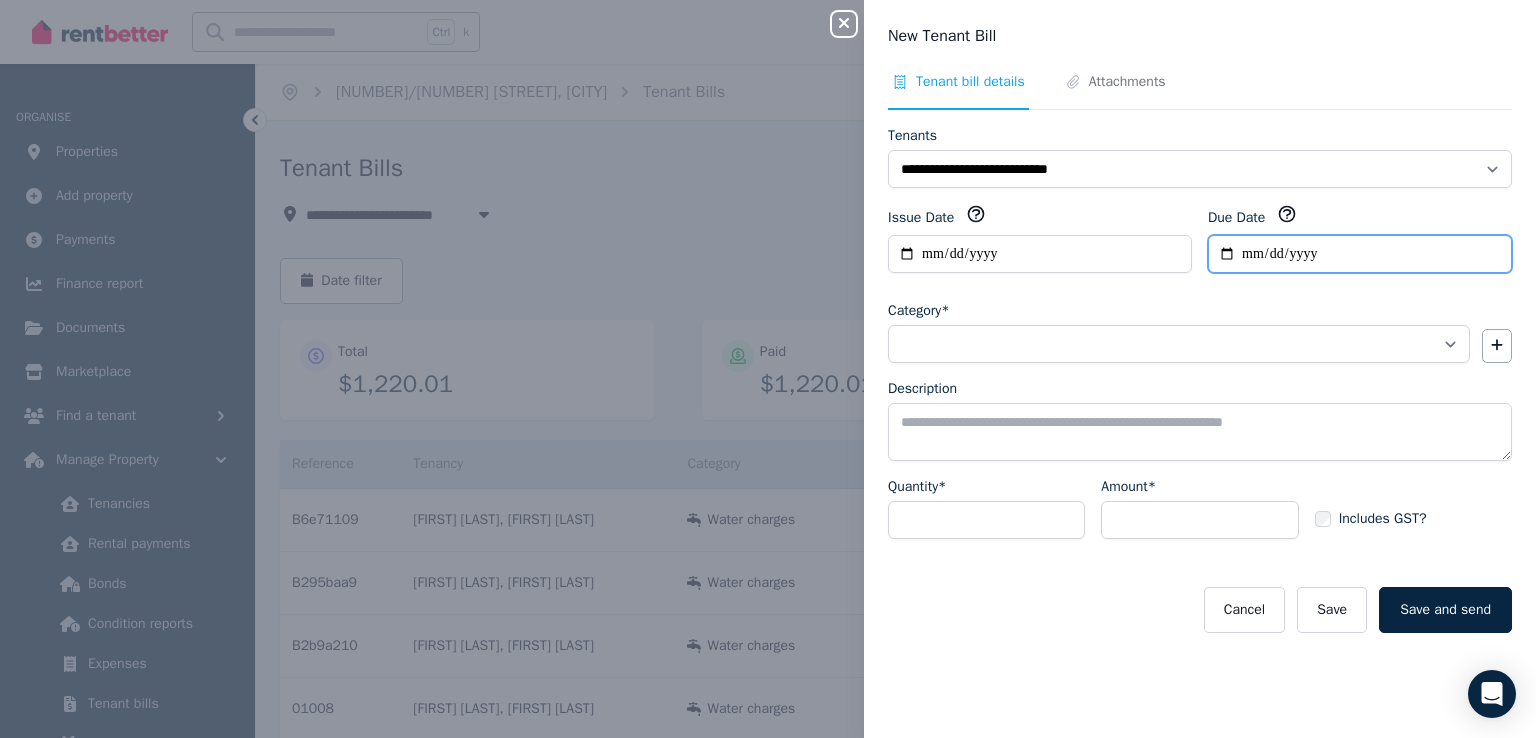 click on "Due Date" at bounding box center (1360, 254) 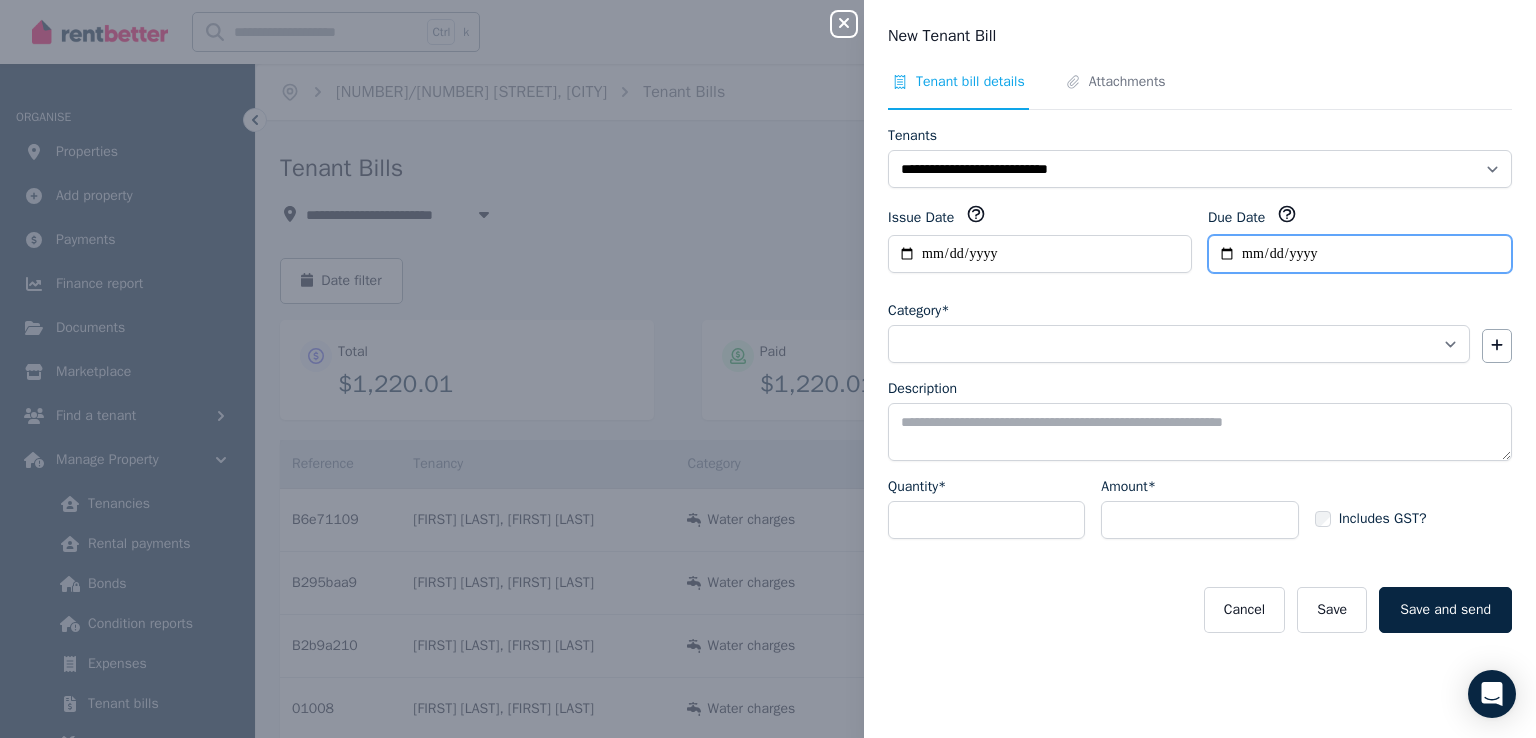 type on "**********" 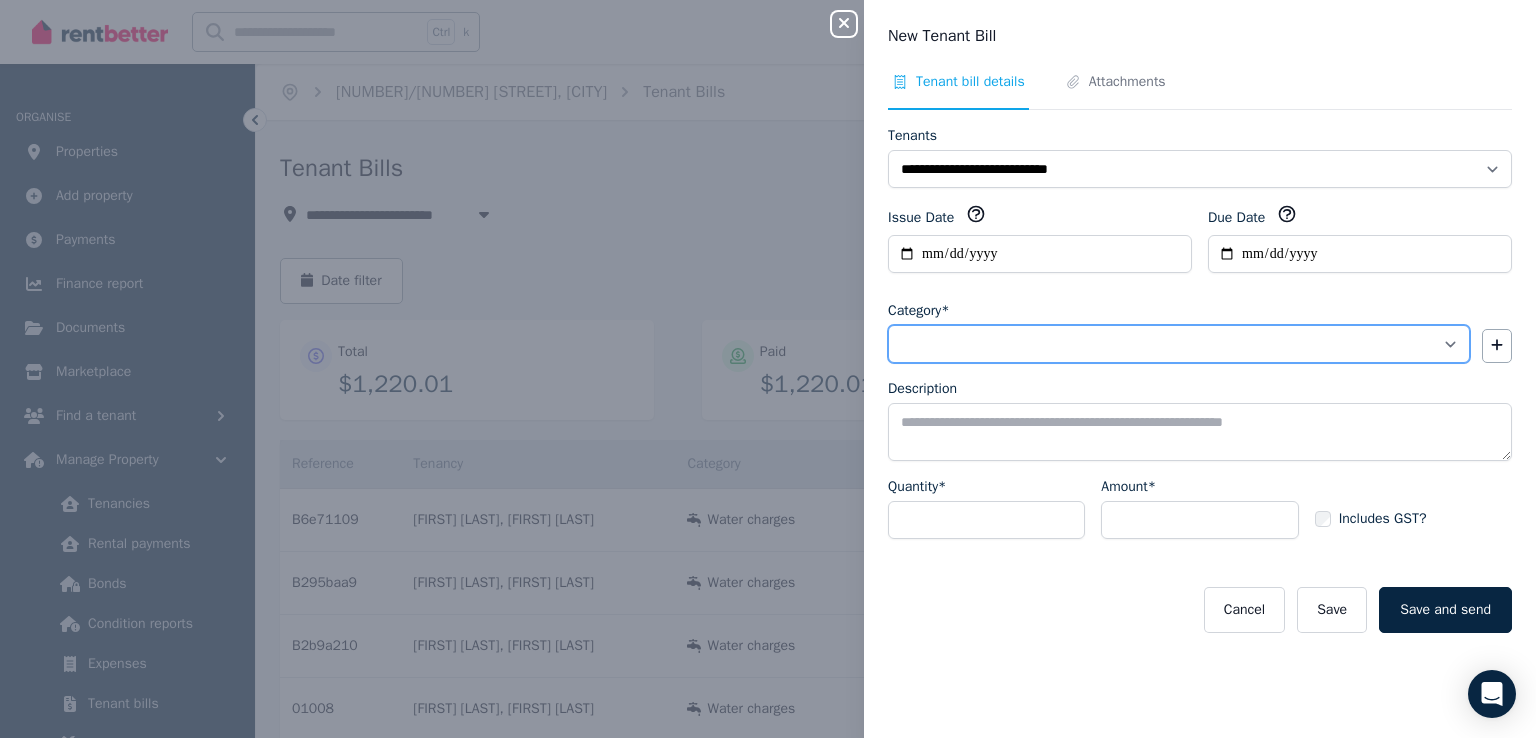 click on "**********" at bounding box center [1179, 344] 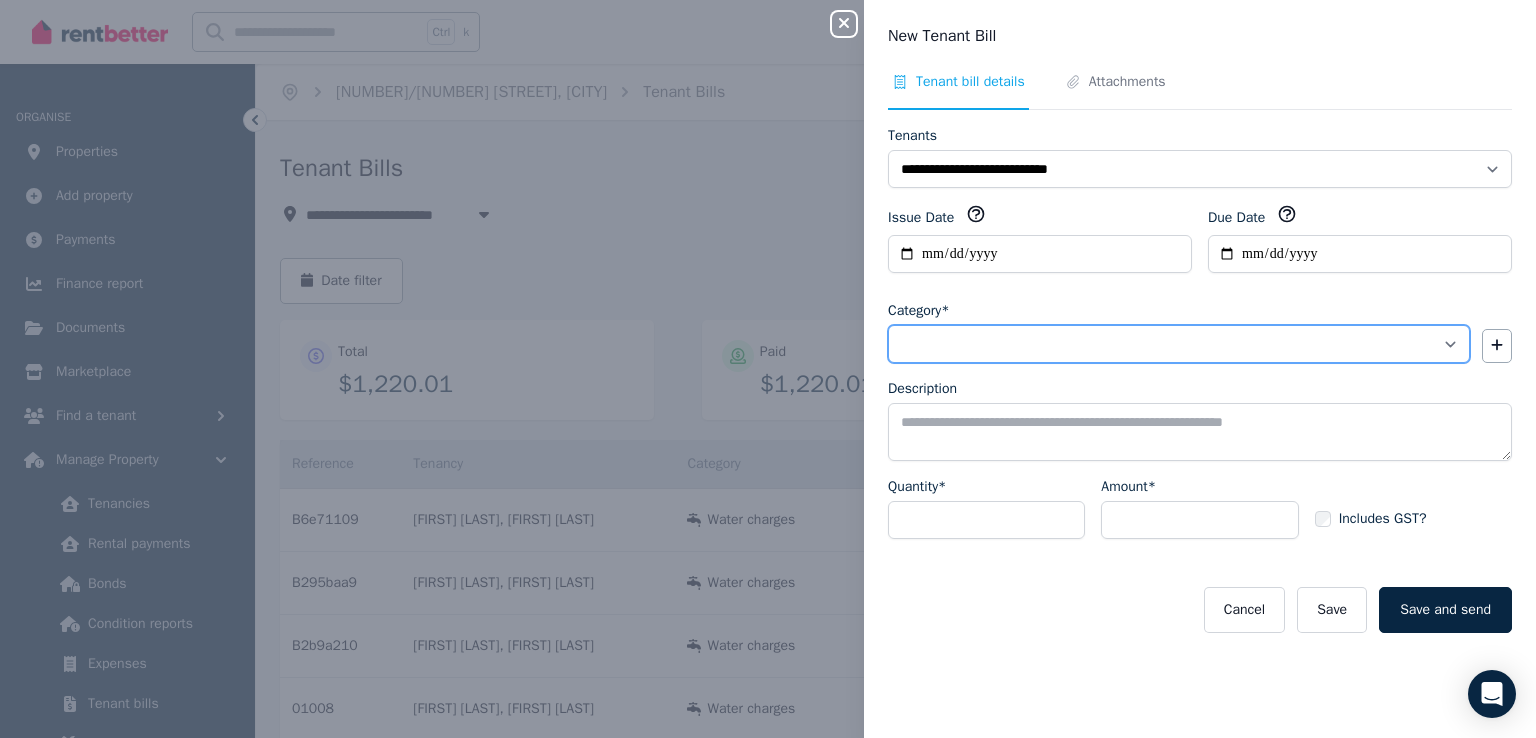 select on "**********" 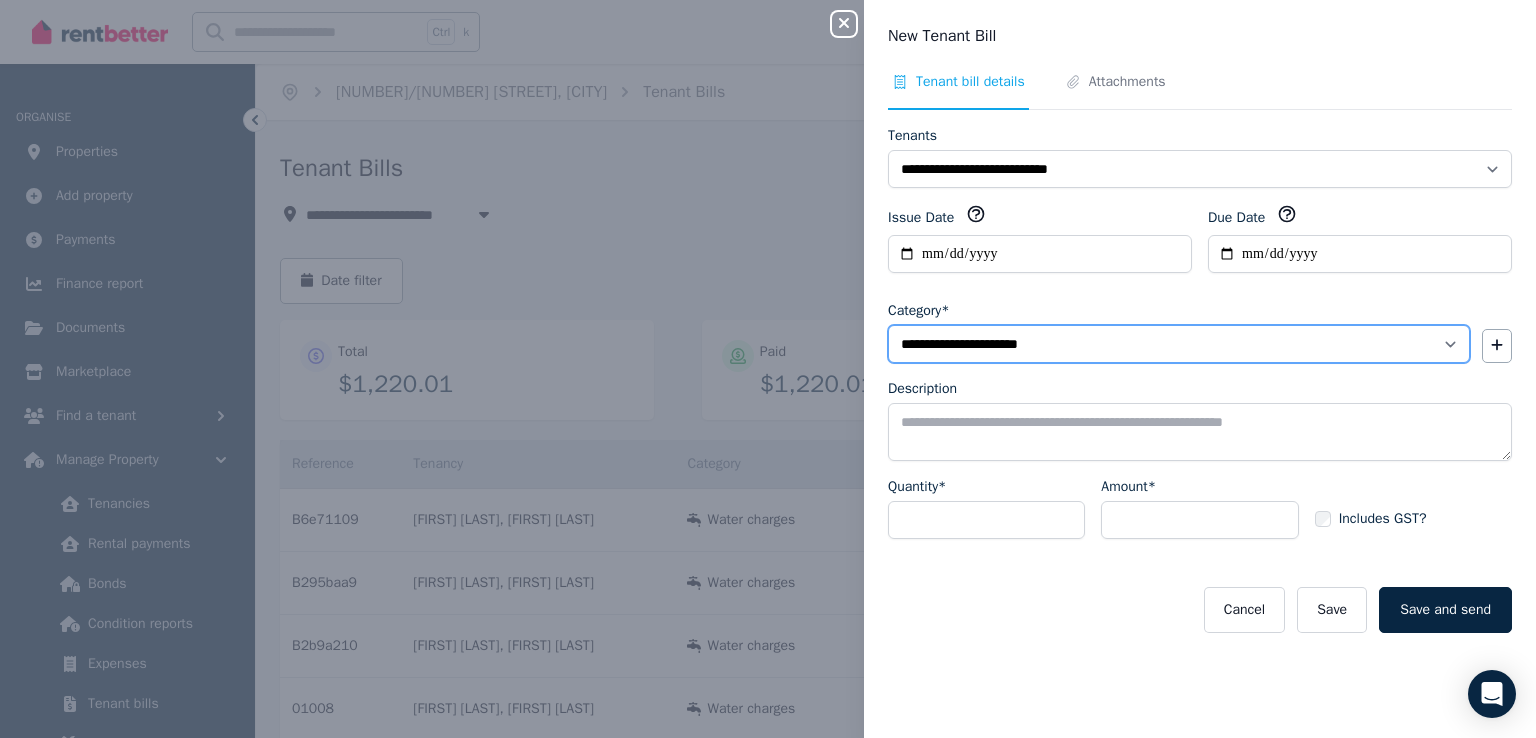 click on "**********" at bounding box center (1179, 344) 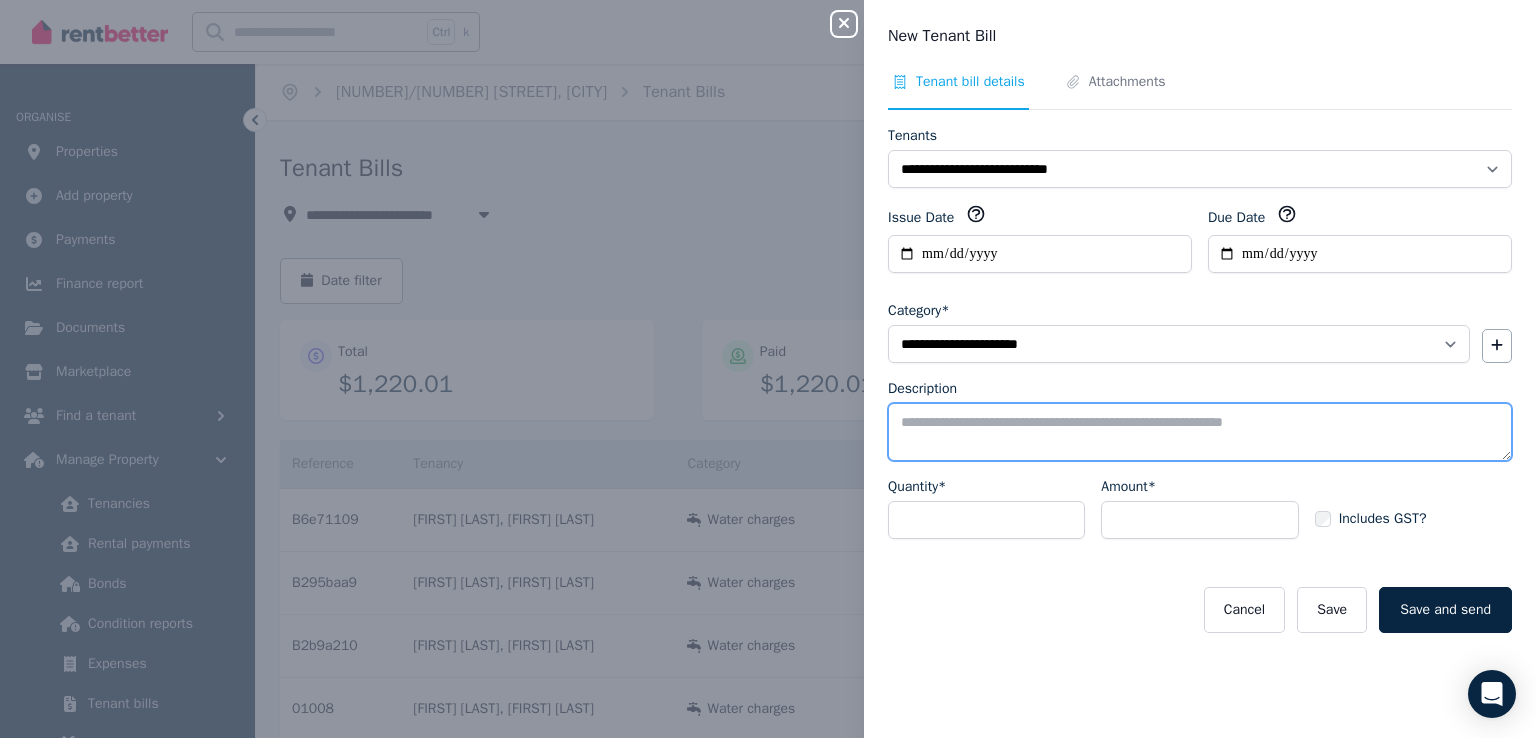 click on "Description" at bounding box center [1200, 432] 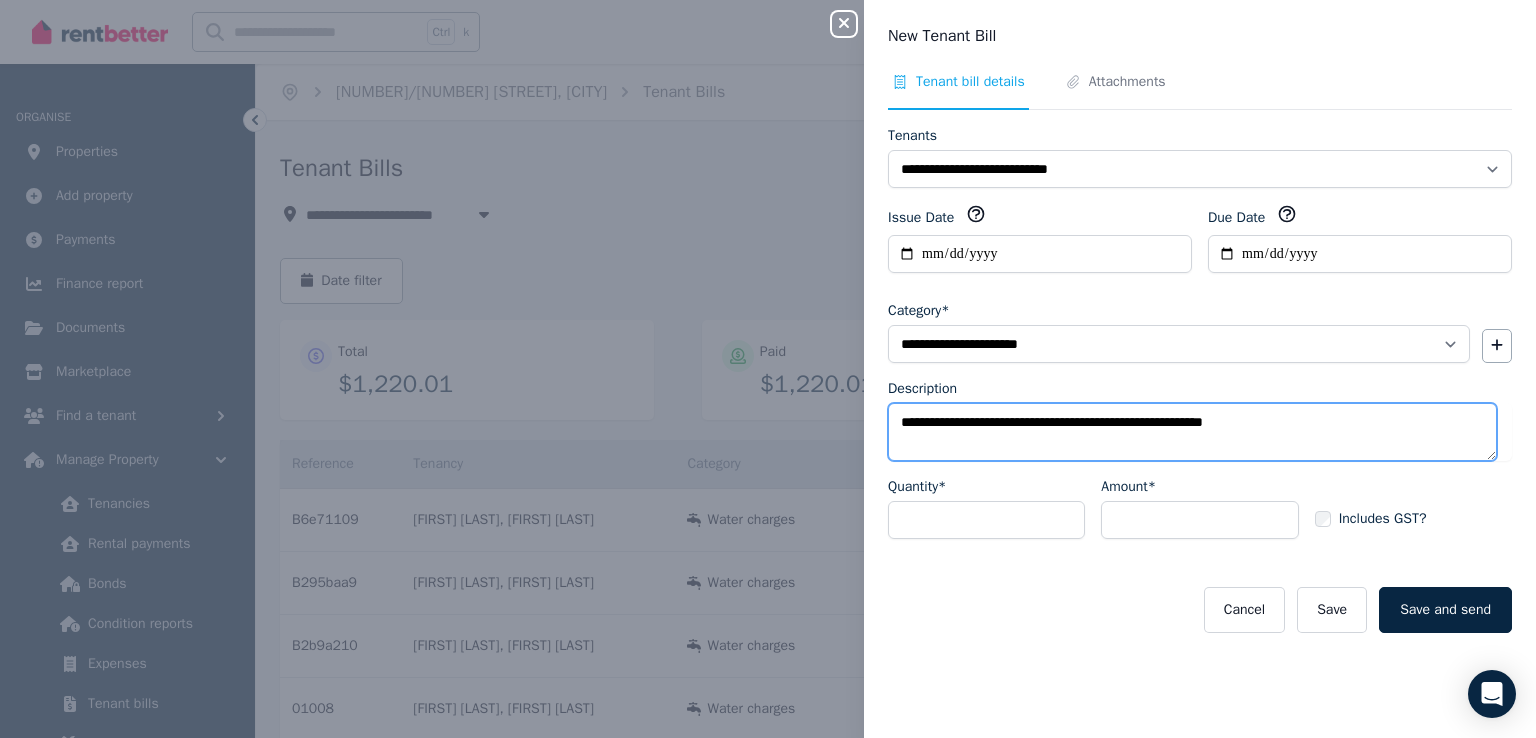 type on "**********" 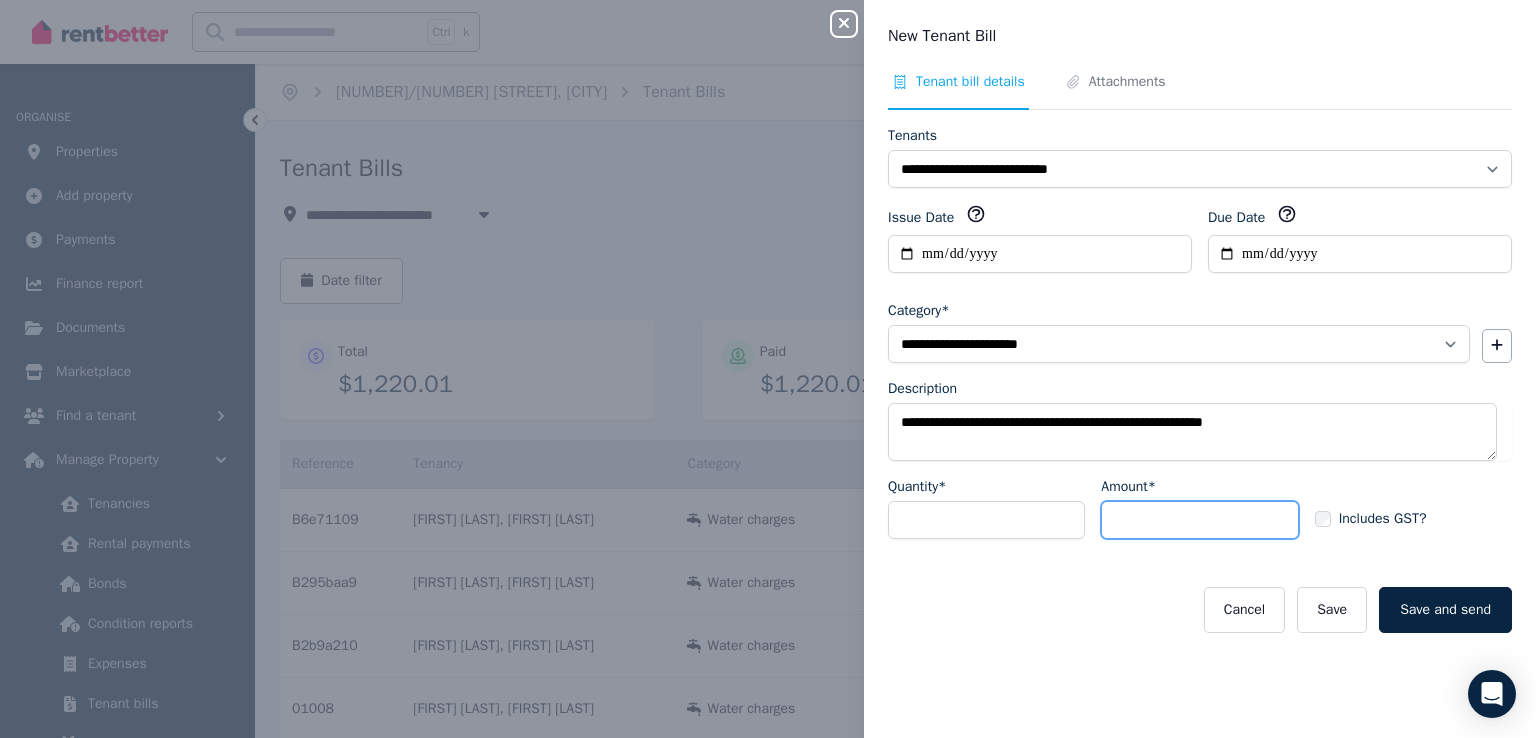 click on "Amount*" at bounding box center (1199, 520) 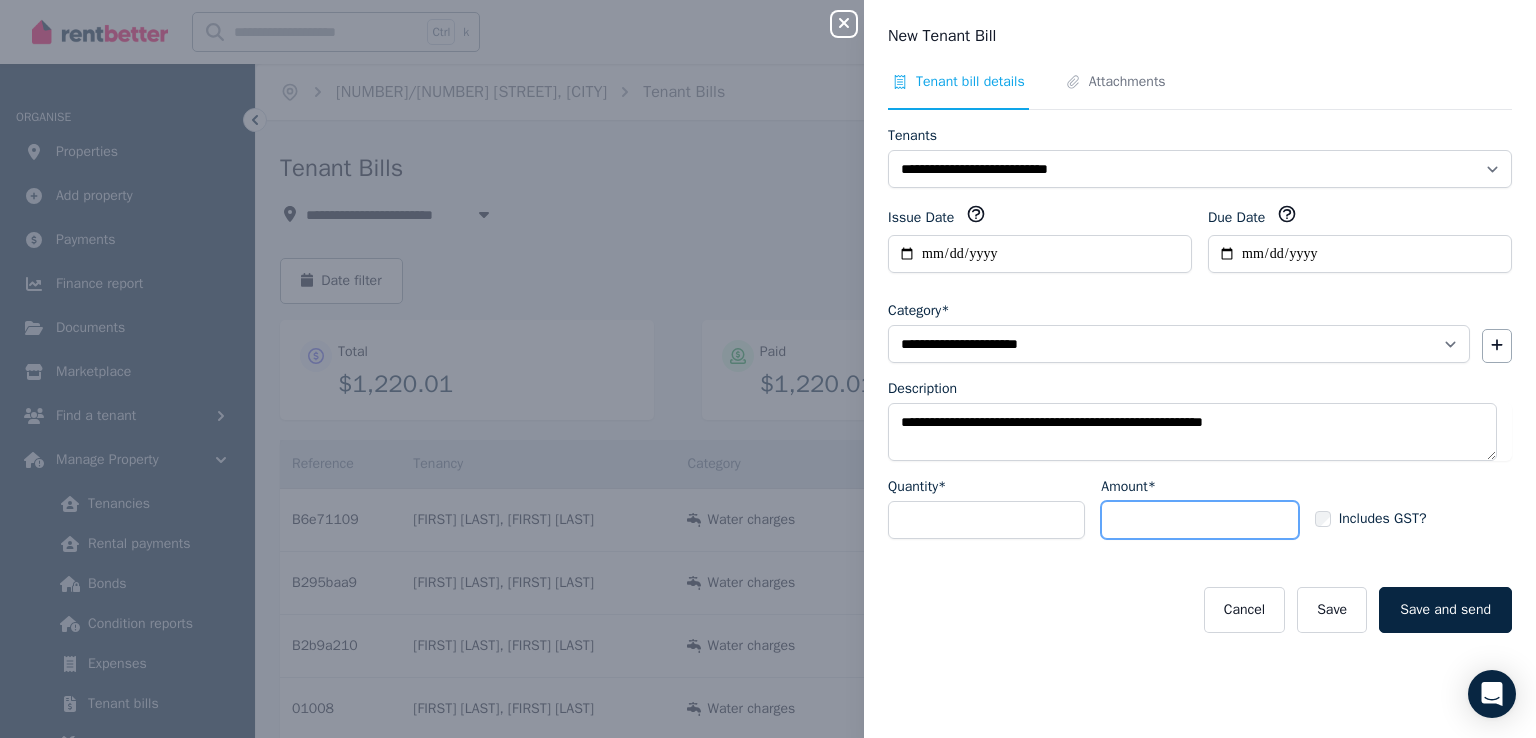 type on "*****" 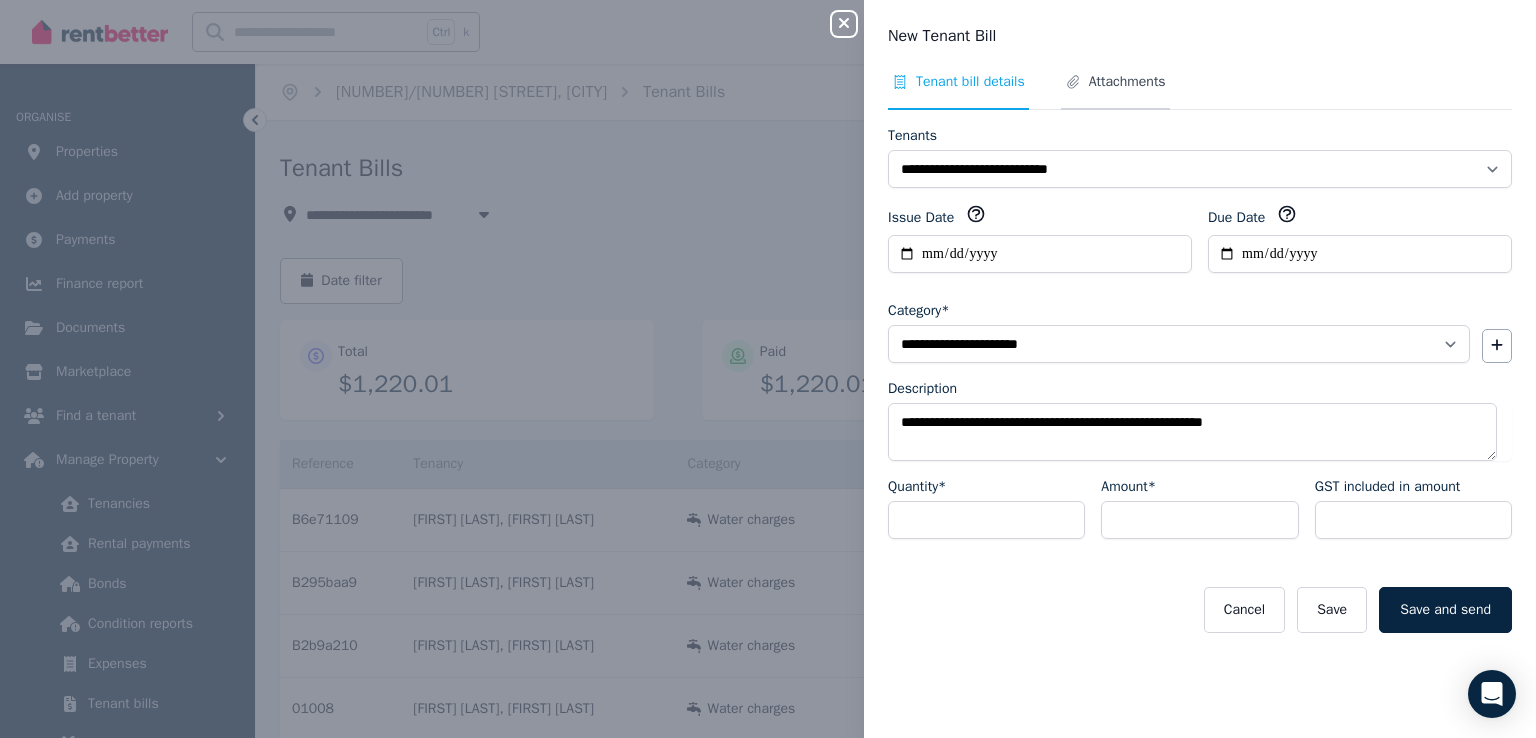 click on "Attachments" at bounding box center (1127, 82) 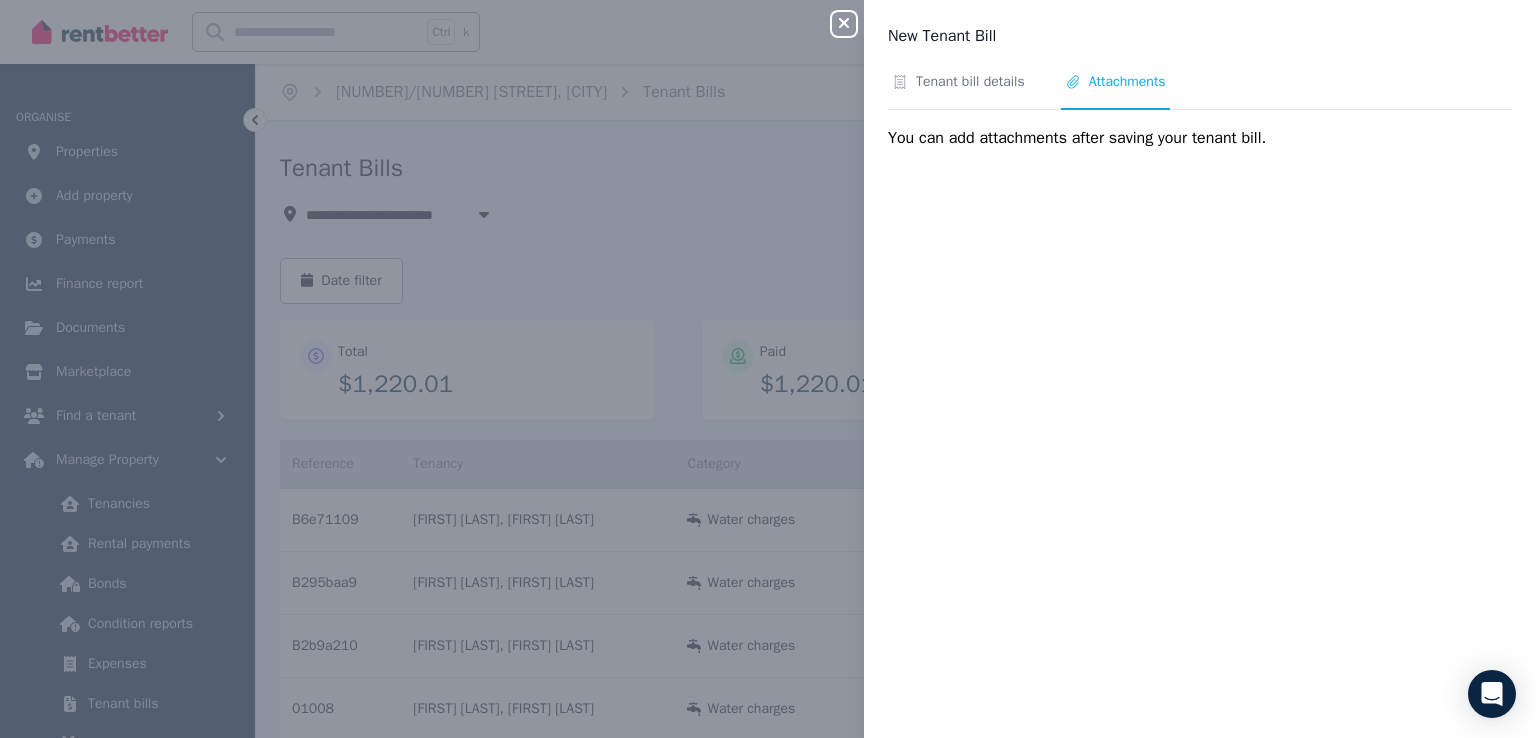 click on "You can add attachments after saving your tenant bill." at bounding box center (1200, 138) 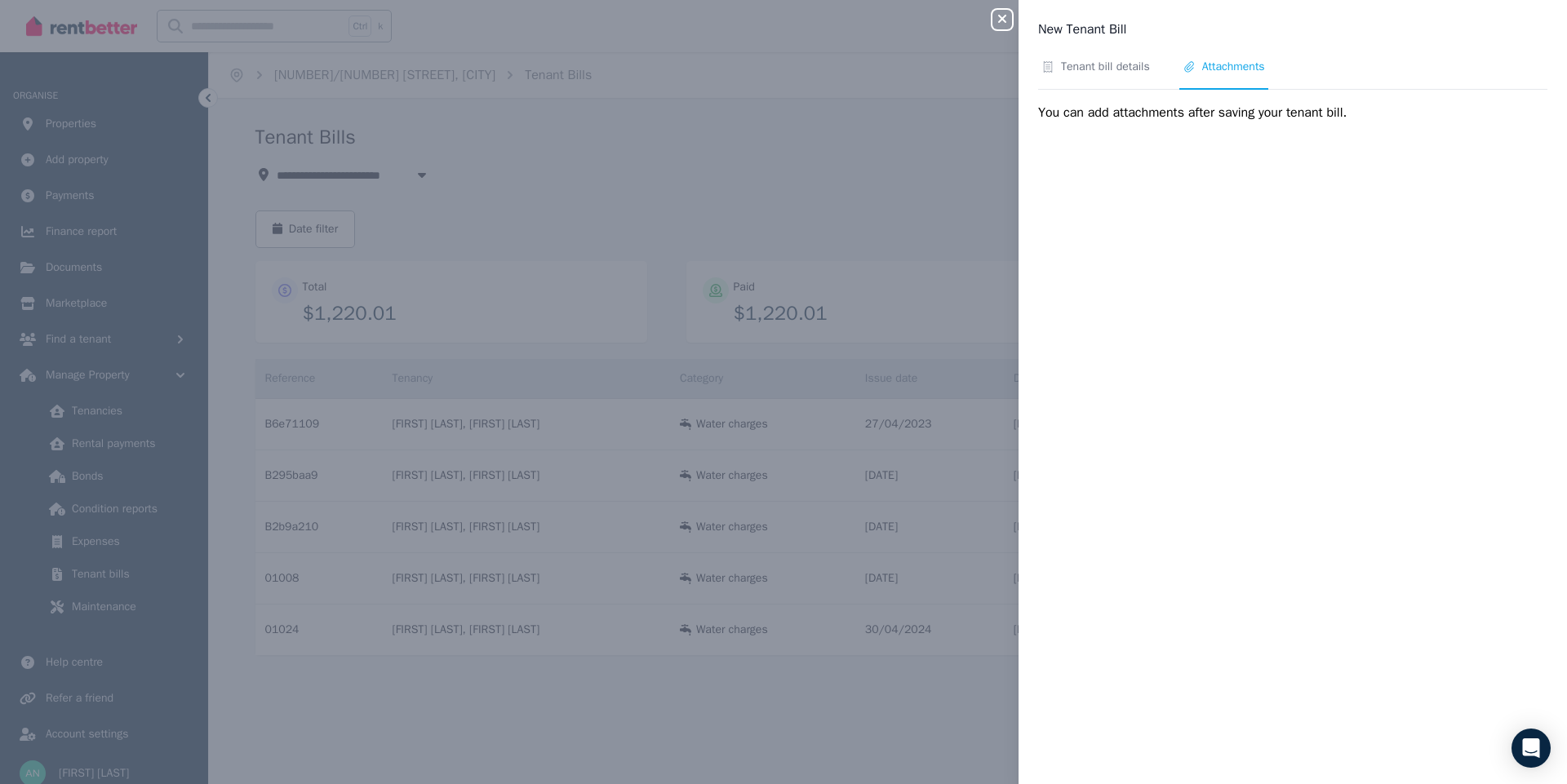 click on "You can add attachments after saving your tenant bill." at bounding box center [1293, 113] 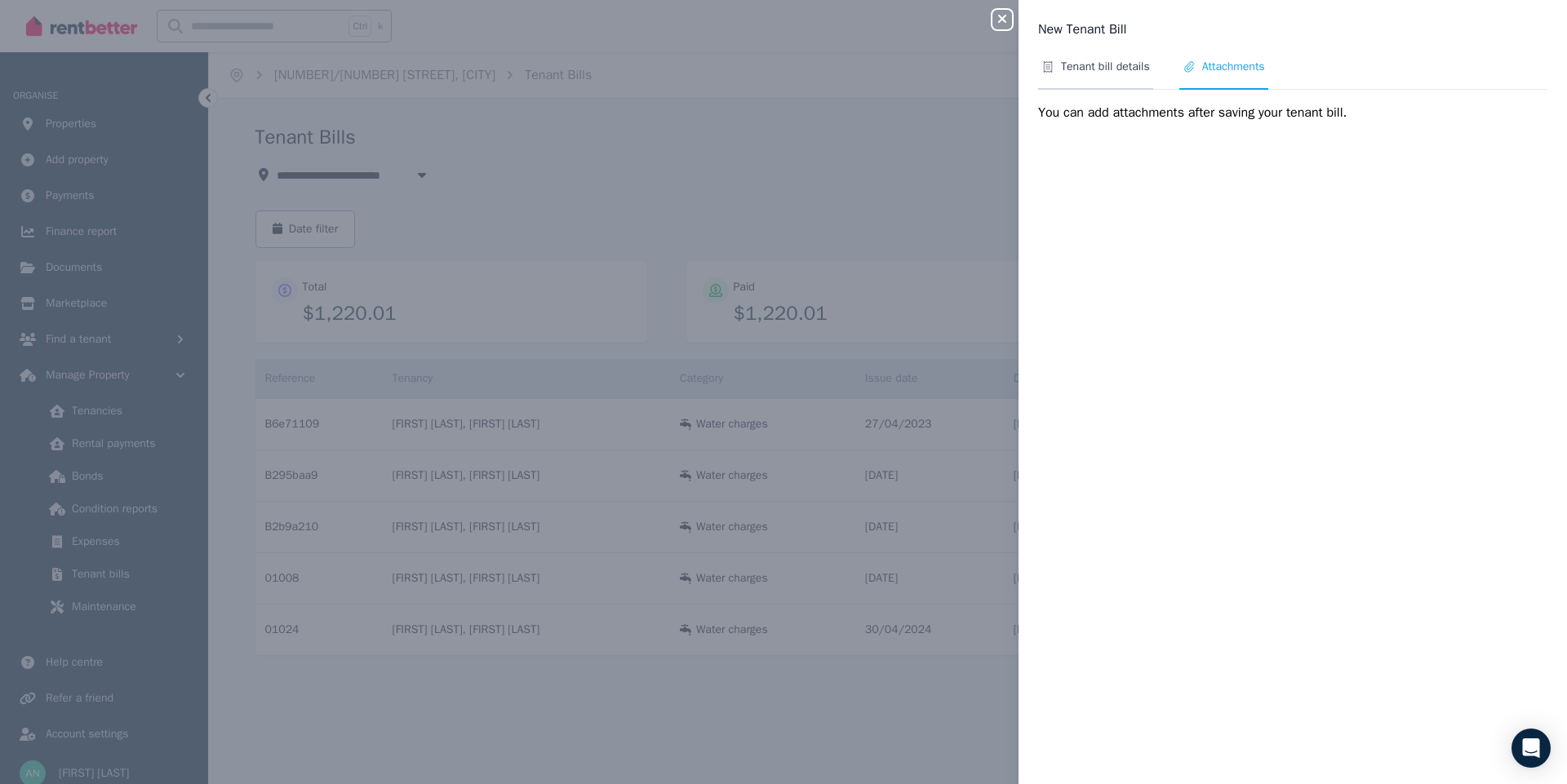 click on "Tenant bill details" at bounding box center [1105, 67] 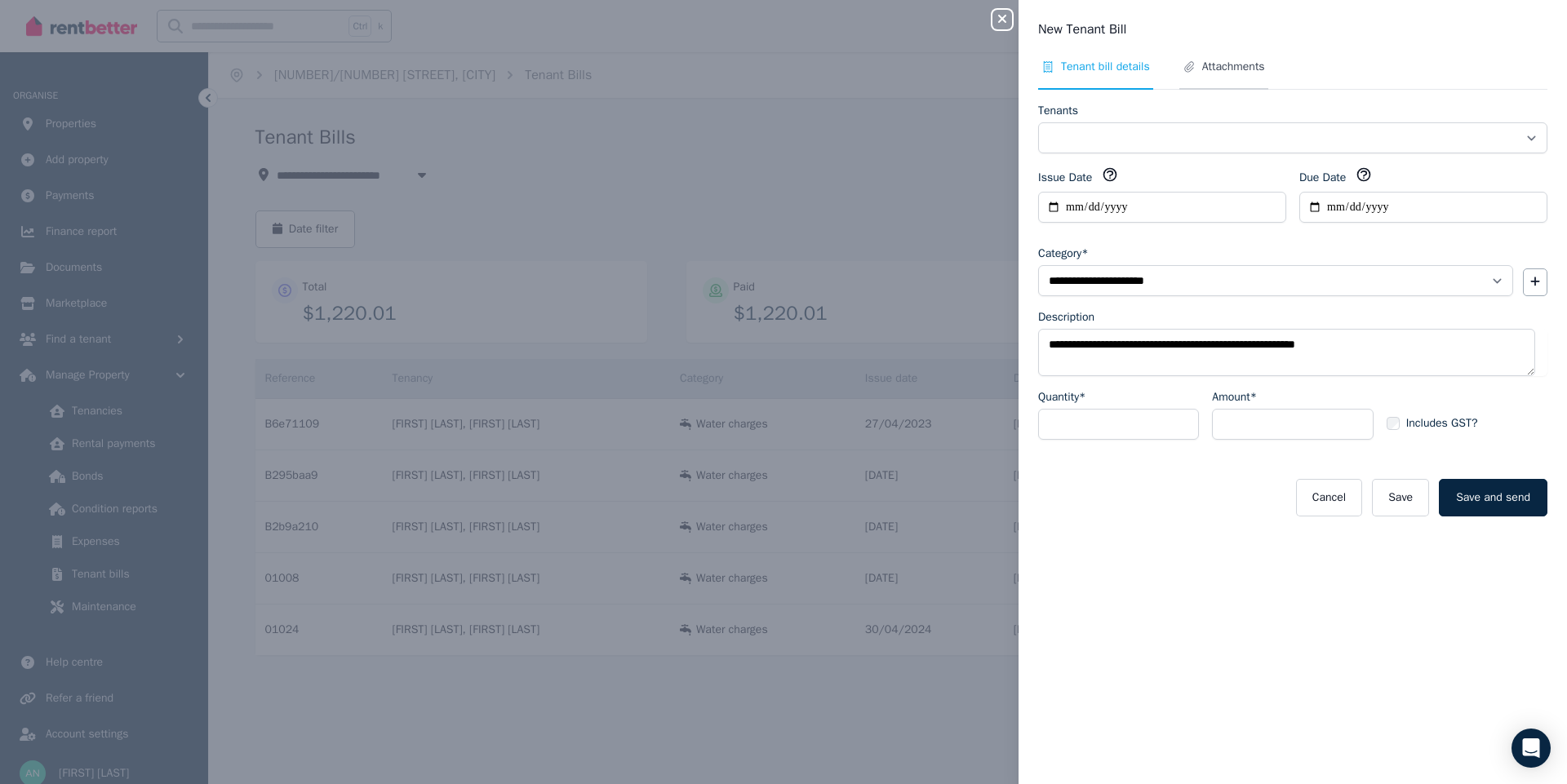 select on "**********" 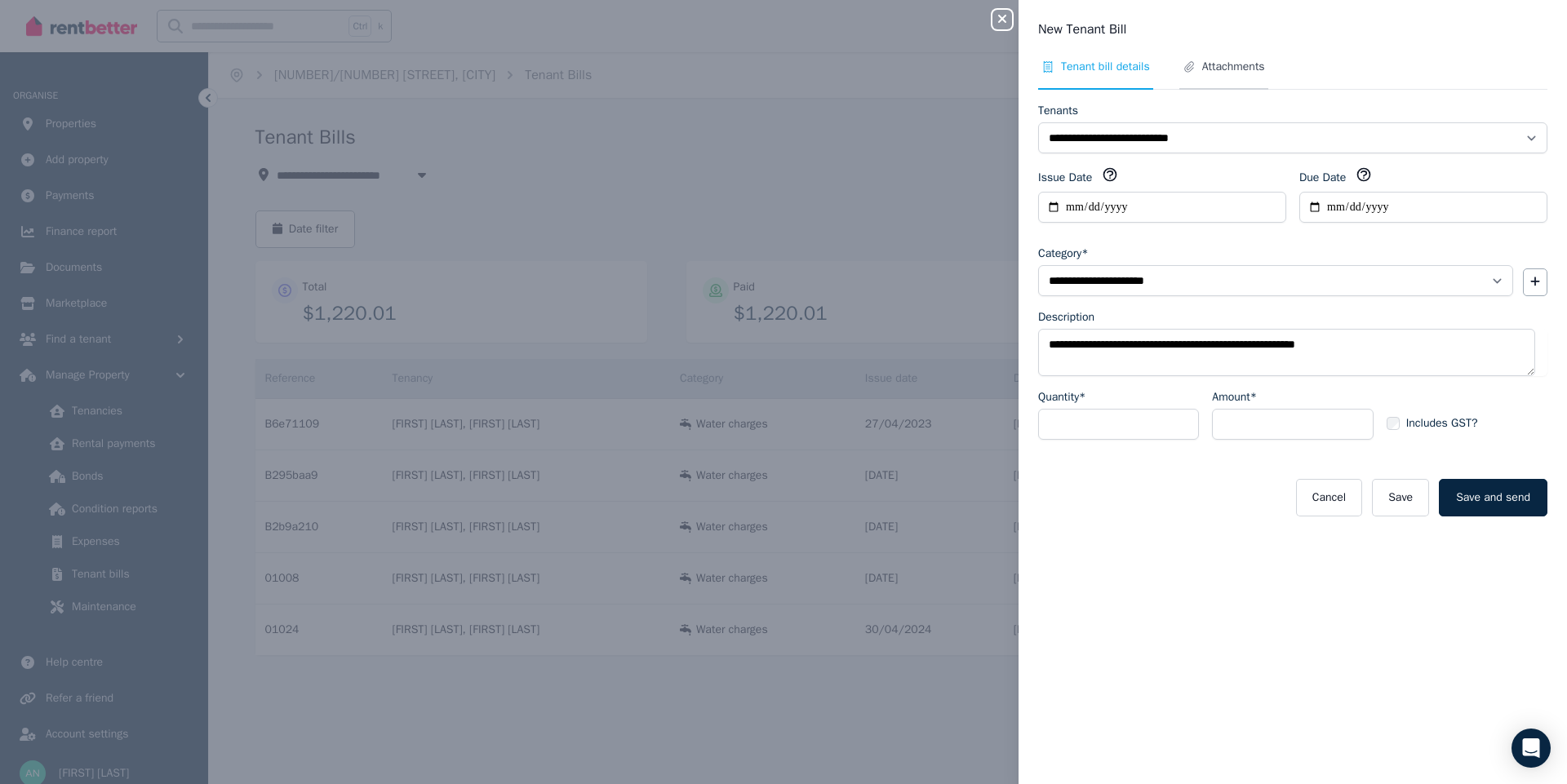 click on "Attachments" at bounding box center [1233, 67] 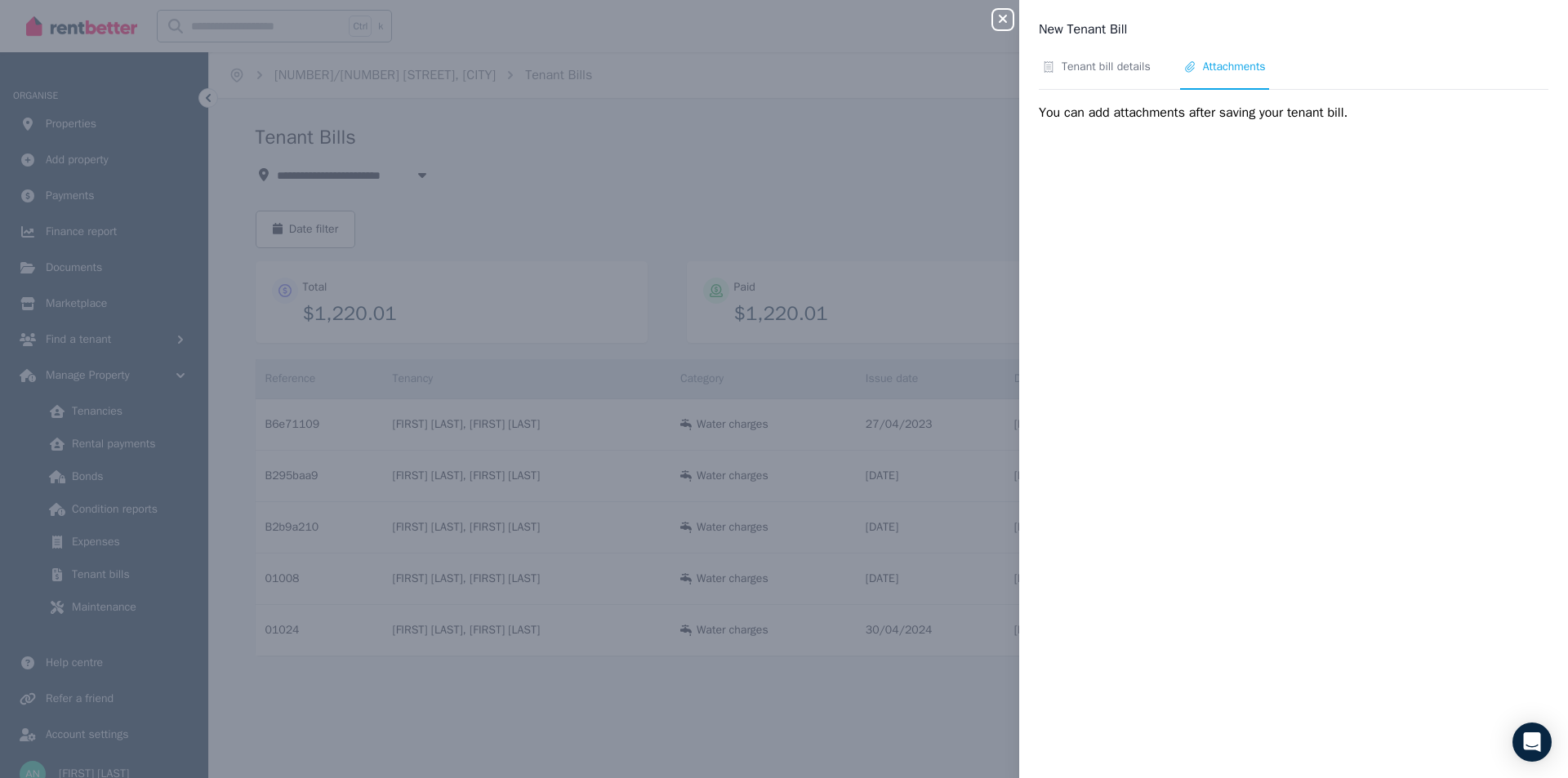 click on "Tenant bill details Attachments You can add attachments after saving your tenant bill." at bounding box center [1294, 408] 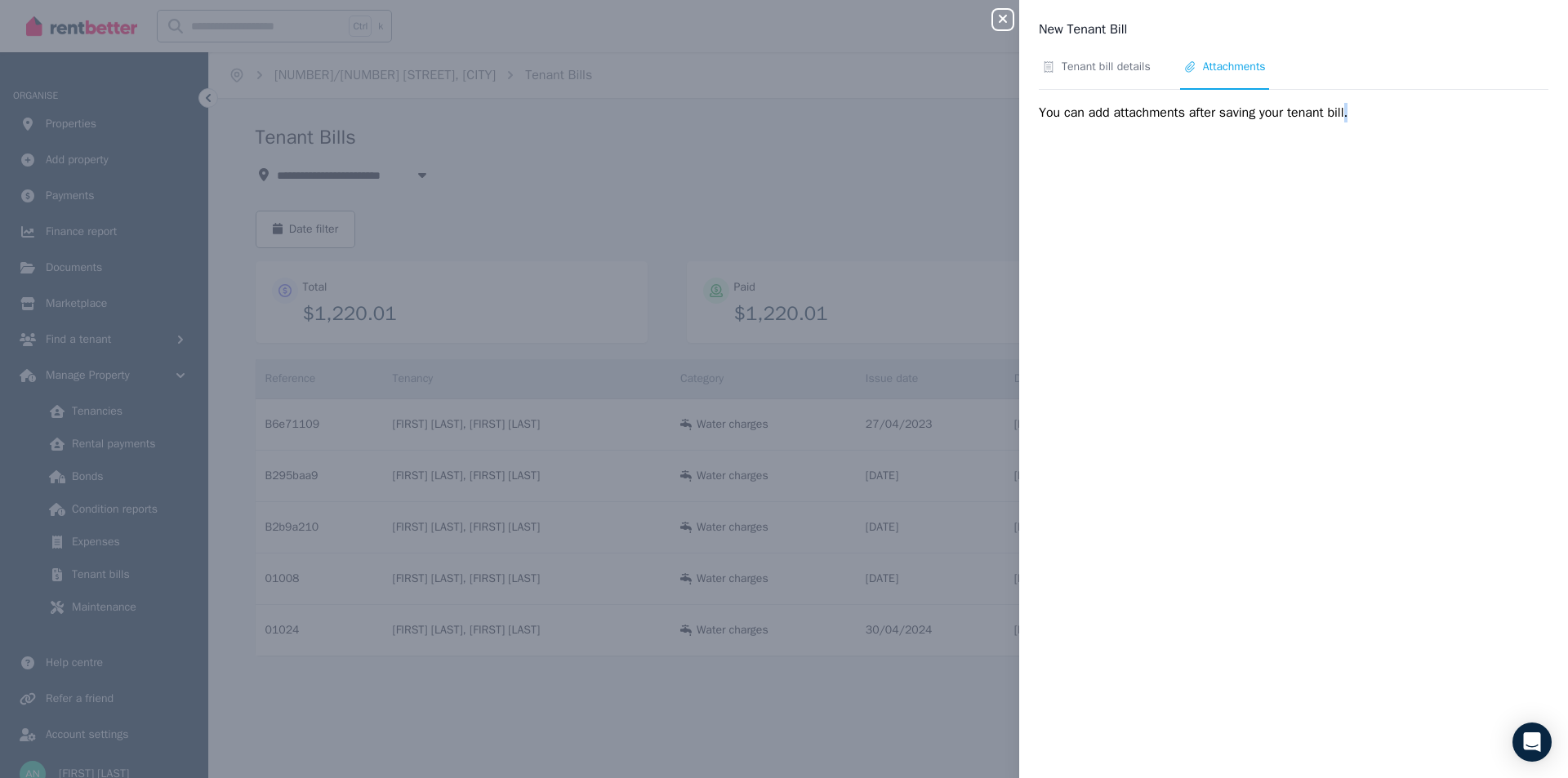 drag, startPoint x: 1423, startPoint y: 524, endPoint x: 1266, endPoint y: 331, distance: 248.79309 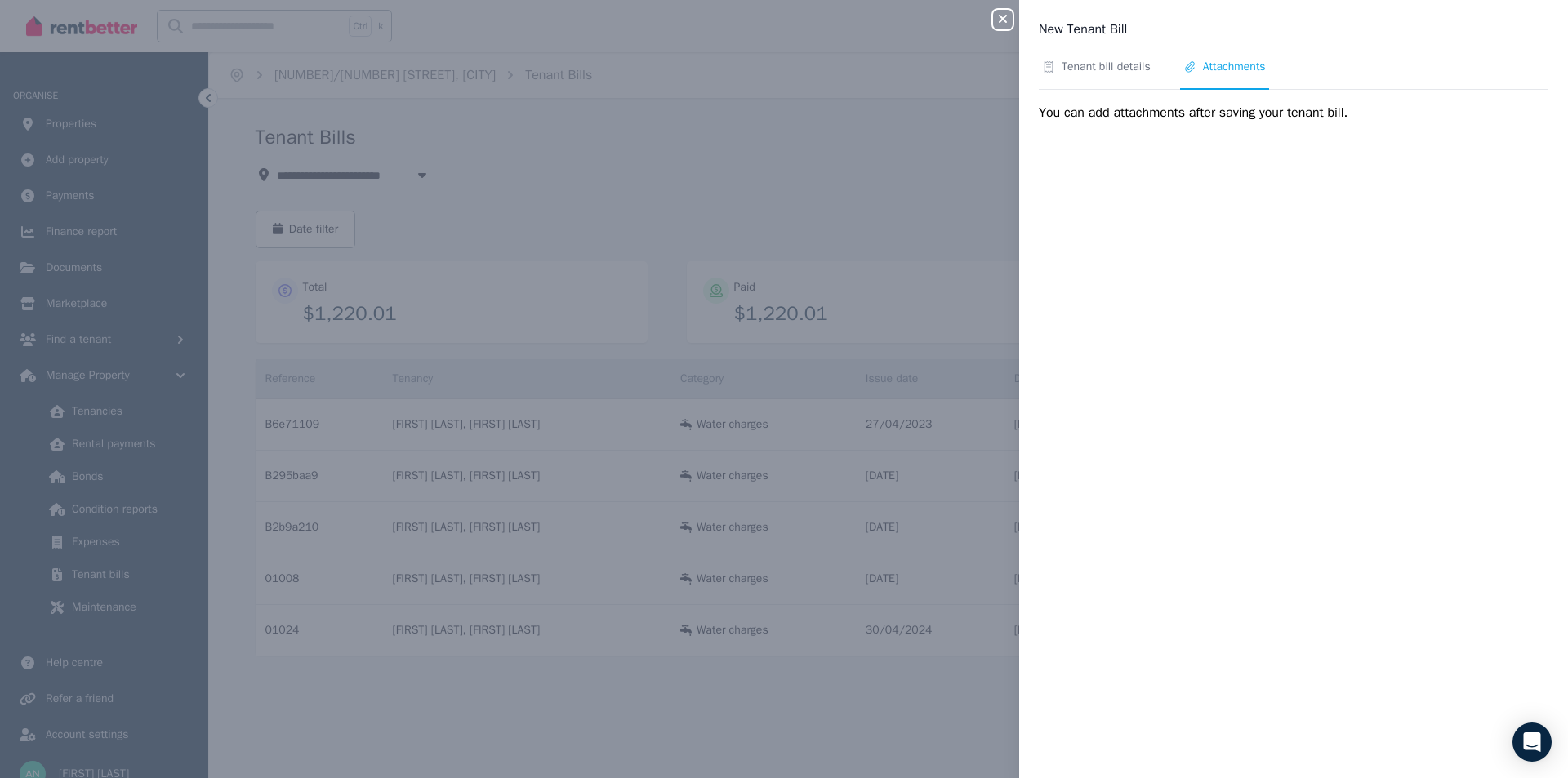 drag, startPoint x: 1254, startPoint y: 262, endPoint x: 1236, endPoint y: 57, distance: 205.7887 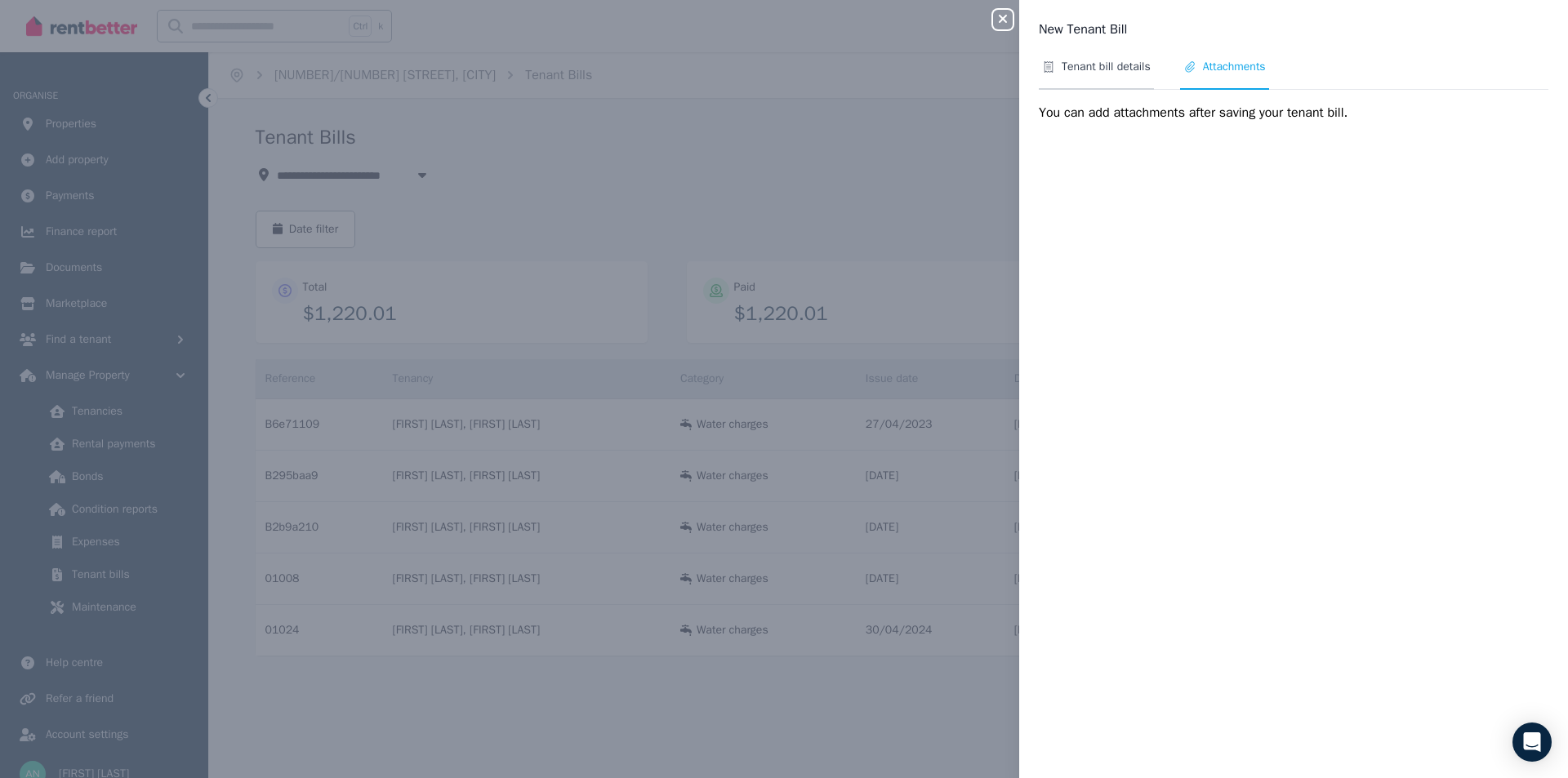 click on "Tenant bill details" at bounding box center [1096, 74] 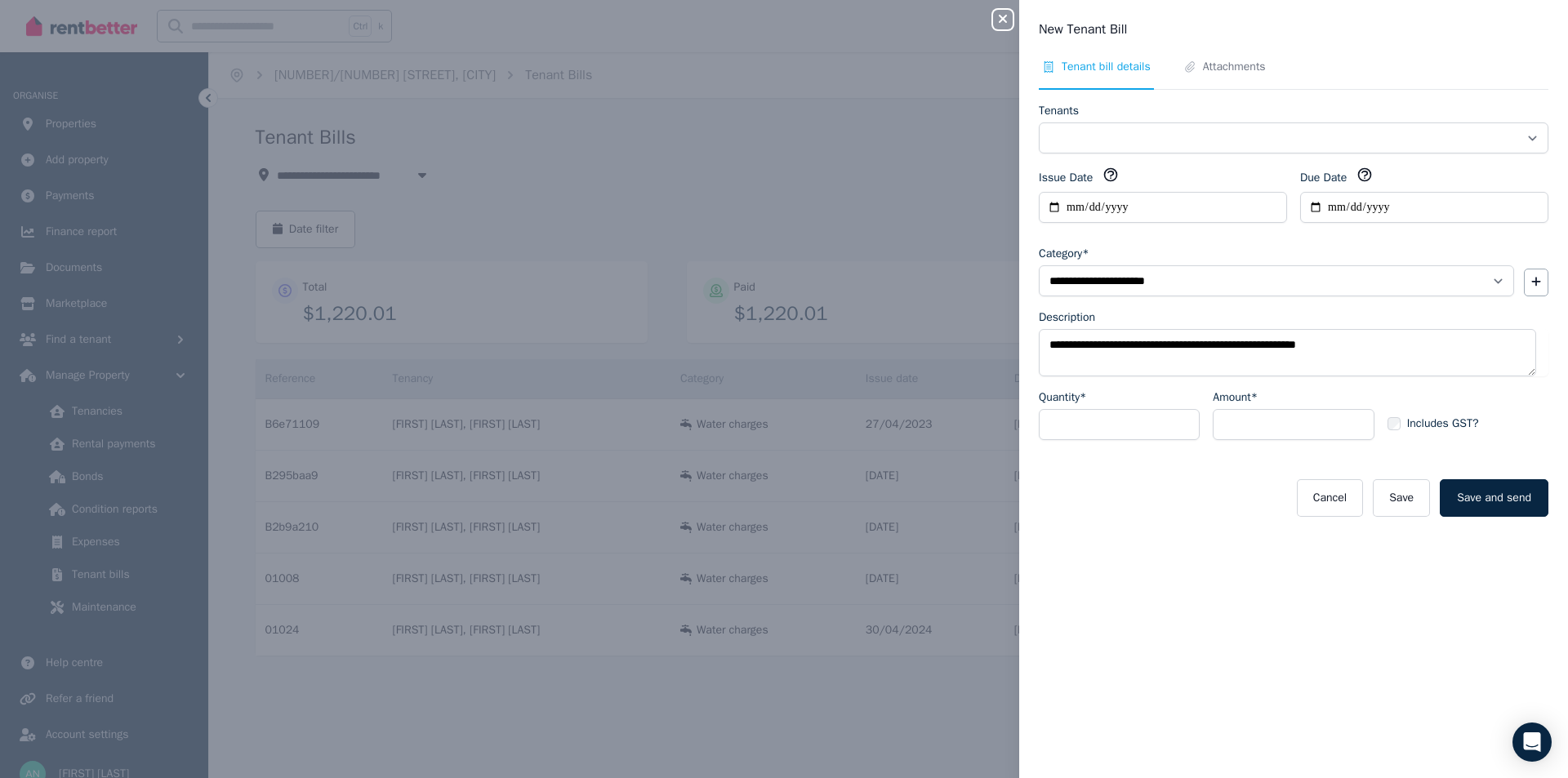 select on "**********" 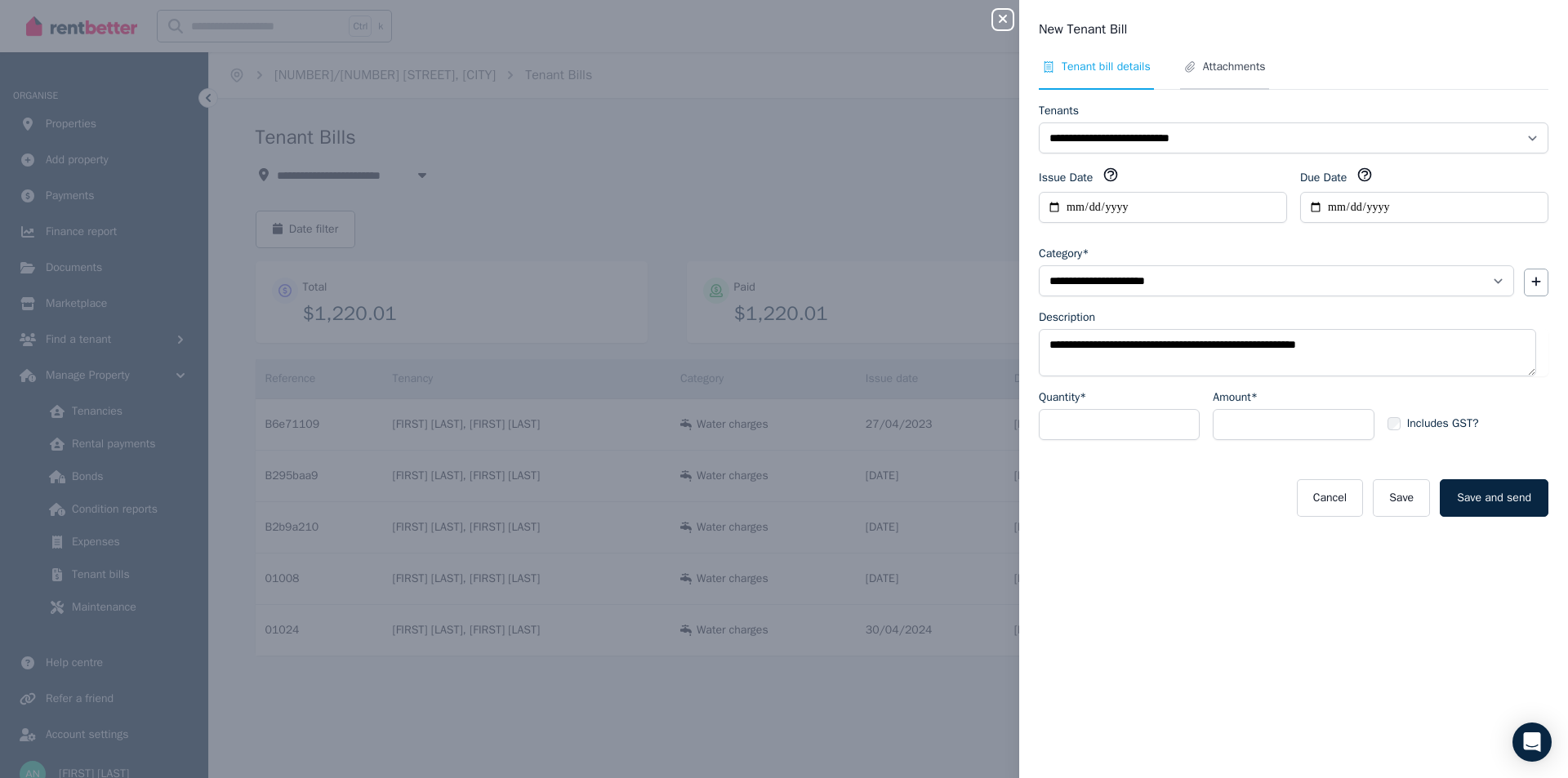 click on "Attachments" at bounding box center (1234, 67) 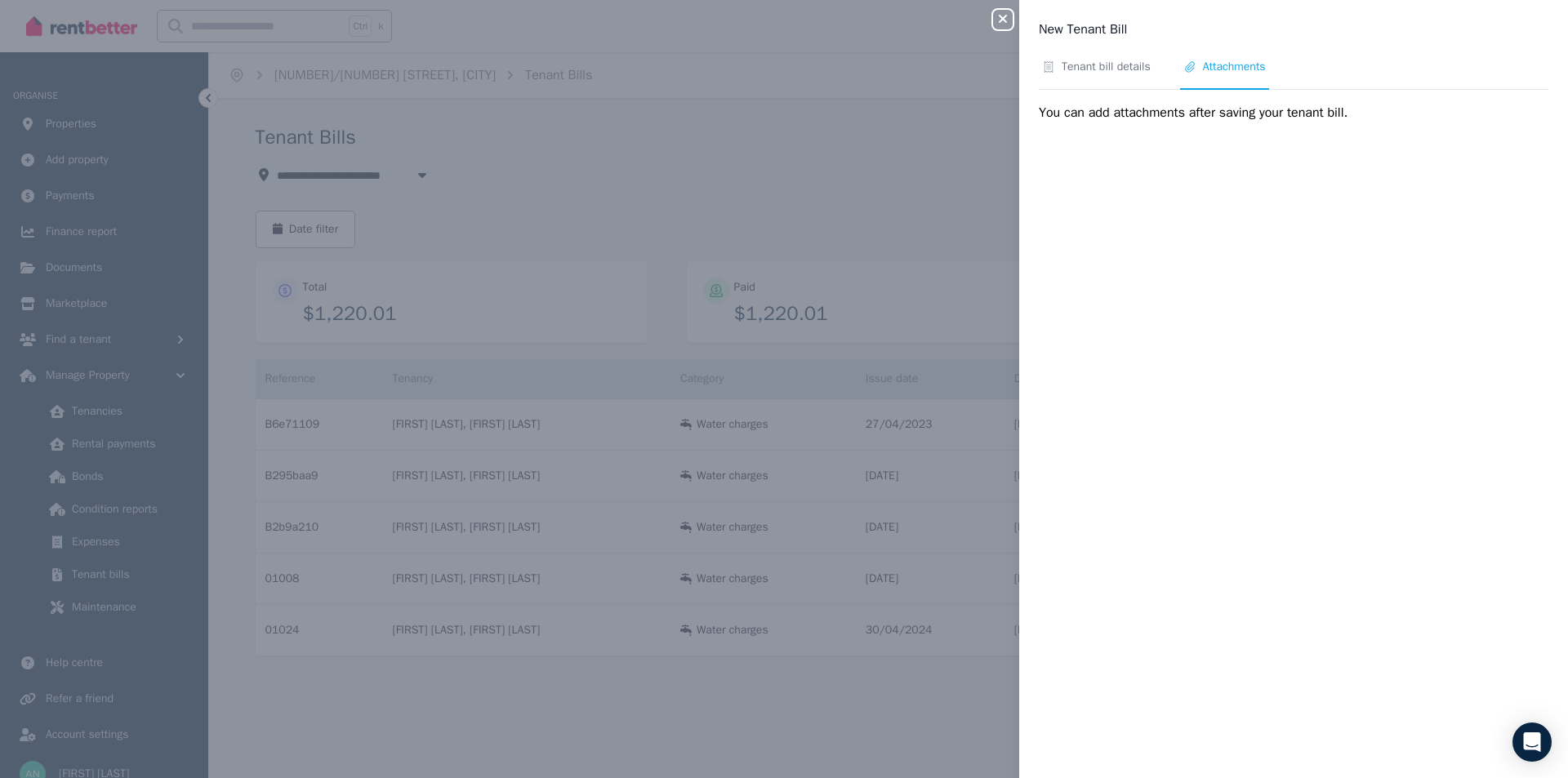 click on "Attachments" at bounding box center [1234, 67] 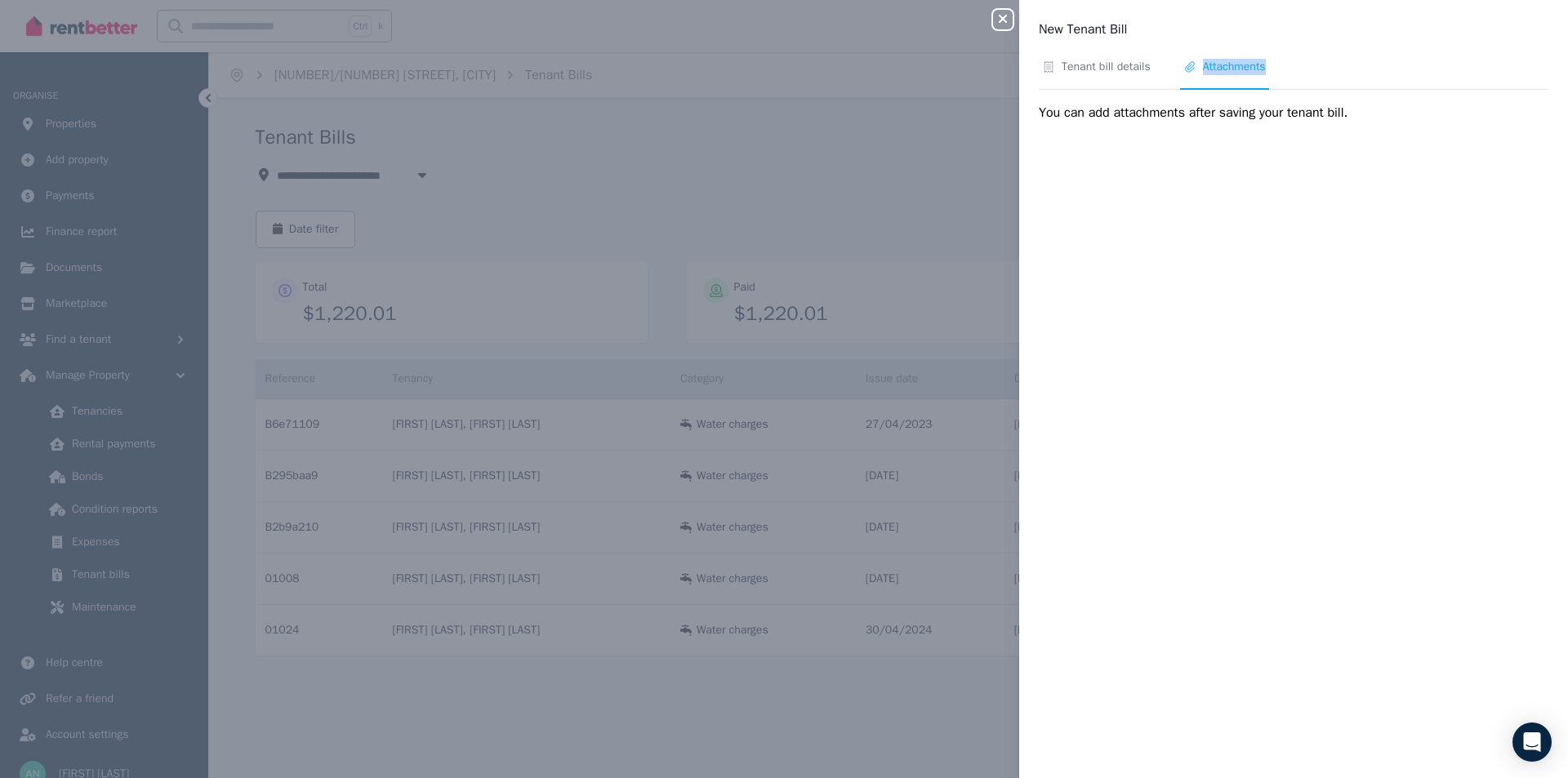 click on "Attachments" at bounding box center [1234, 67] 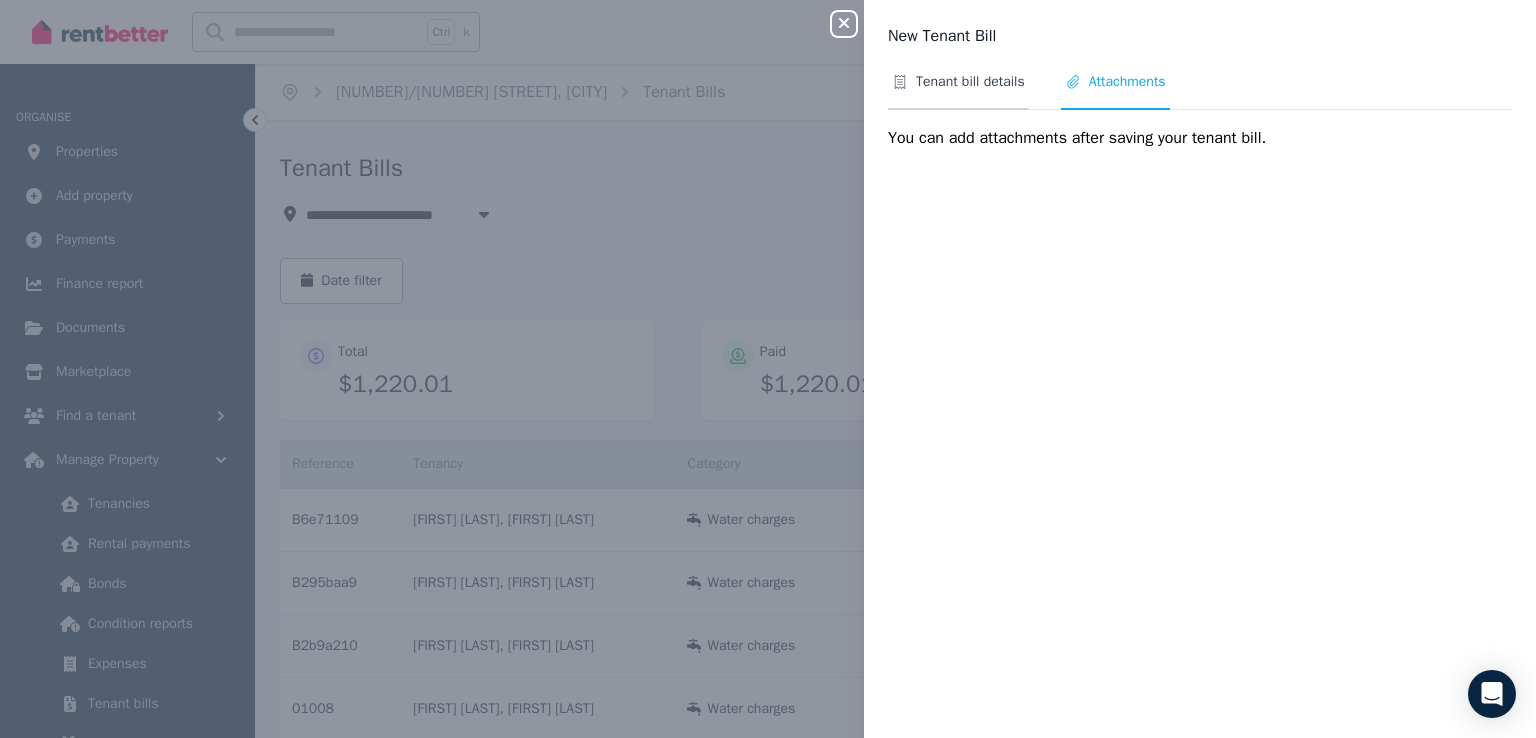 click on "Tenant bill details" at bounding box center (970, 82) 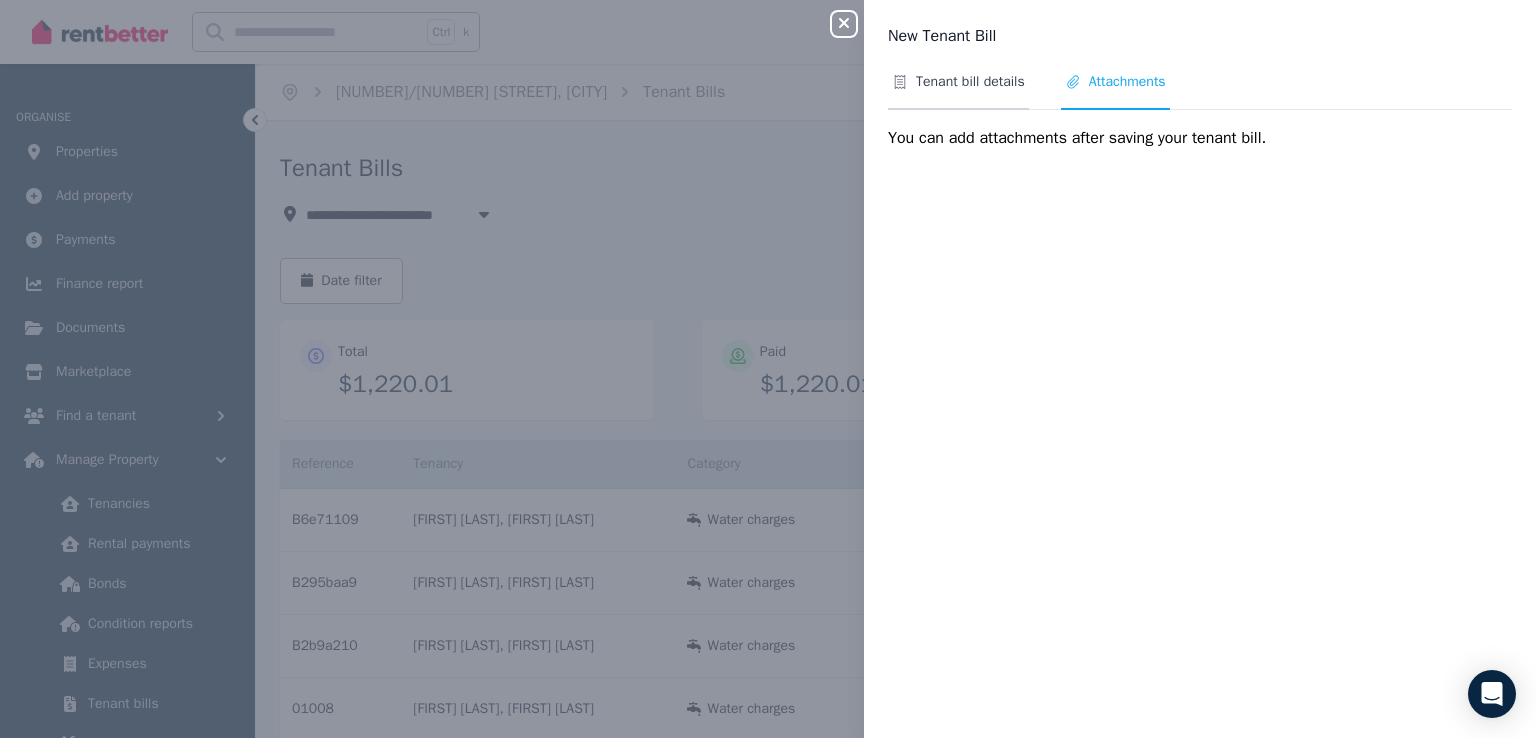 select on "**********" 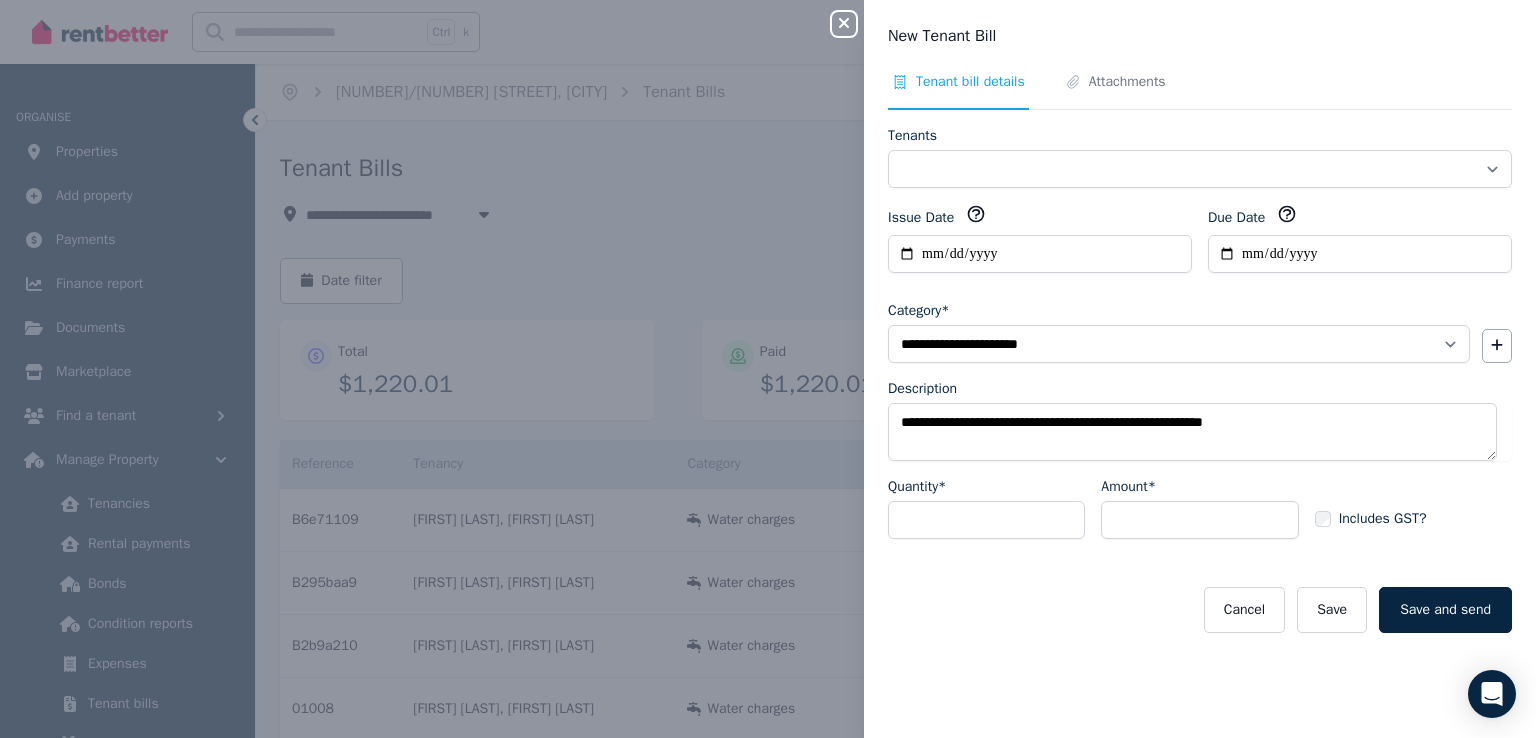 select on "**********" 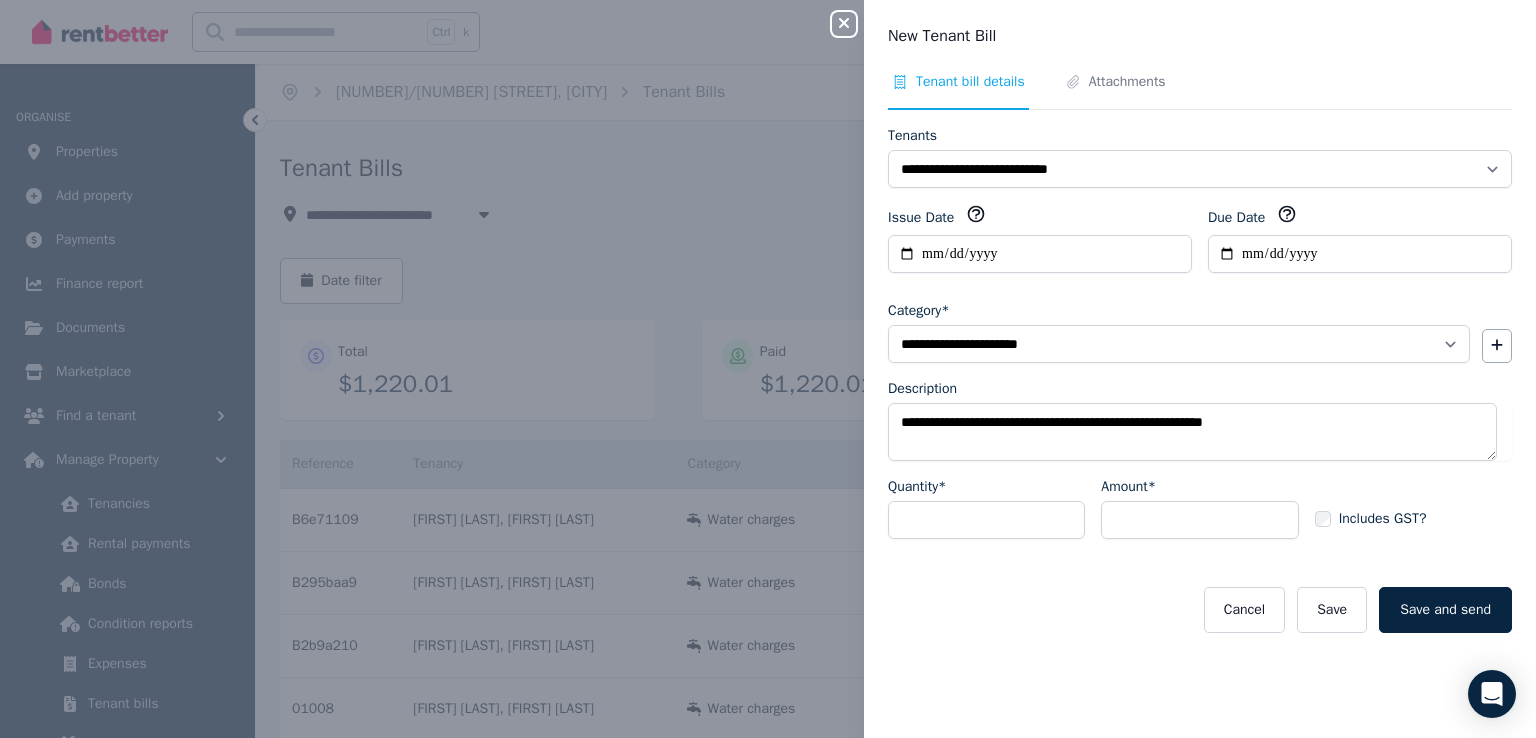 click on "**********" at bounding box center (1200, 369) 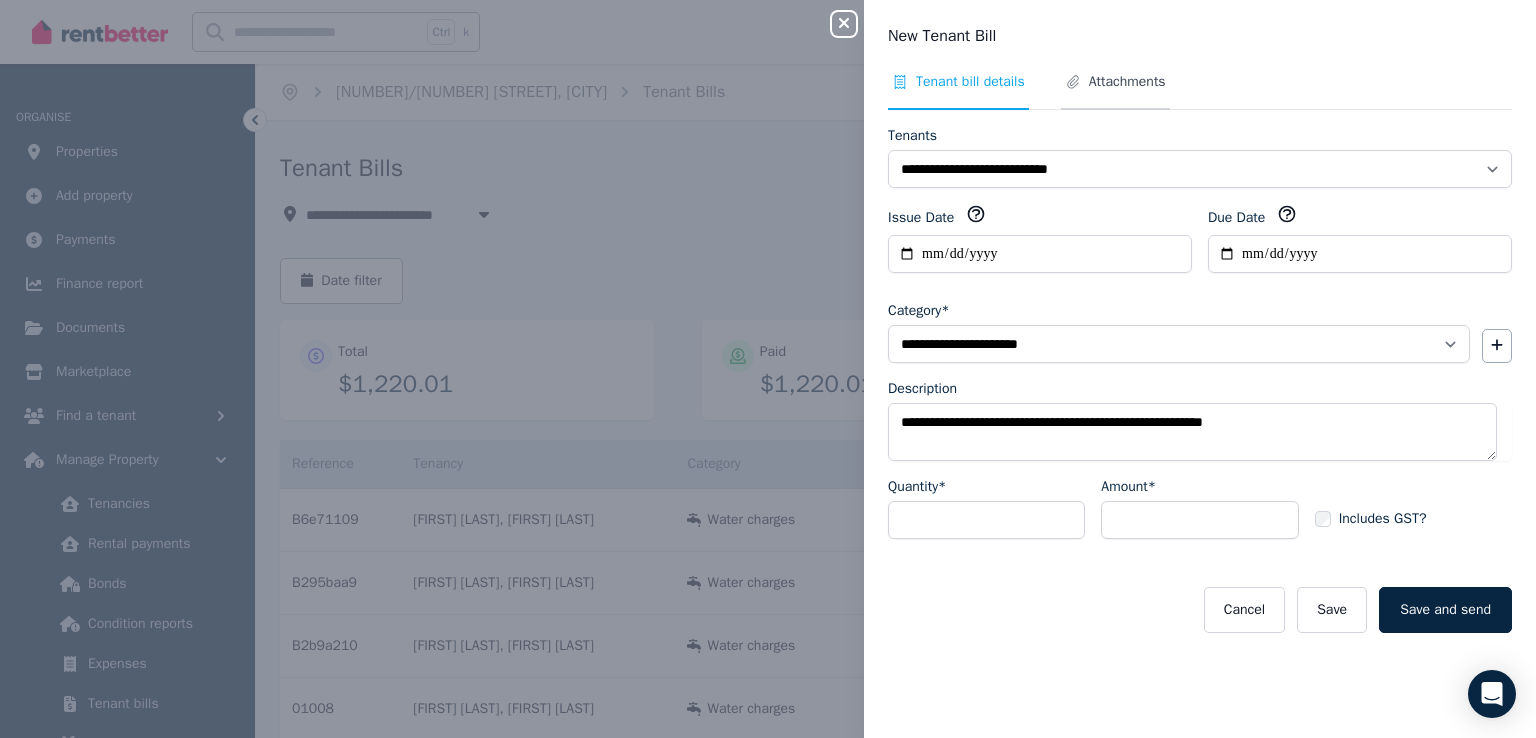 click on "Attachments" at bounding box center (1127, 82) 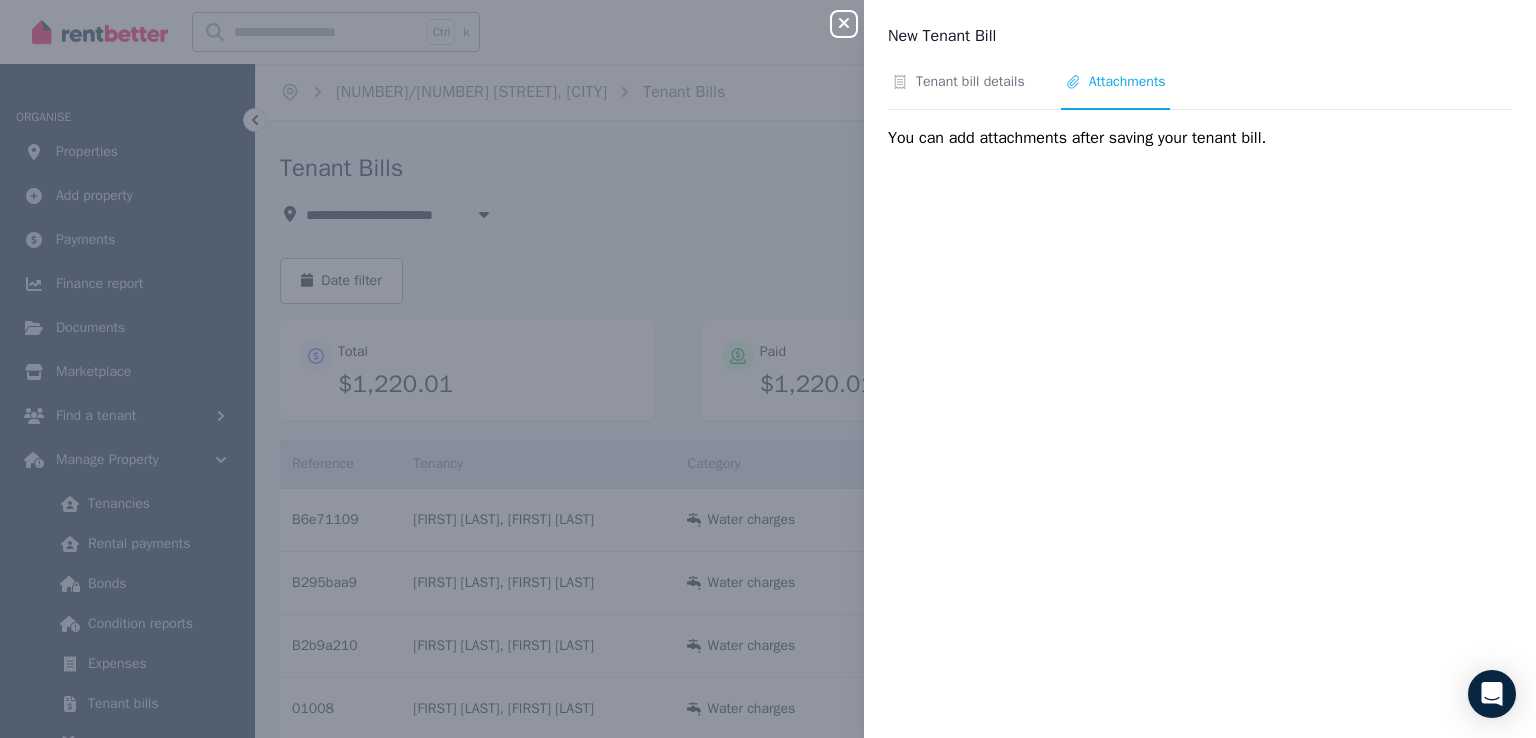 drag, startPoint x: 1167, startPoint y: 163, endPoint x: 1088, endPoint y: 144, distance: 81.25269 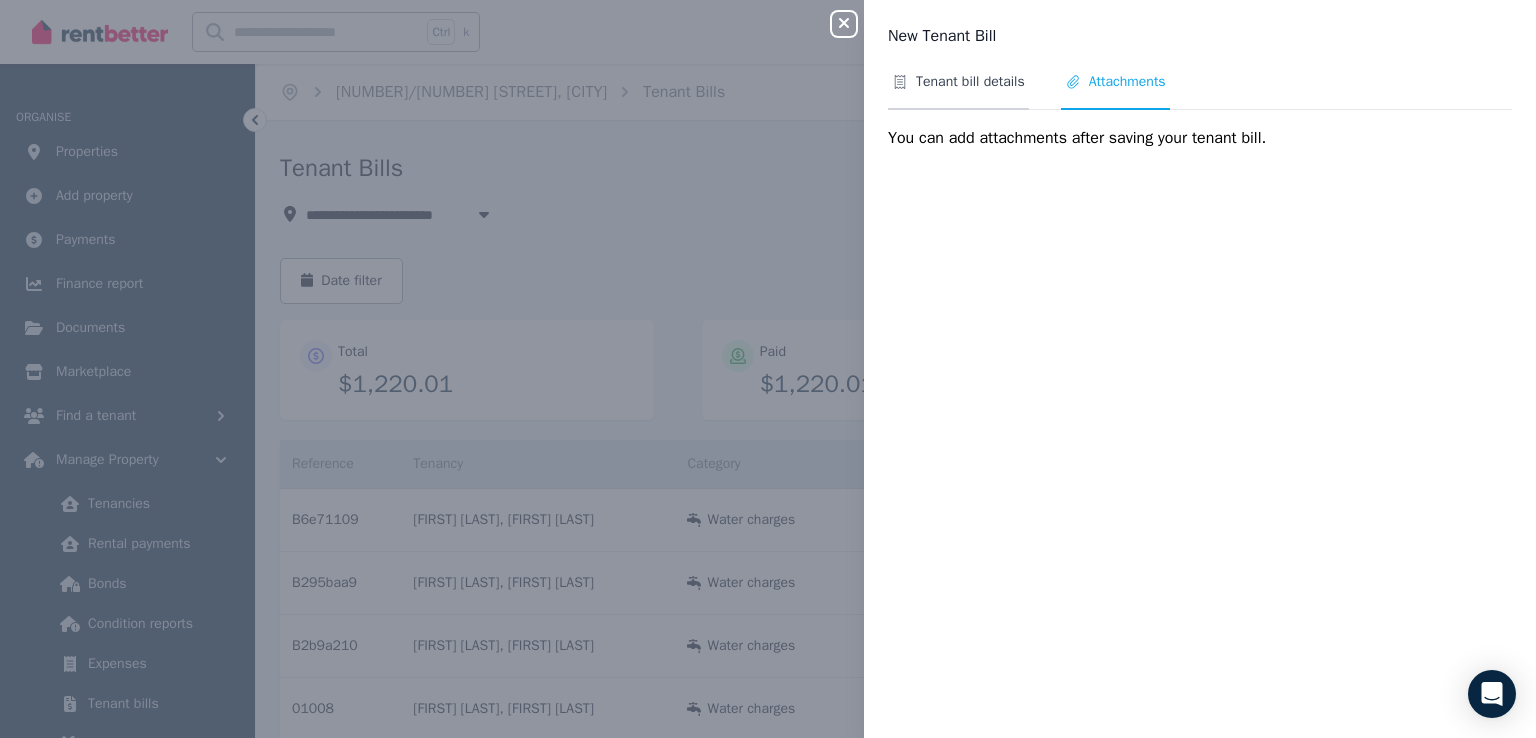 click on "Tenant bill details" at bounding box center (970, 82) 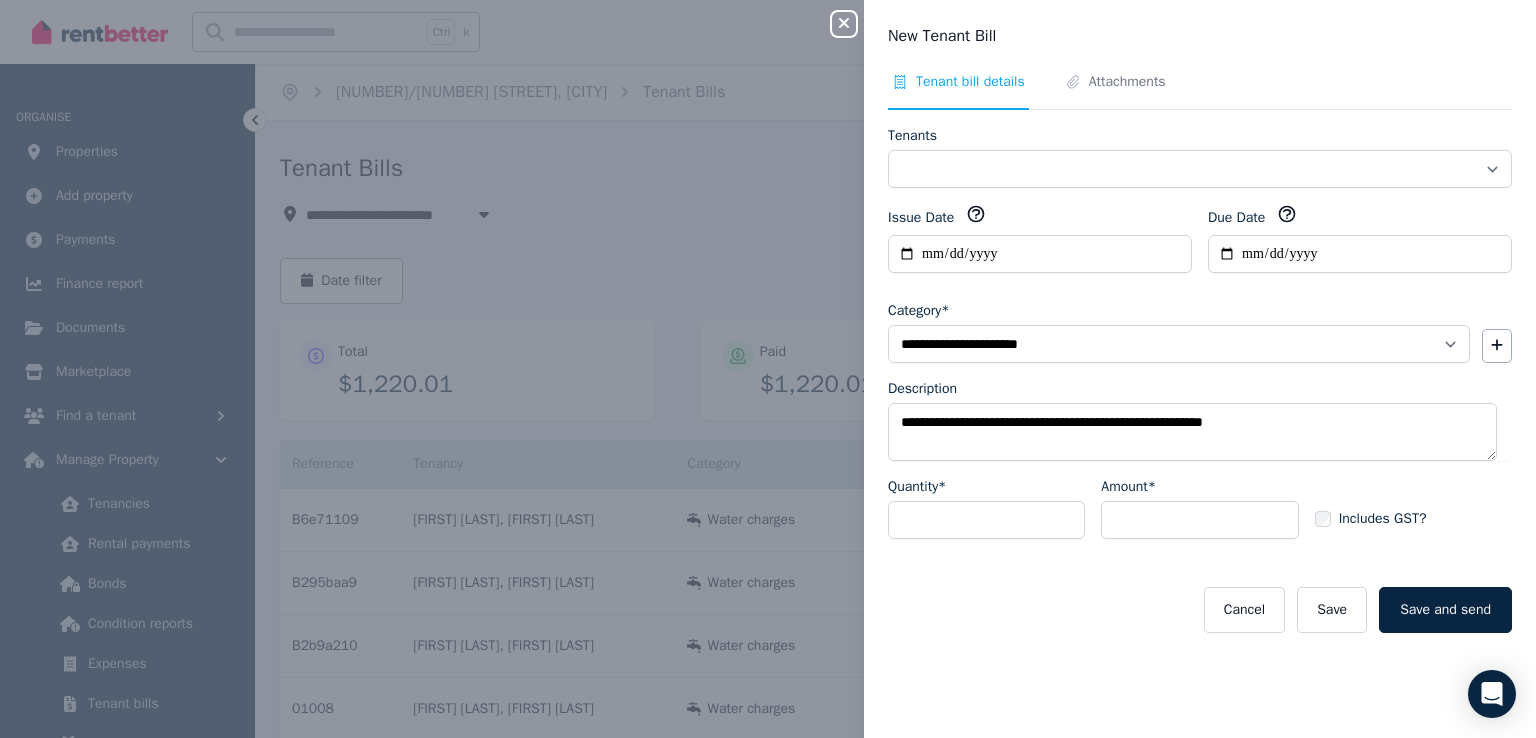 select on "**********" 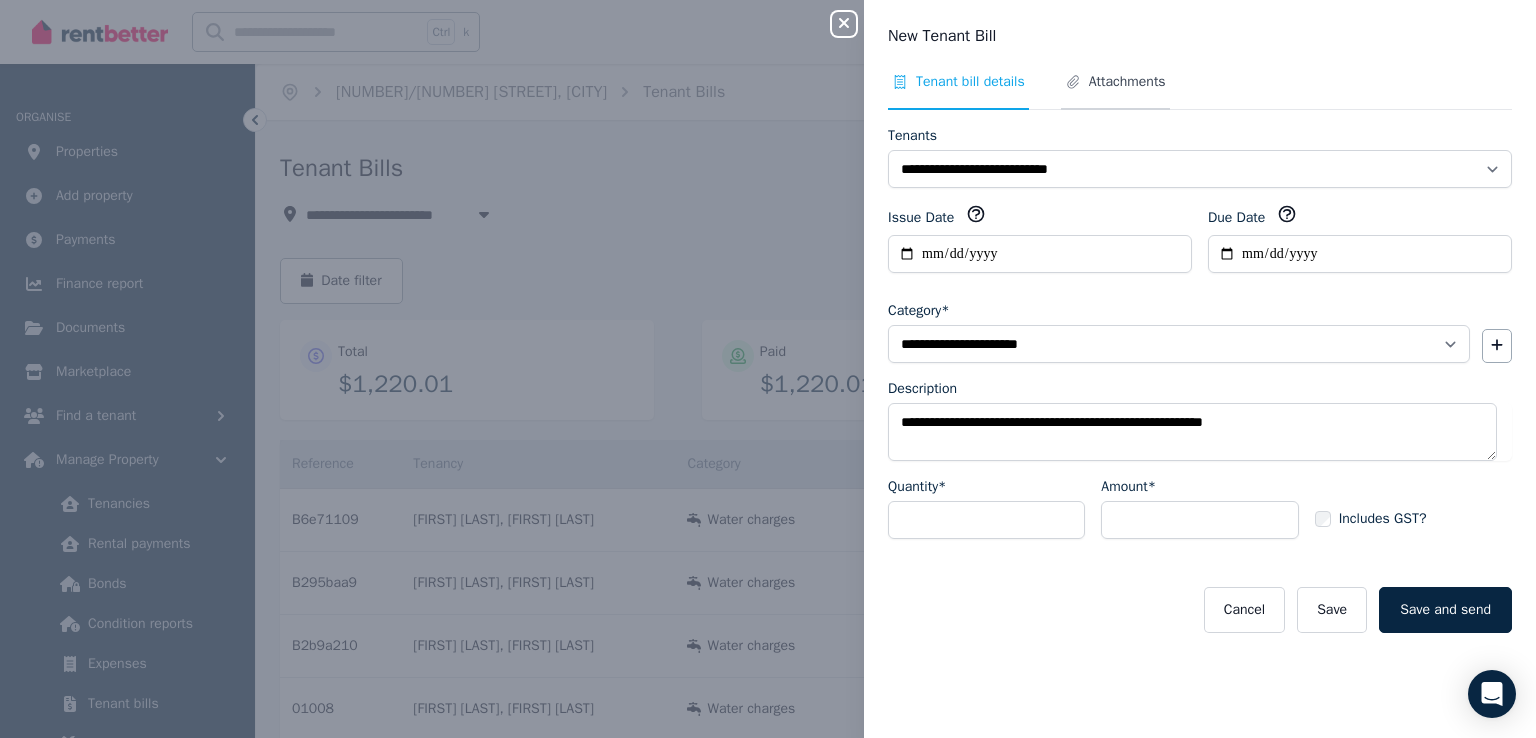 click on "Attachments" at bounding box center [1127, 82] 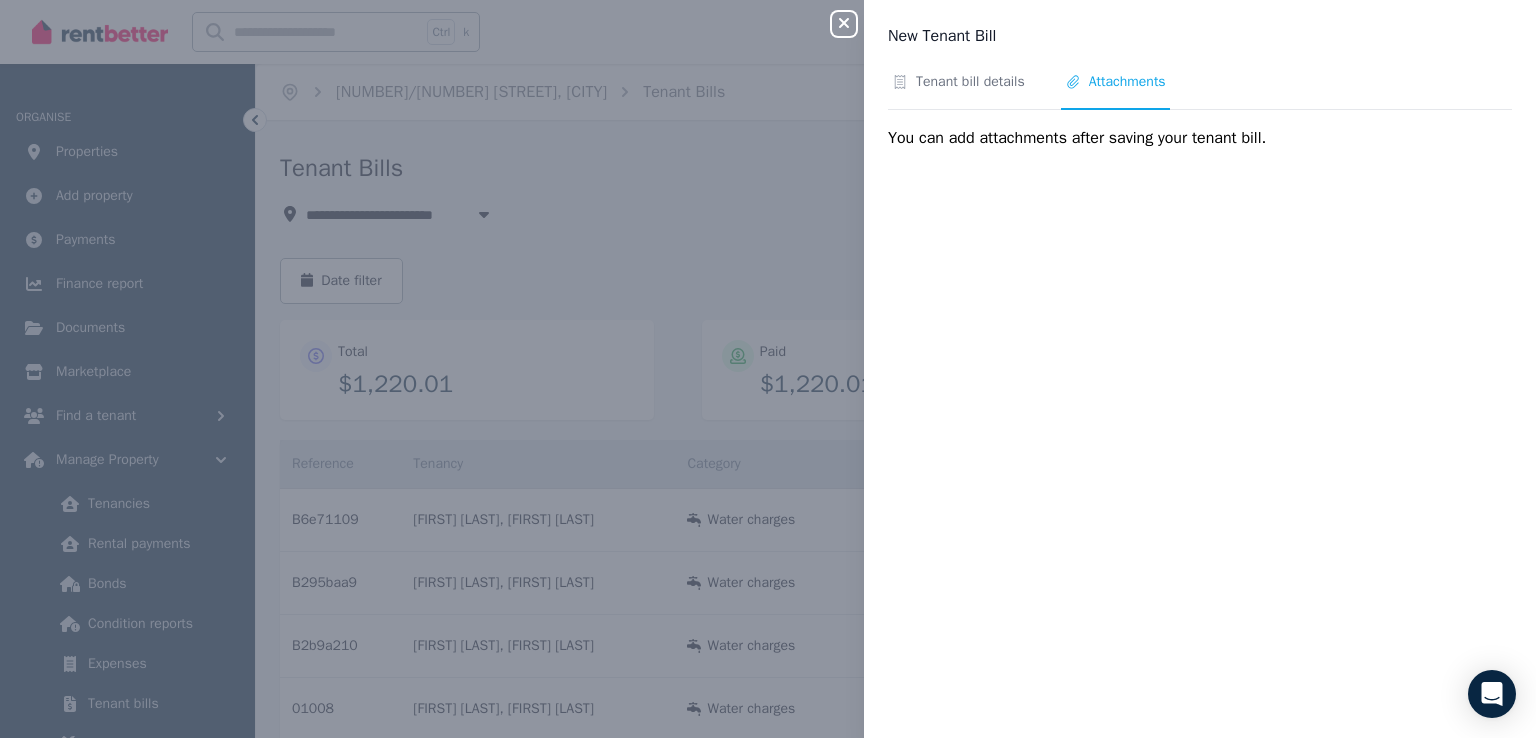 drag, startPoint x: 1205, startPoint y: 293, endPoint x: 1156, endPoint y: 292, distance: 49.010204 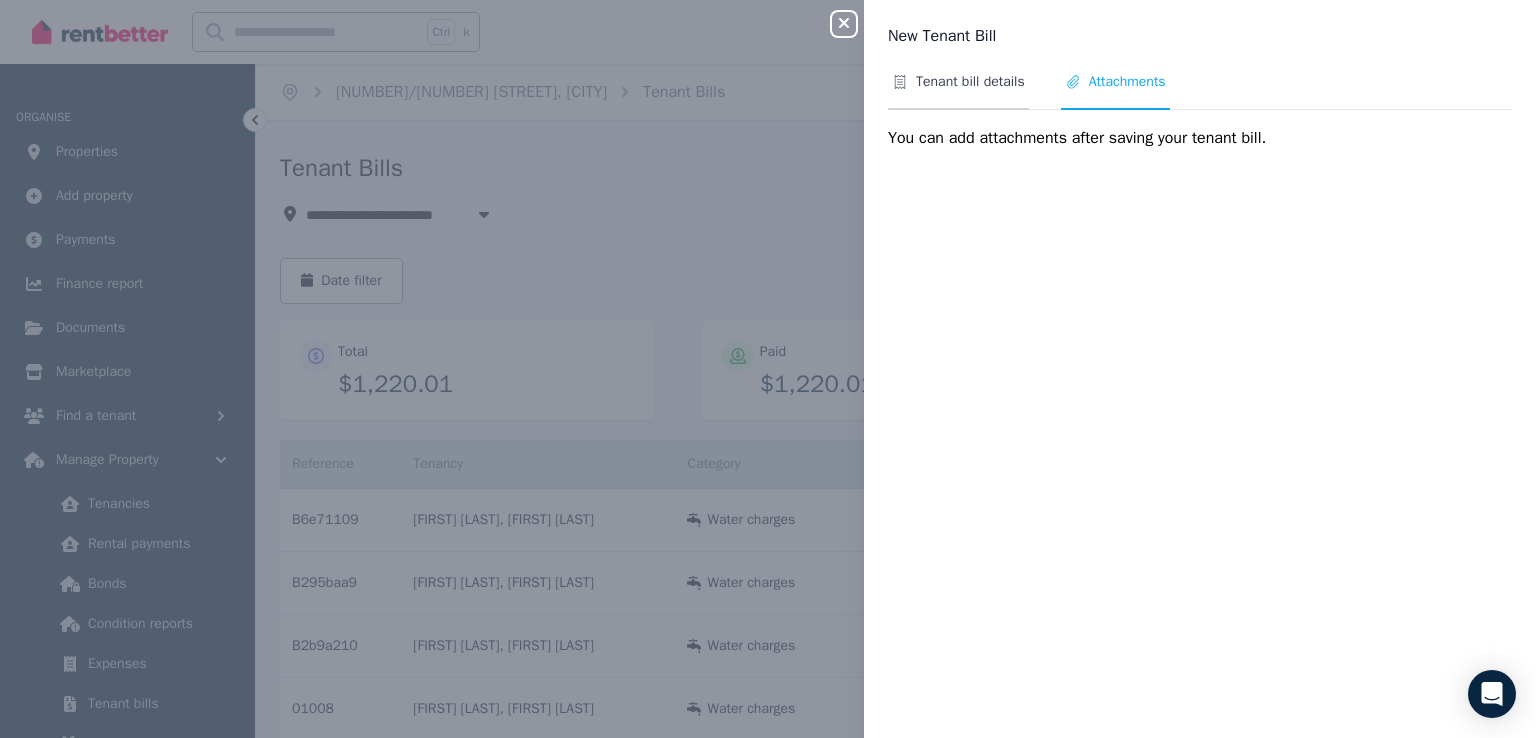 click on "Tenant bill details" at bounding box center (970, 82) 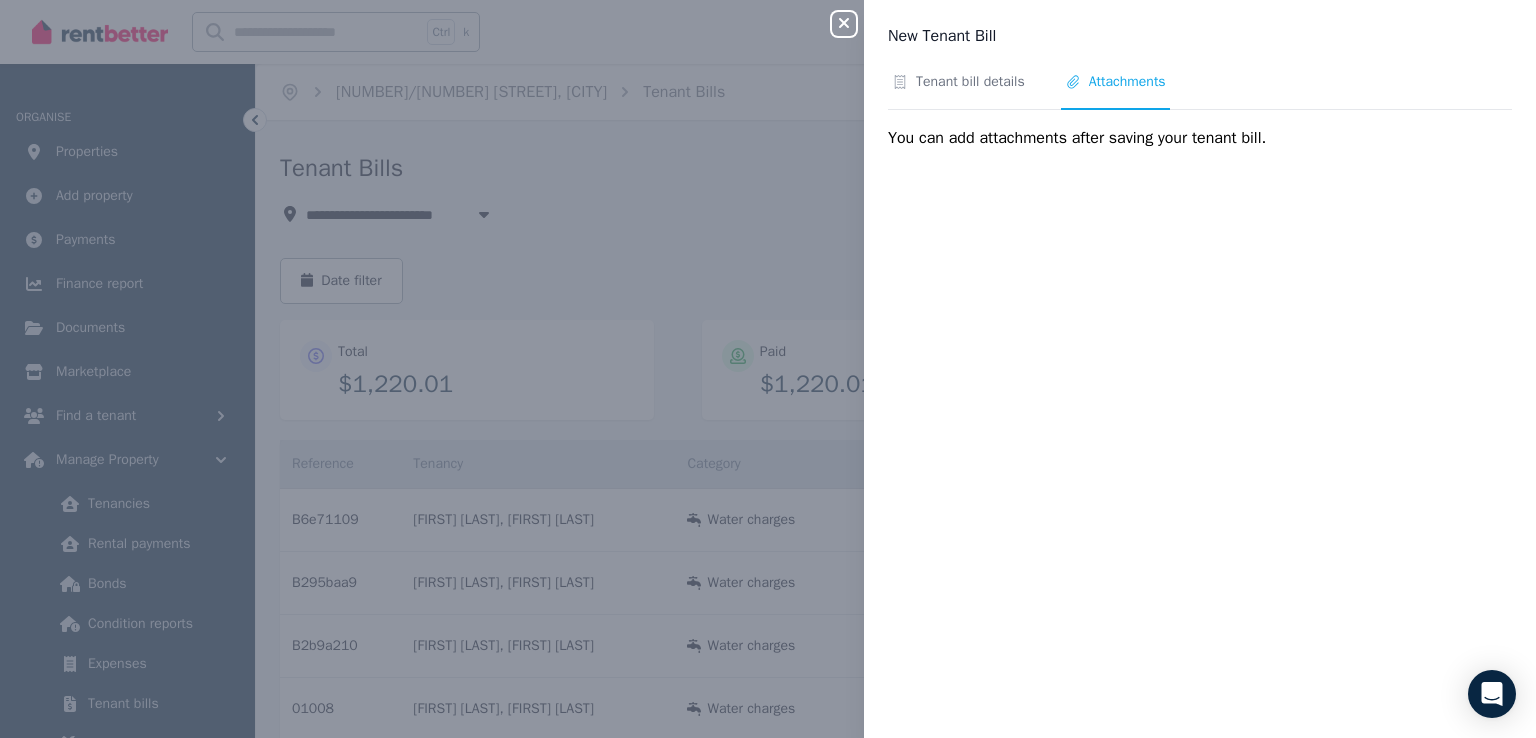 select on "**********" 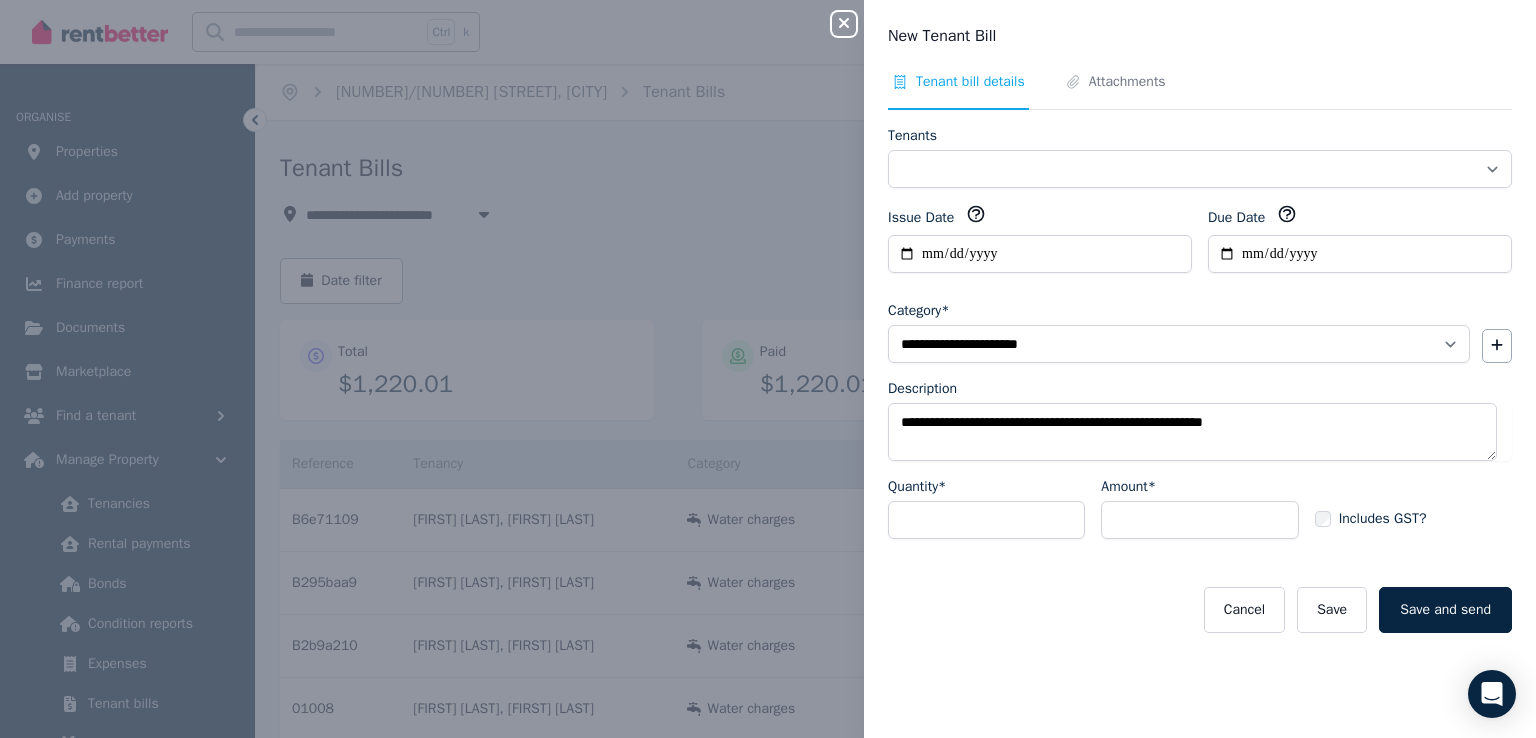 select on "**********" 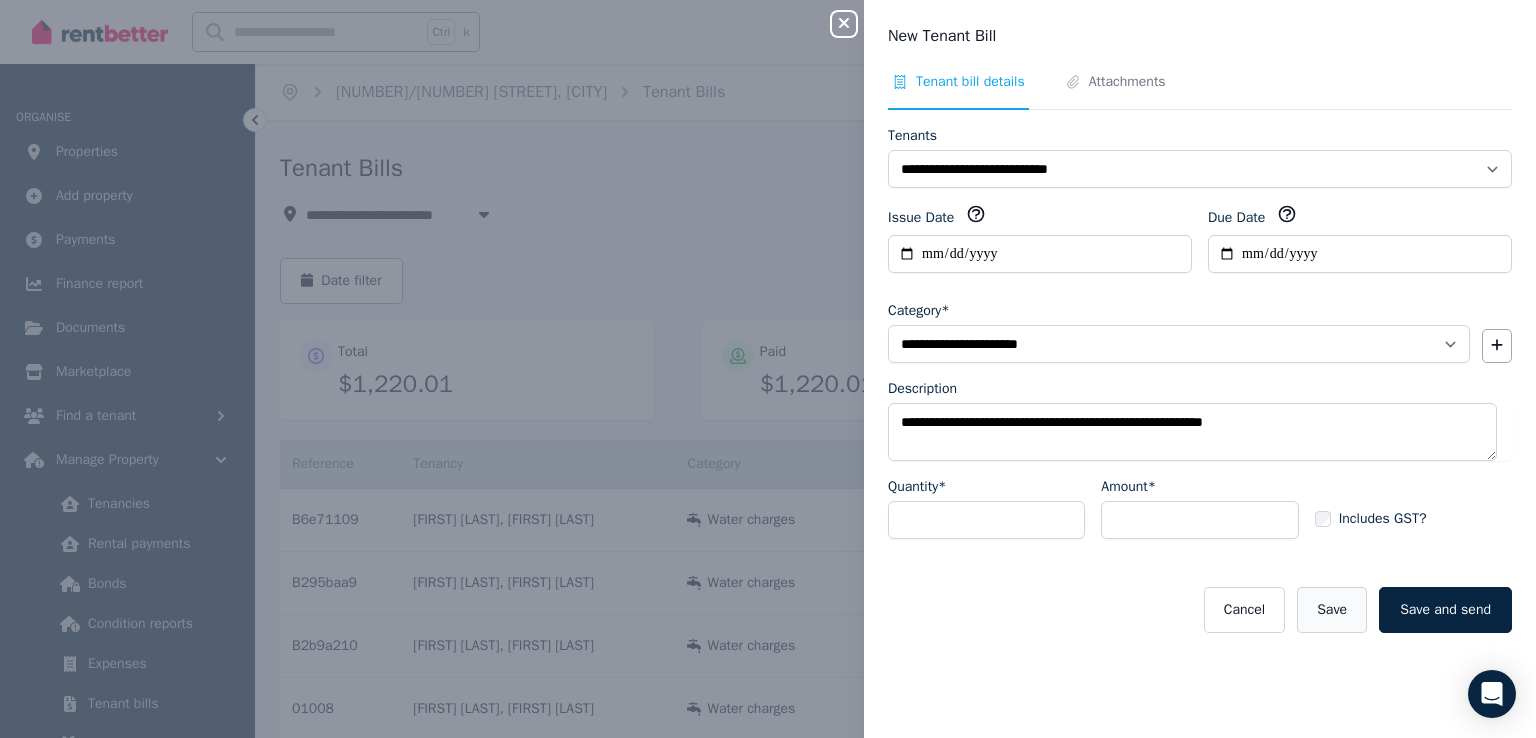 click on "Save" at bounding box center (1332, 610) 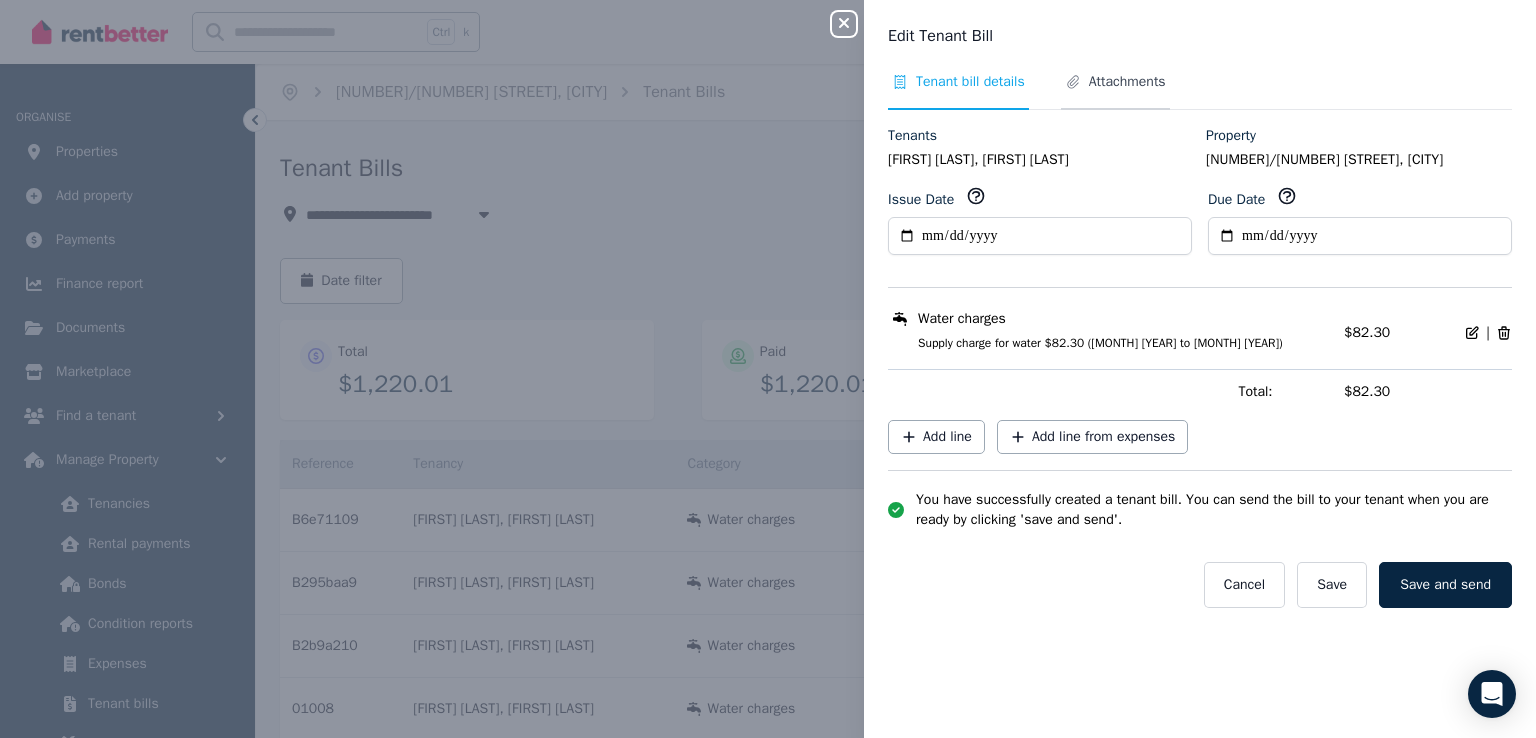 click on "Attachments" at bounding box center [1127, 82] 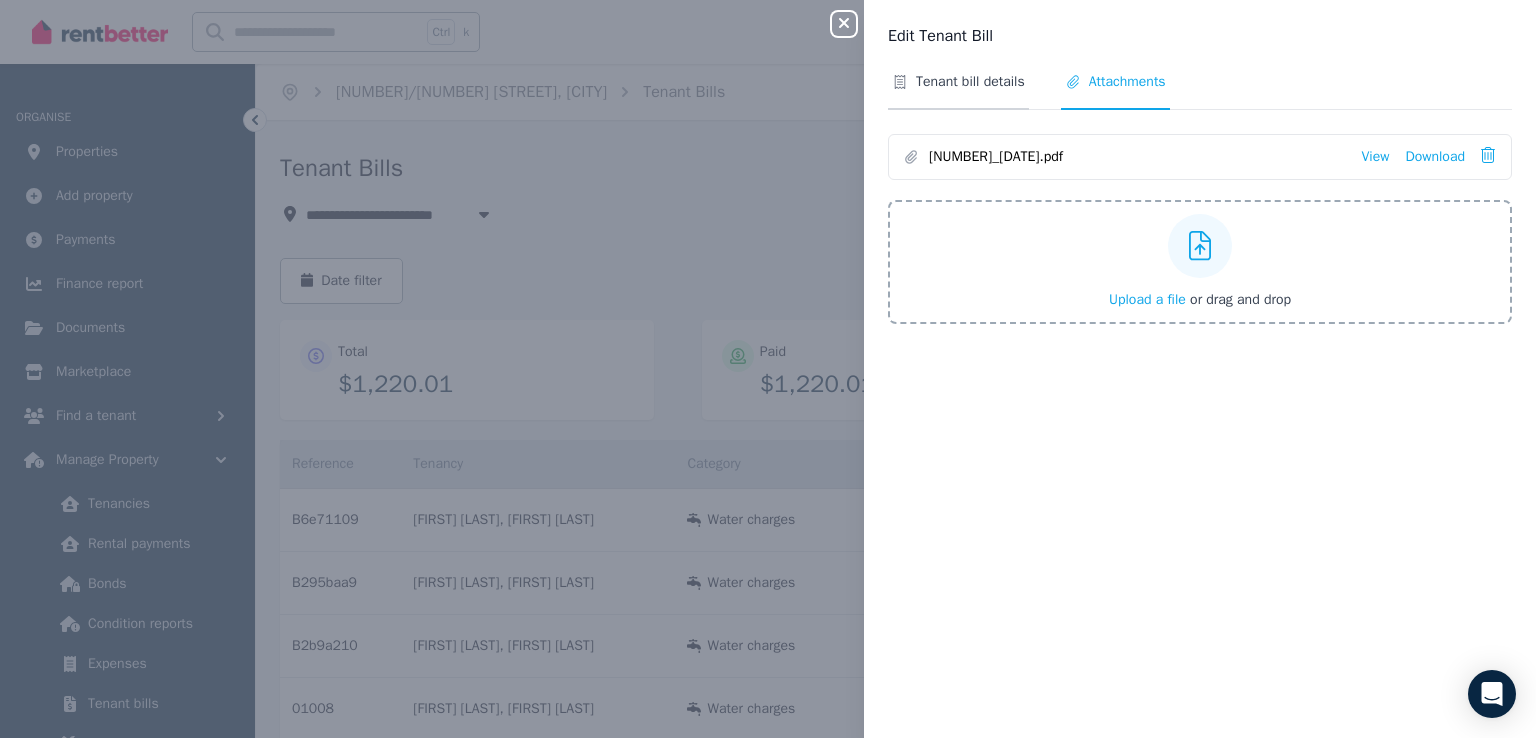 click on "Tenant bill details" at bounding box center (970, 82) 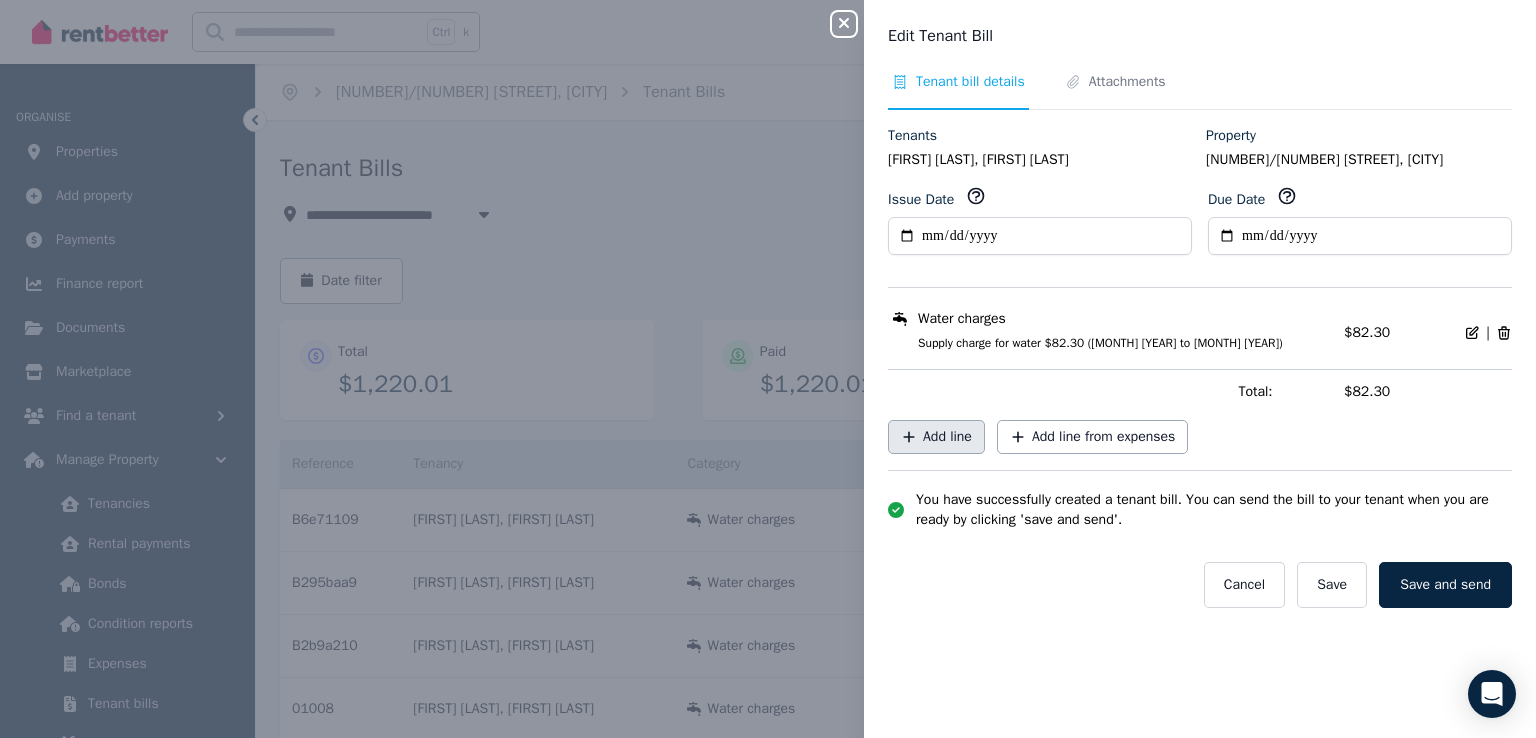 click on "Add line" at bounding box center (947, 437) 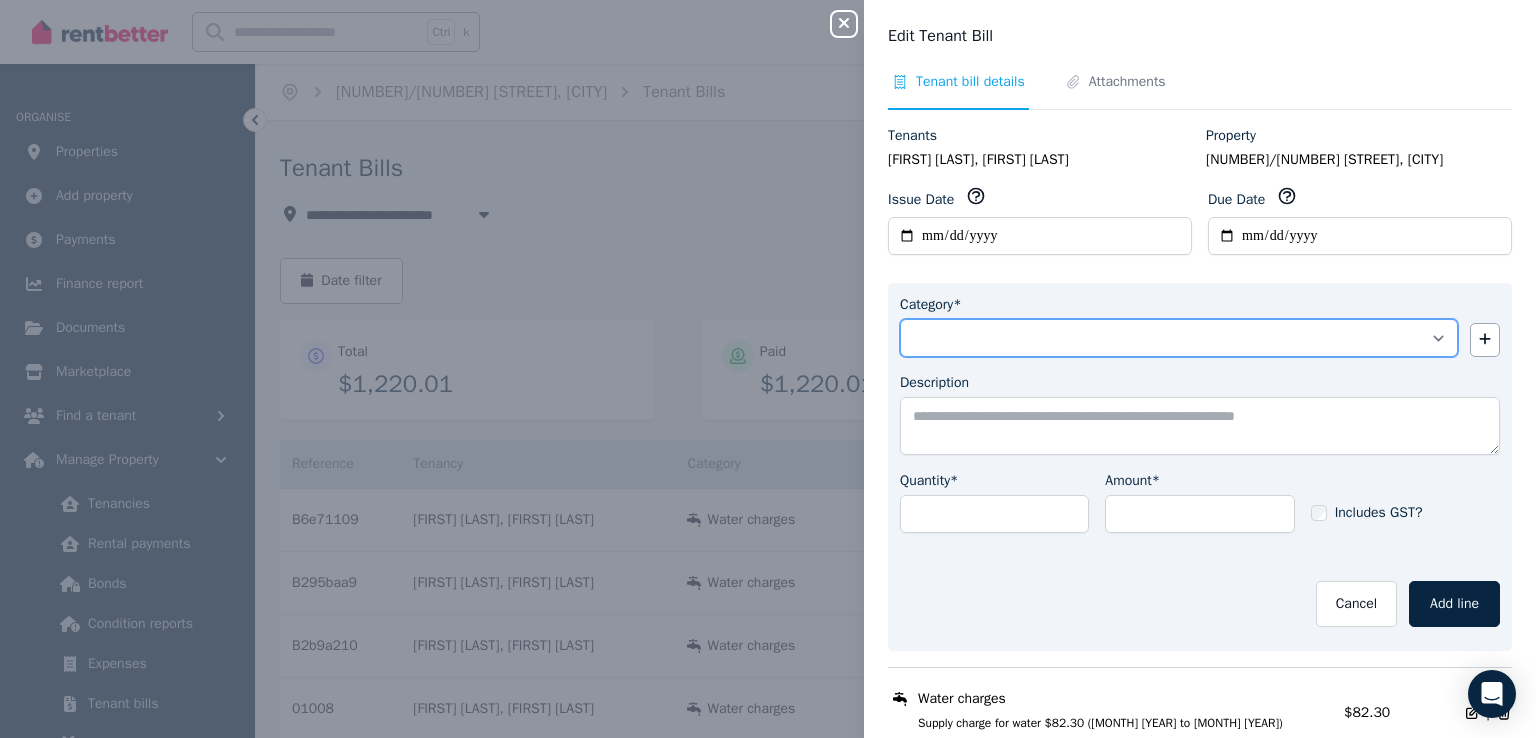 click on "**********" at bounding box center (1179, 338) 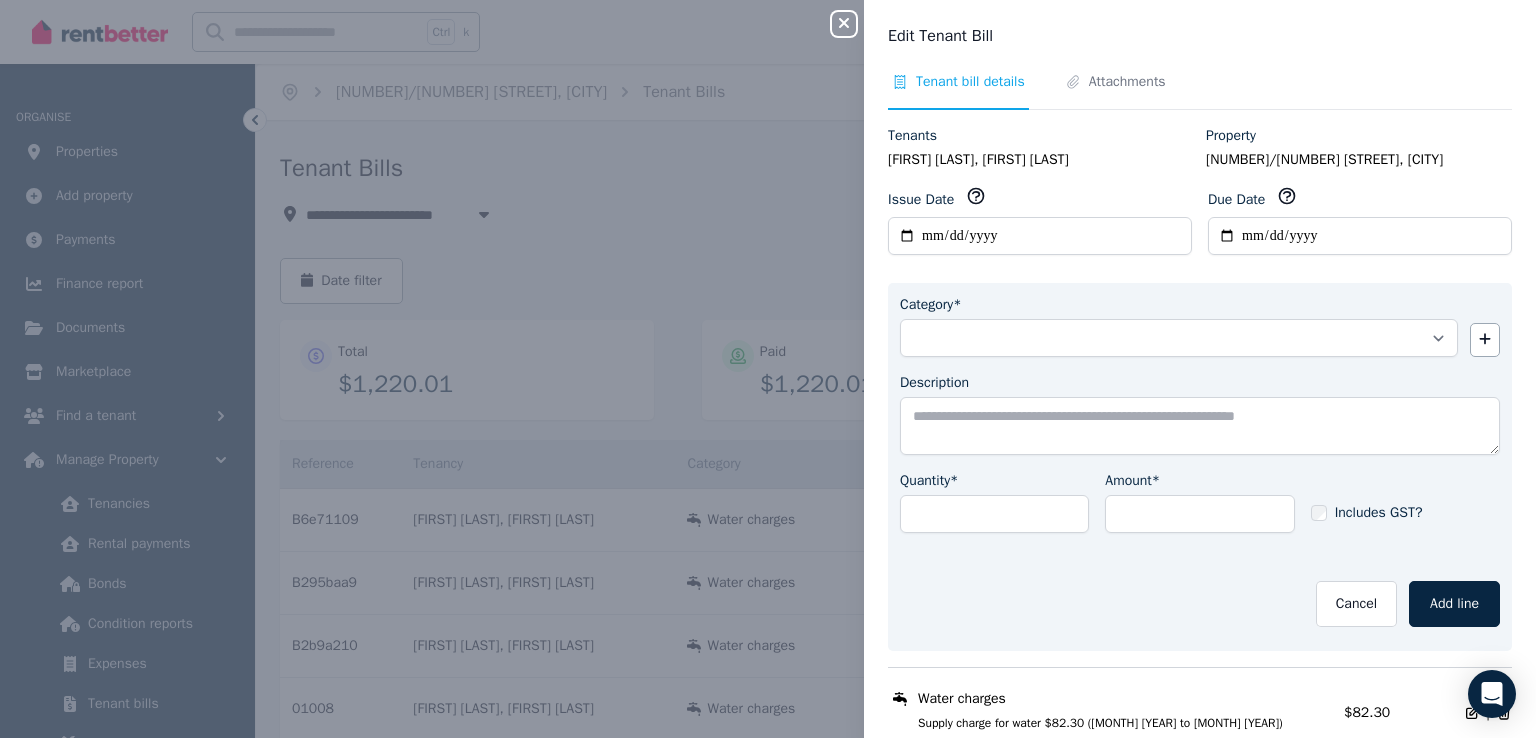click on "**********" at bounding box center [768, 369] 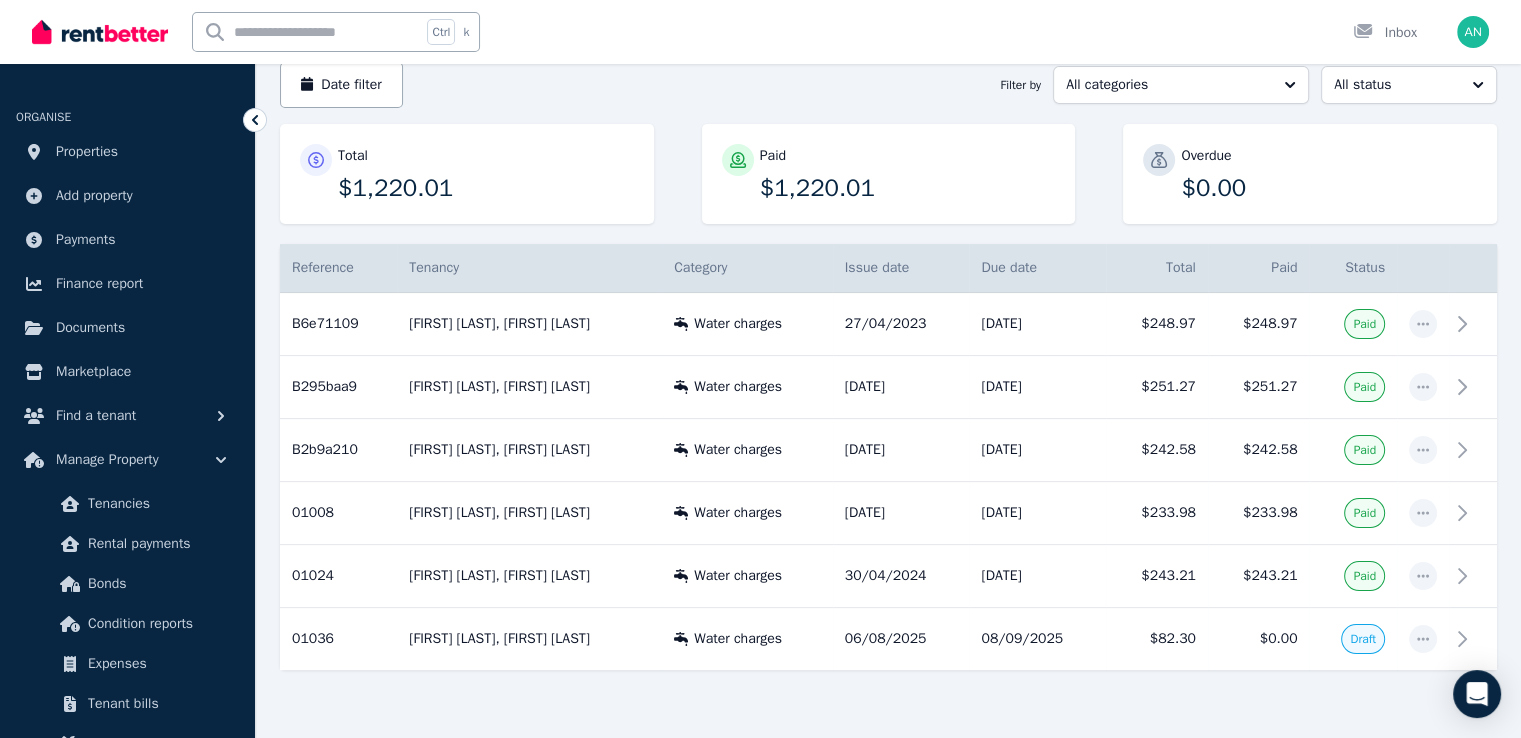 scroll, scrollTop: 200, scrollLeft: 0, axis: vertical 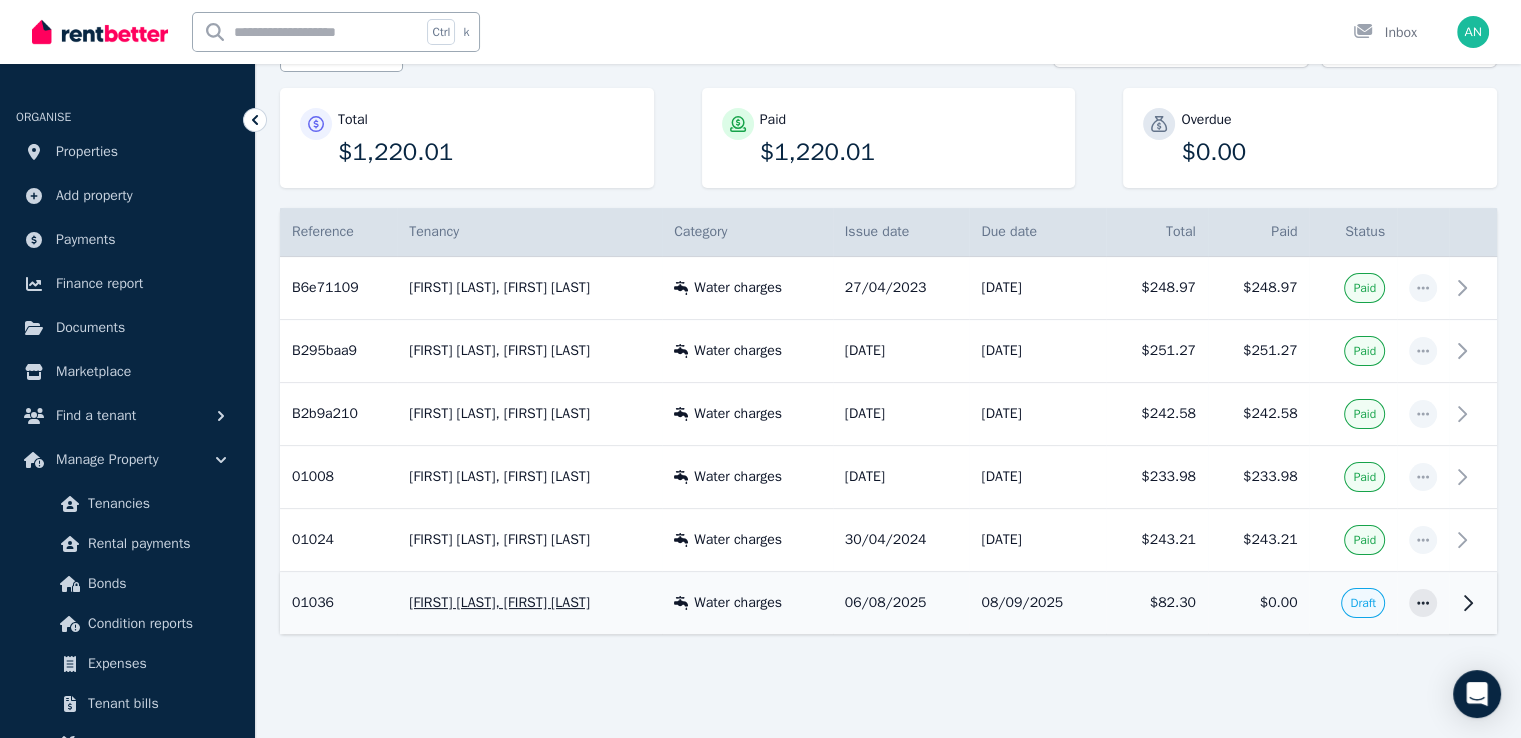 click on "[FIRST] [LAST], [FIRST] [LAST]" at bounding box center [529, 603] 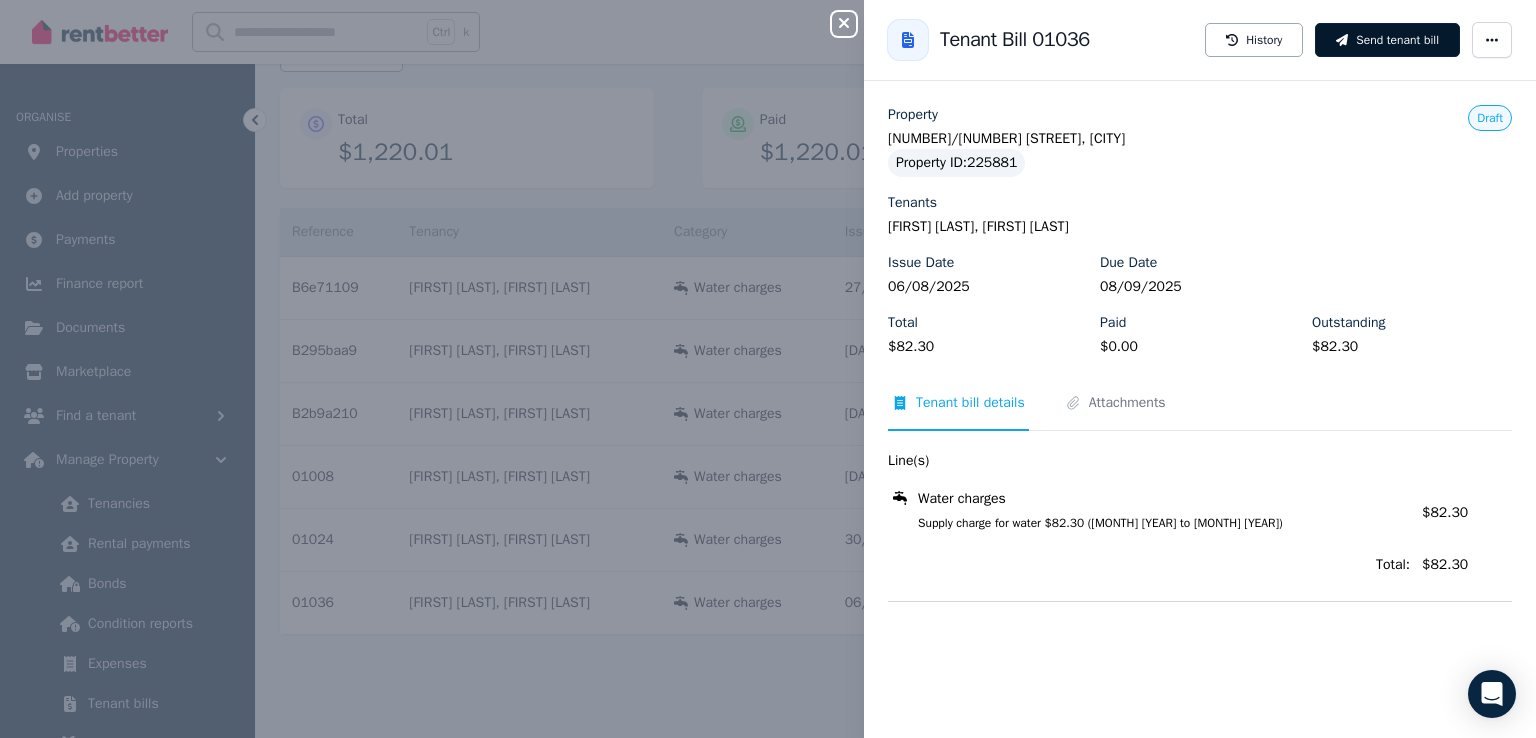 click on "Send tenant bill" at bounding box center [1387, 40] 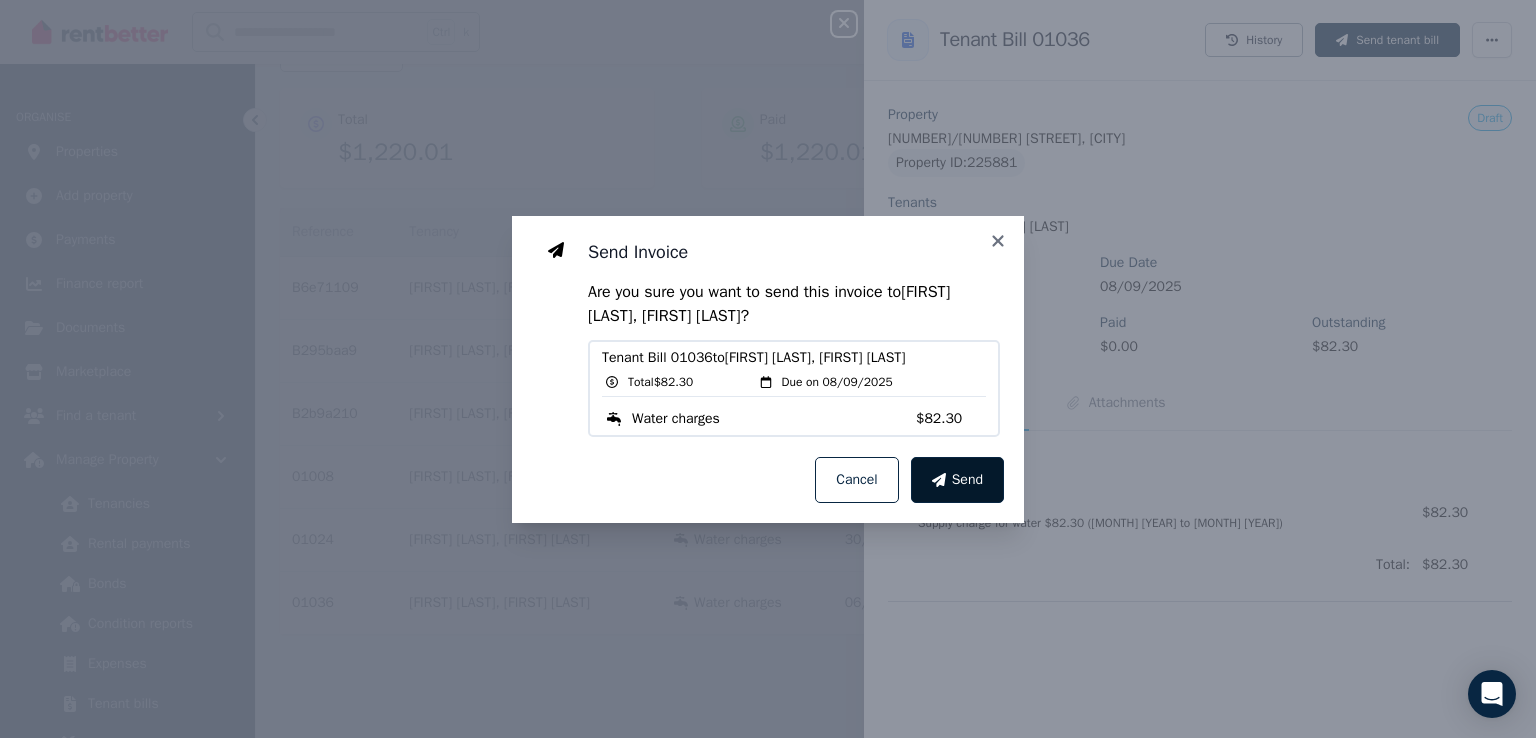click on "Send" at bounding box center (967, 480) 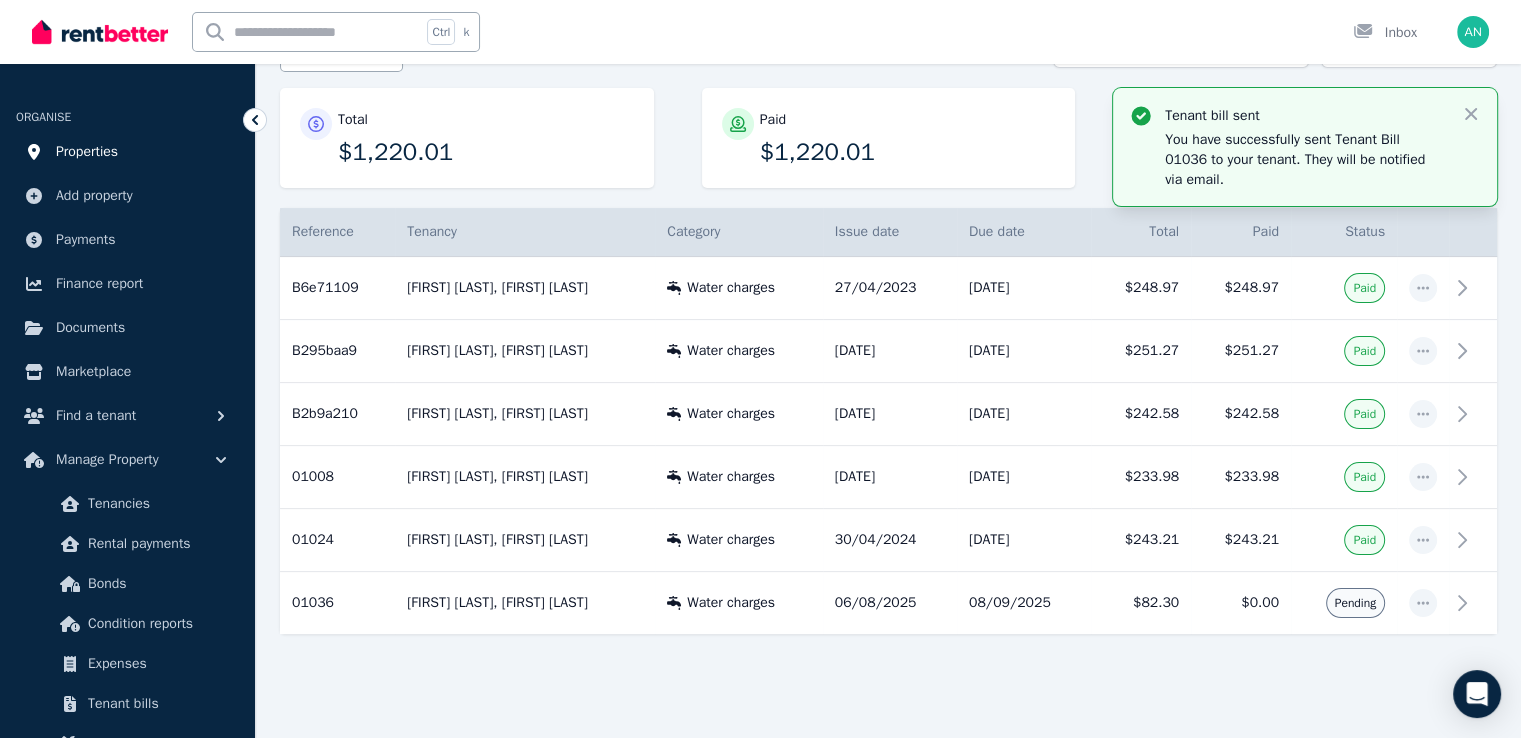 click on "Properties" at bounding box center (87, 152) 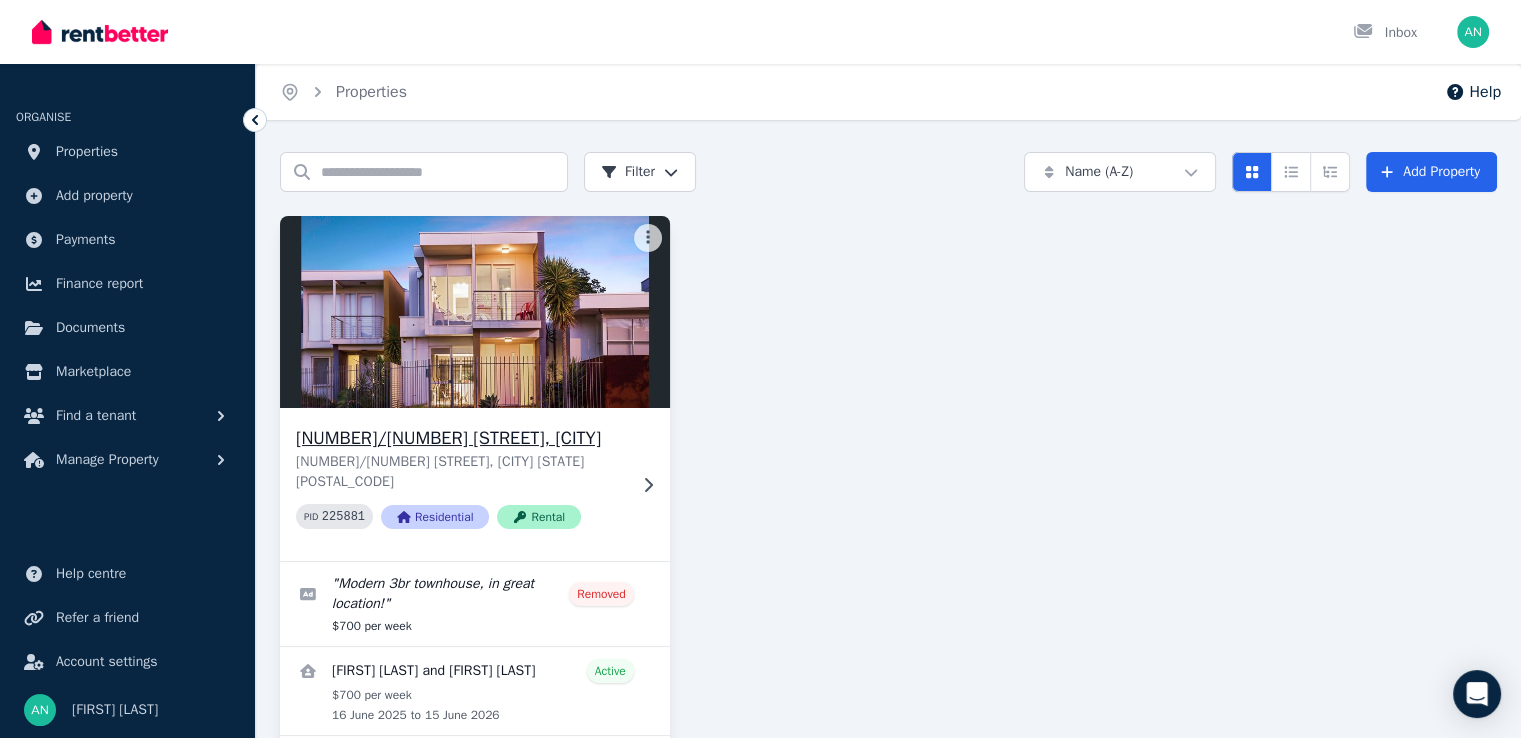 click on "[NUMBER]/[NUMBER] [STREET], [CITY]" at bounding box center [461, 438] 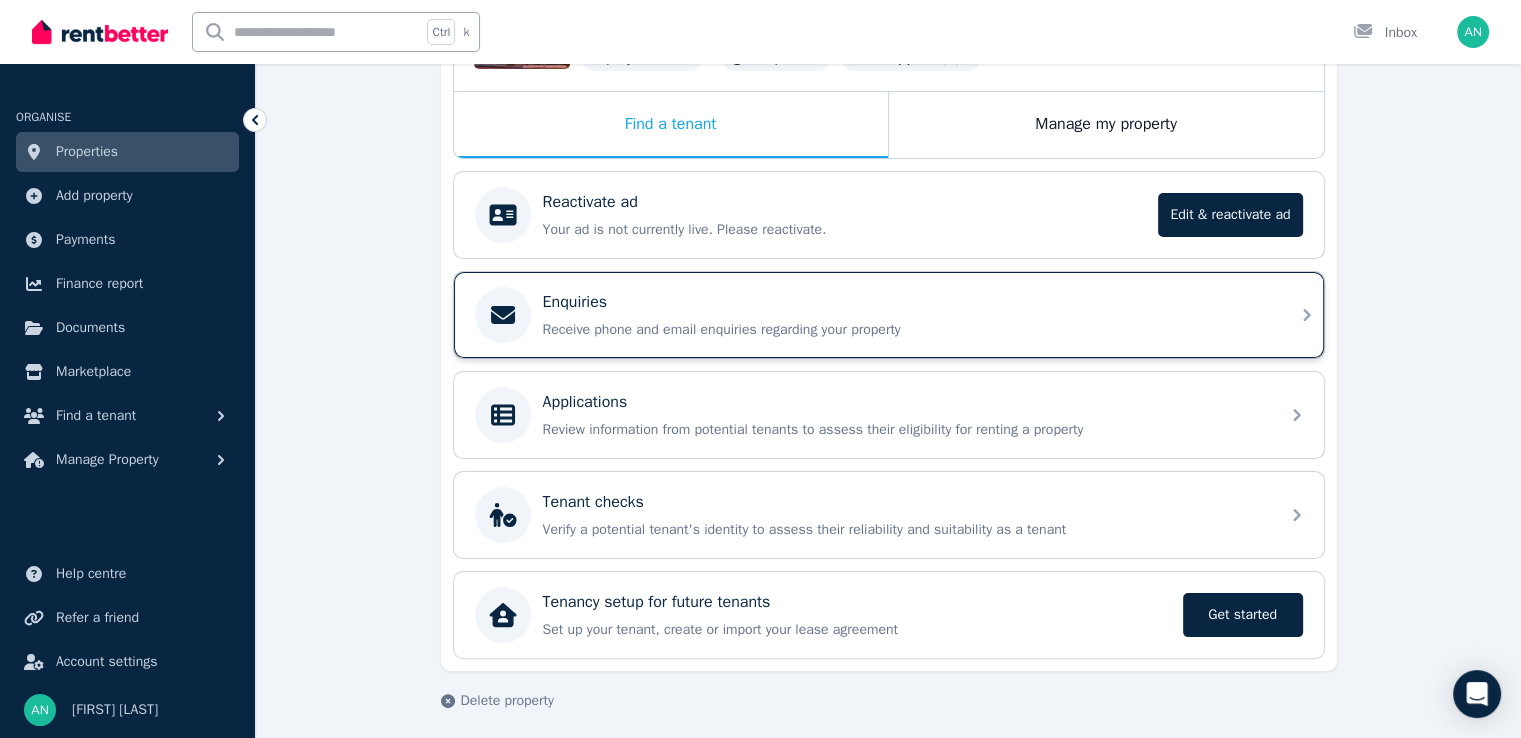 scroll, scrollTop: 308, scrollLeft: 0, axis: vertical 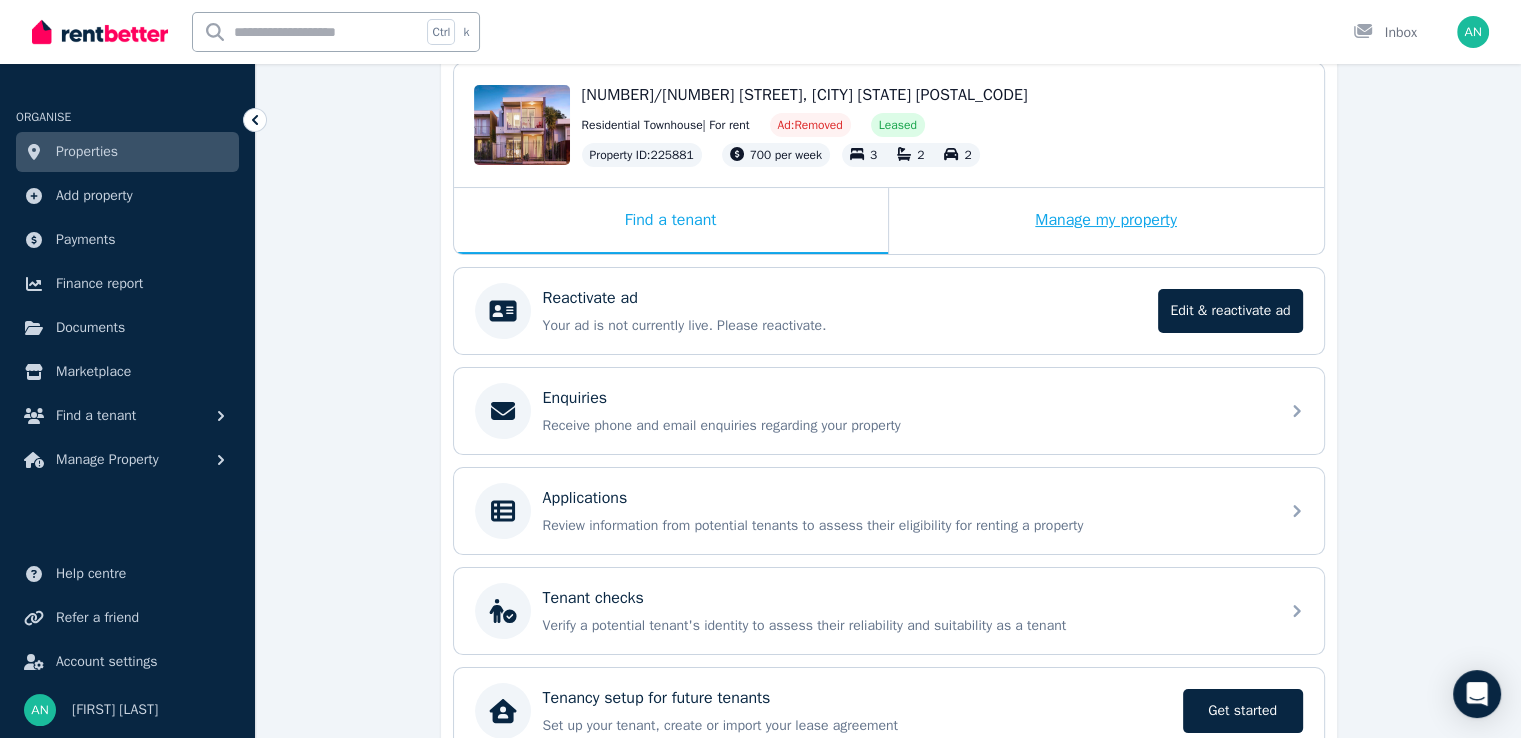 click on "Manage my property" at bounding box center (1106, 221) 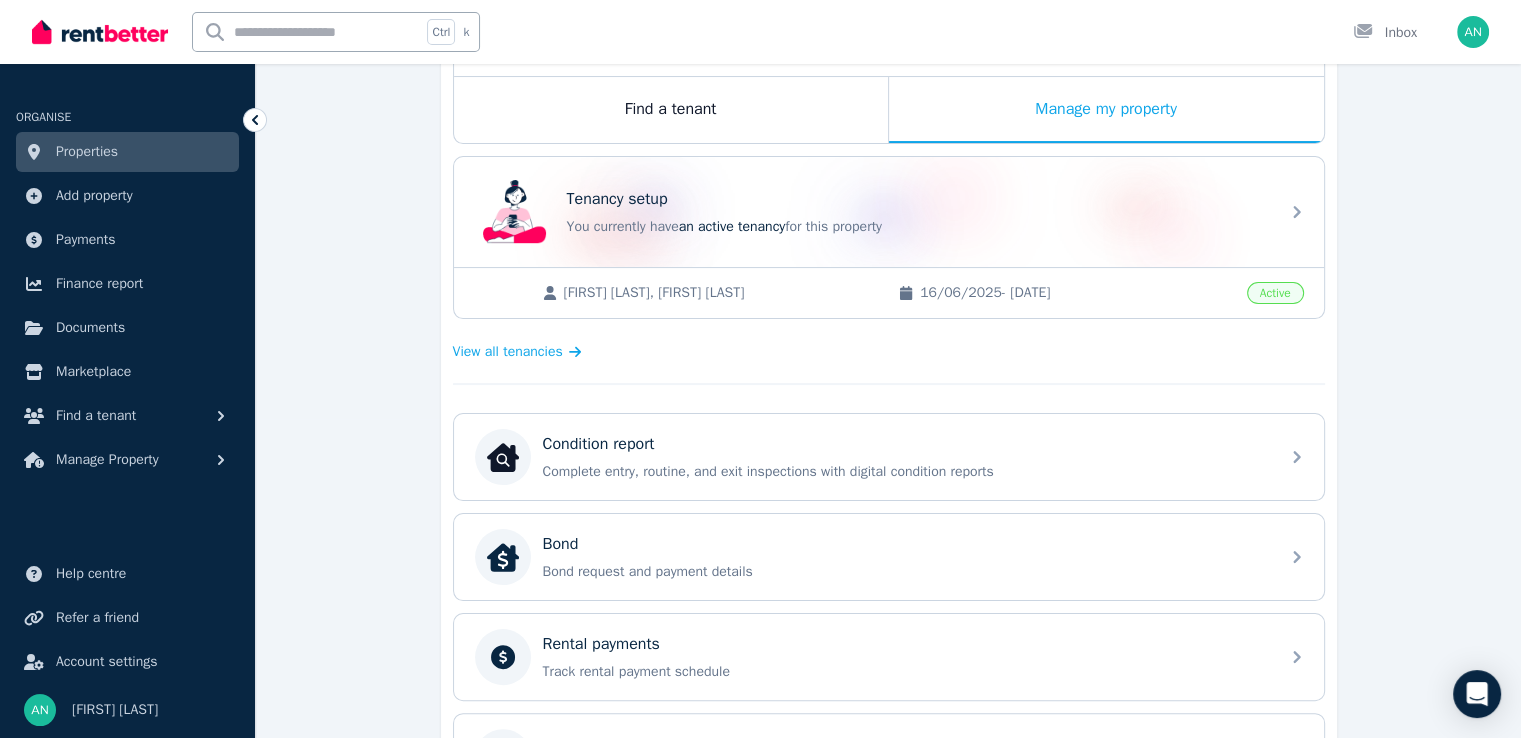 scroll, scrollTop: 508, scrollLeft: 0, axis: vertical 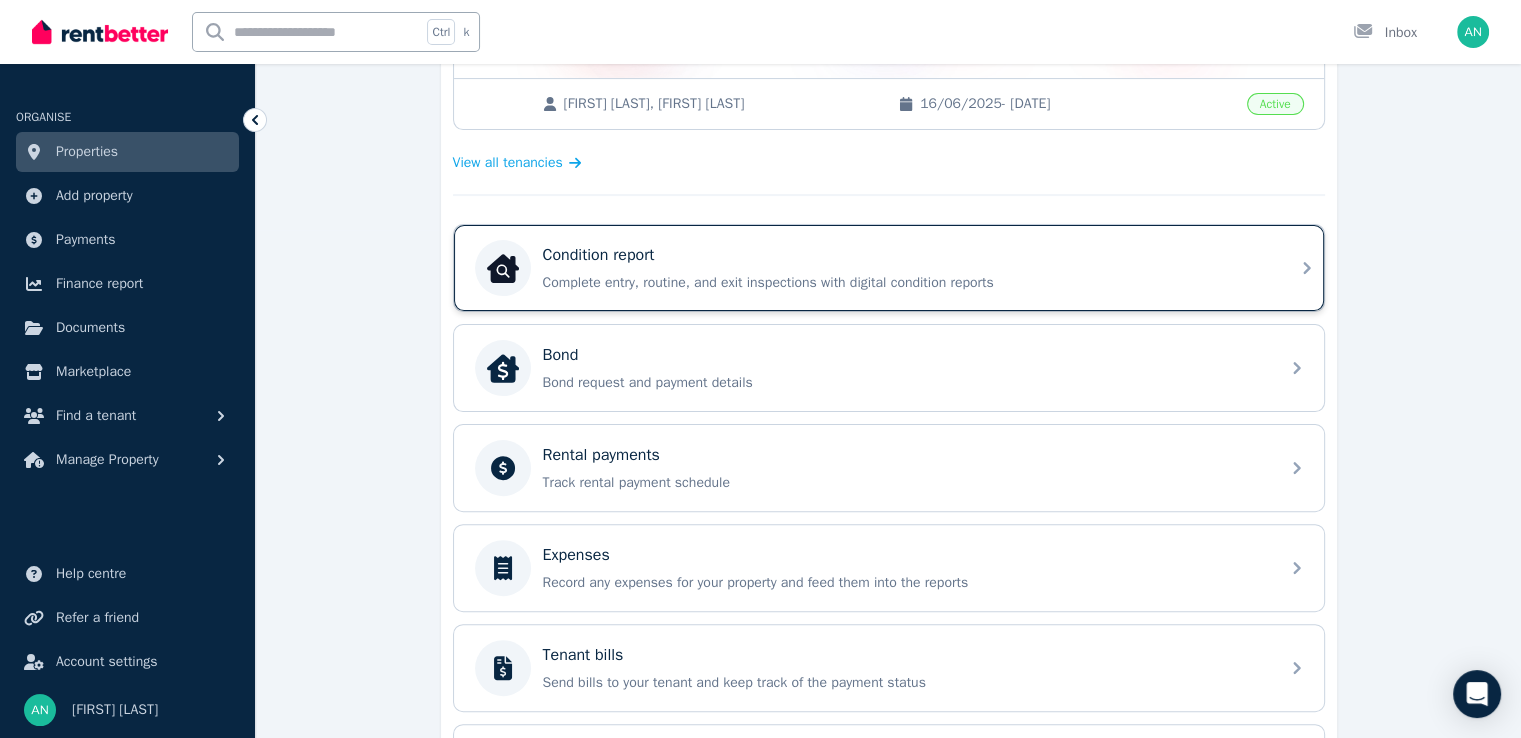 click on "Complete entry, routine, and exit inspections with digital condition reports" at bounding box center [905, 283] 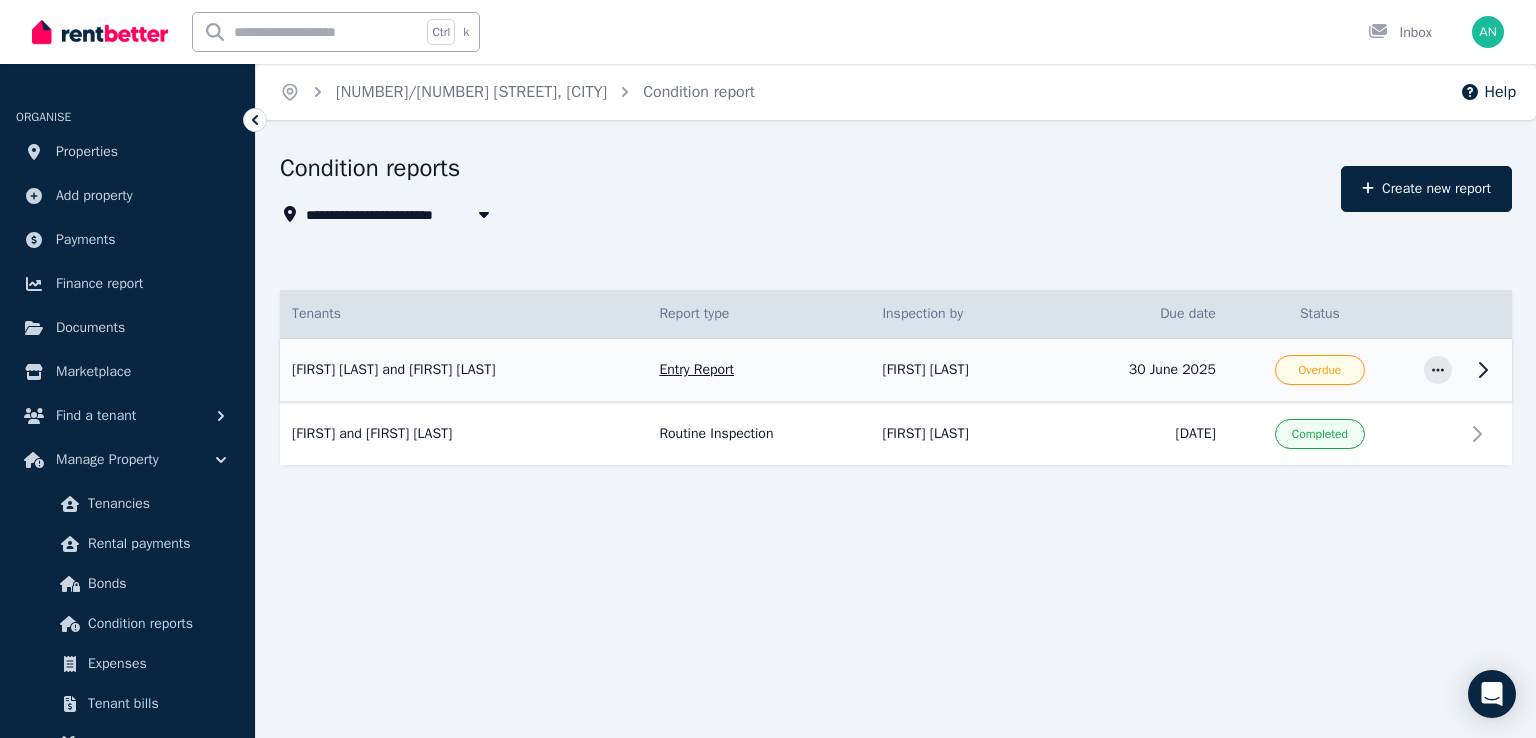 click on "30 June 2025" at bounding box center (1137, 371) 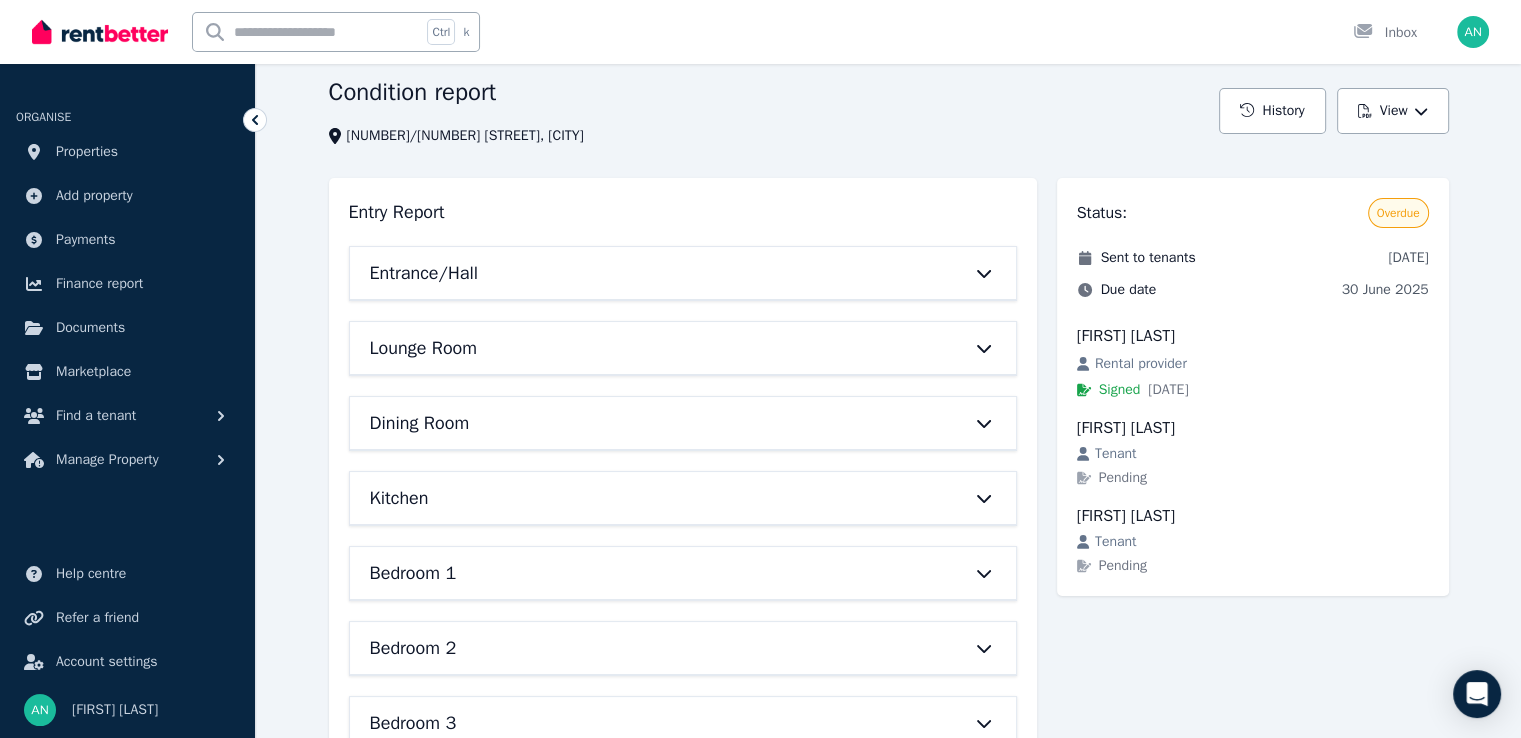 scroll, scrollTop: 0, scrollLeft: 0, axis: both 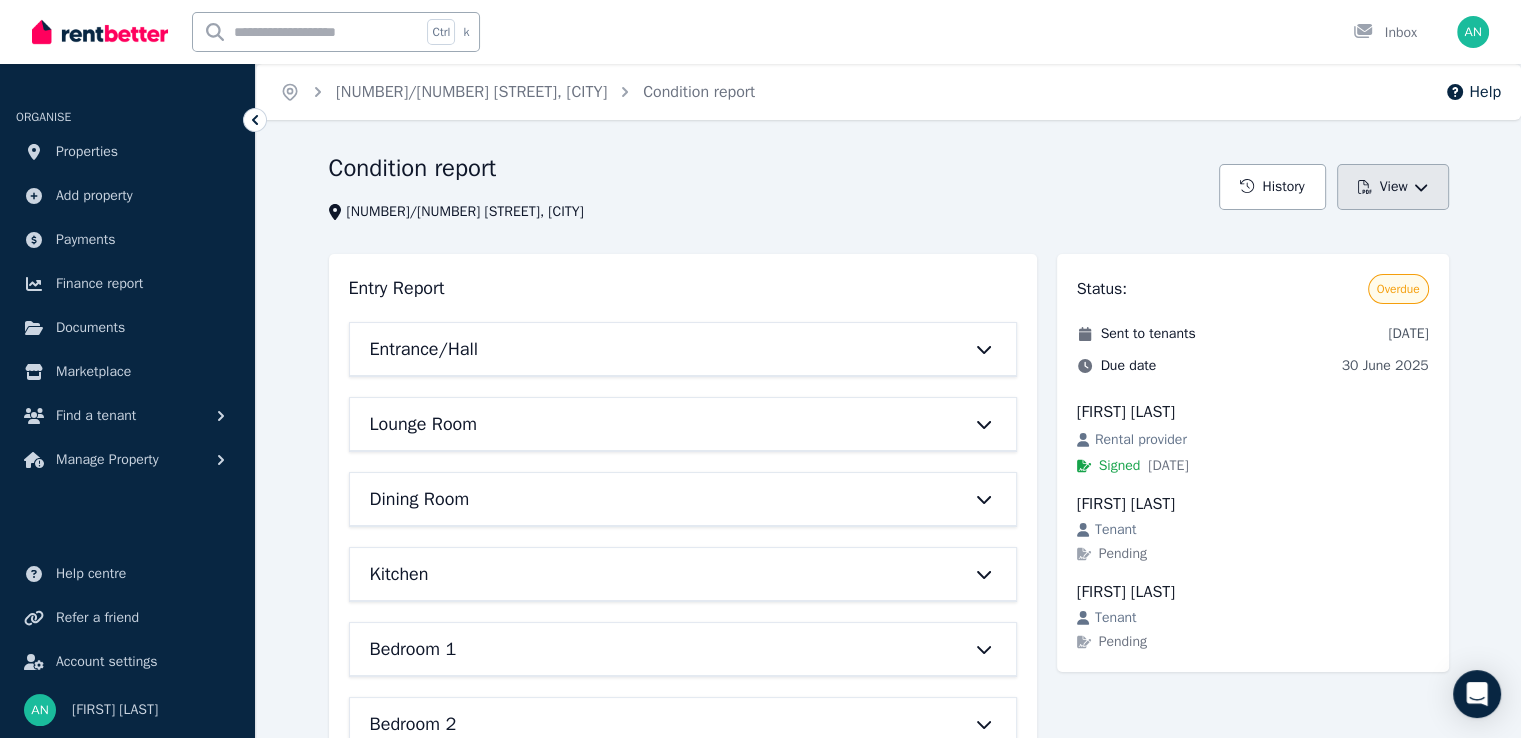 click on "View" at bounding box center (1393, 187) 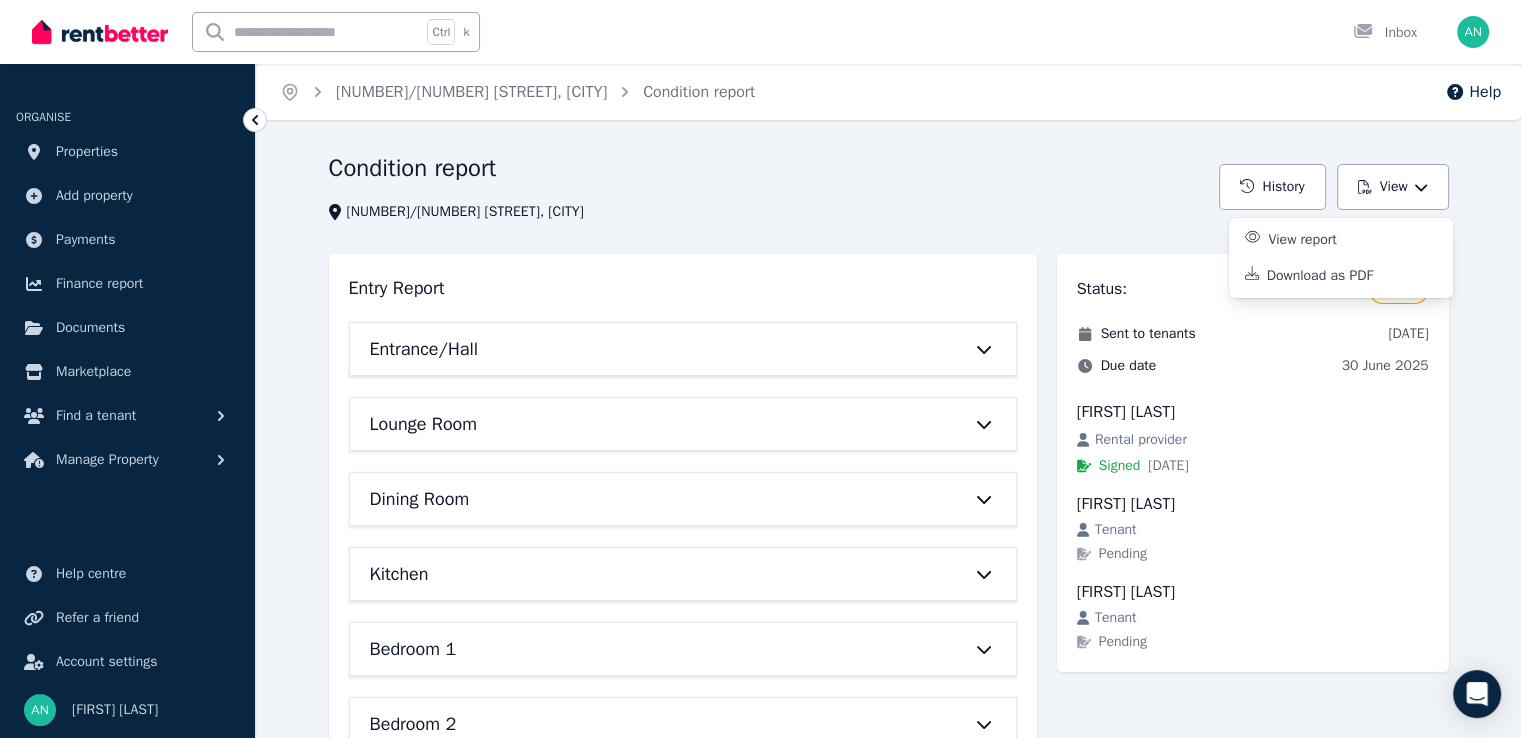 click on "[NUMBER]/[NUMBER] [STREET], [CITY]" at bounding box center (768, 212) 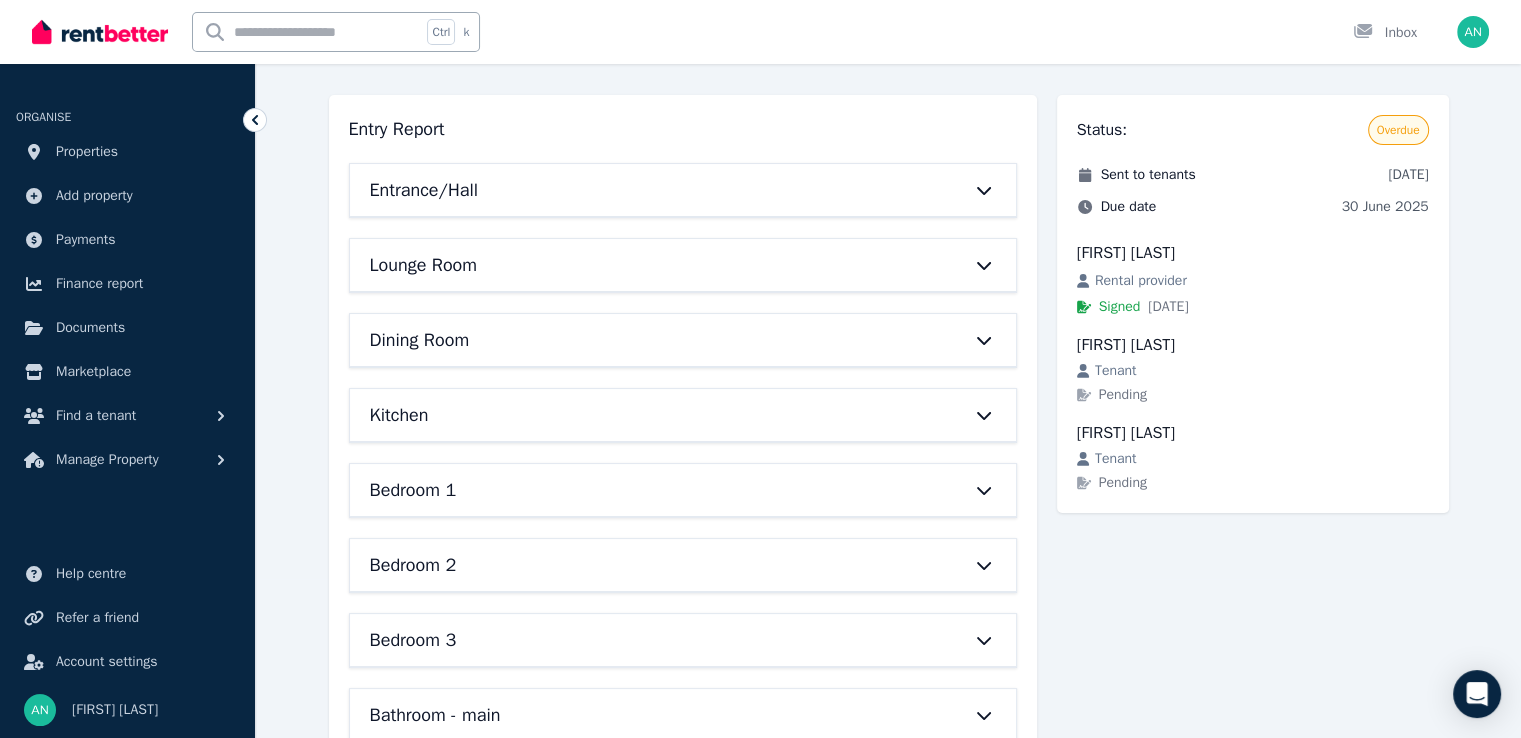scroll, scrollTop: 0, scrollLeft: 0, axis: both 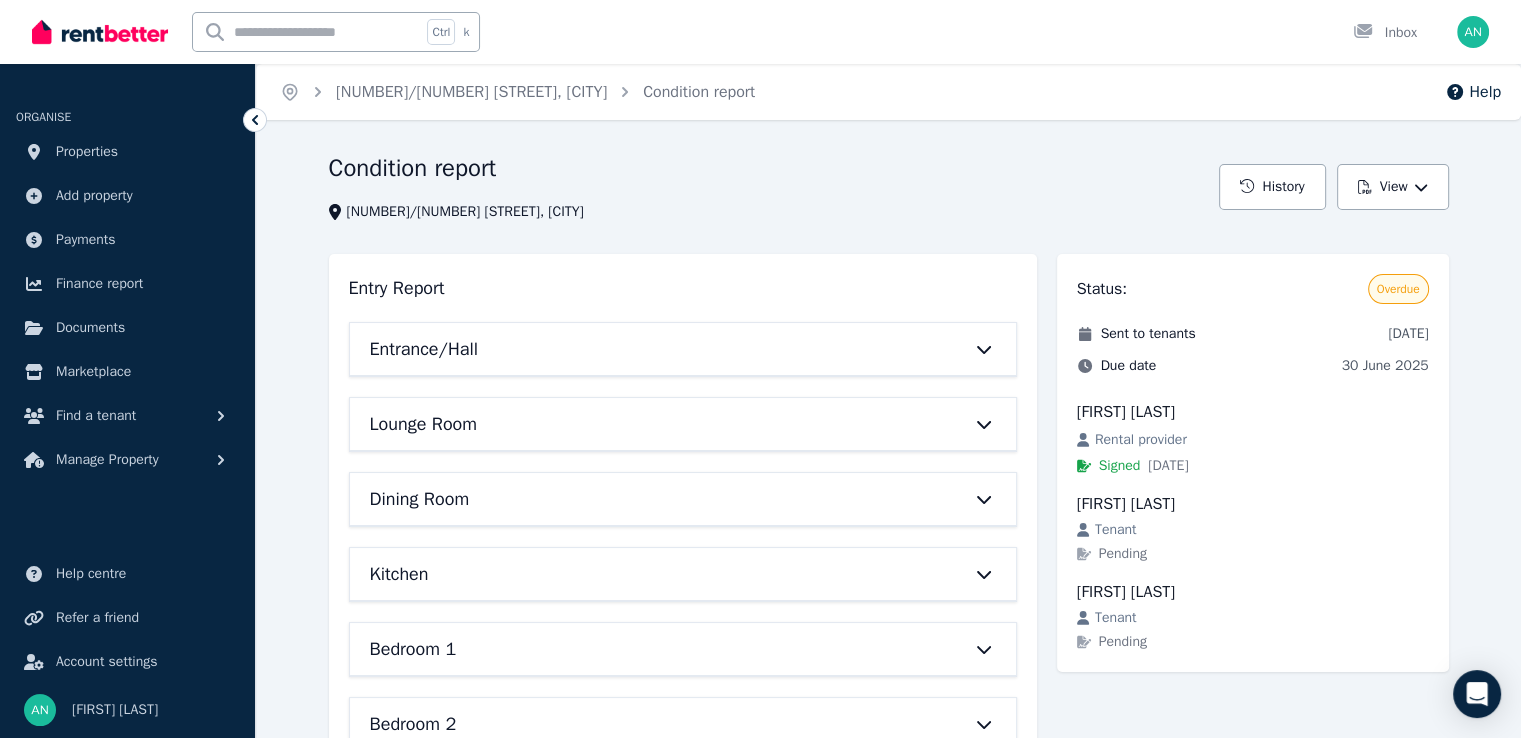 type 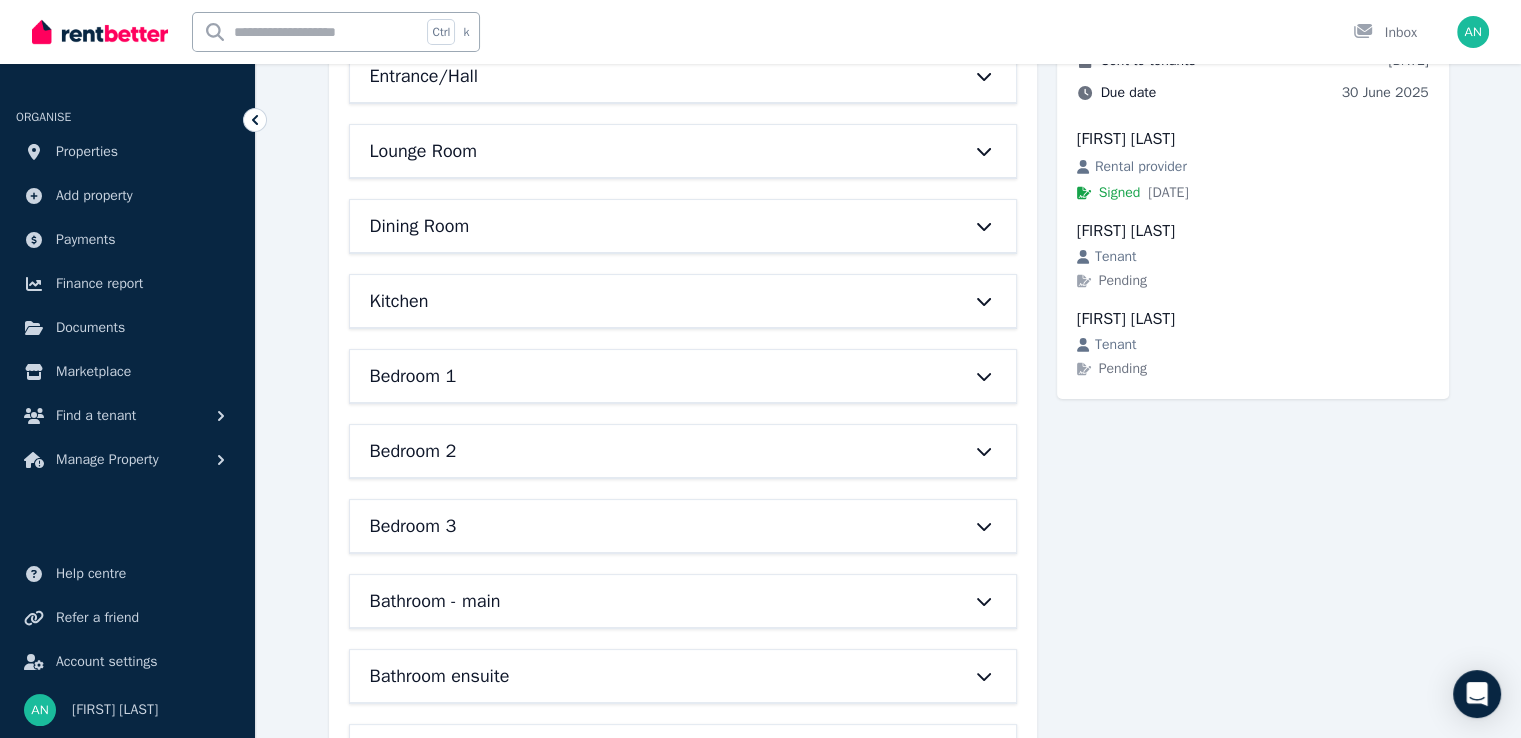 scroll, scrollTop: 0, scrollLeft: 0, axis: both 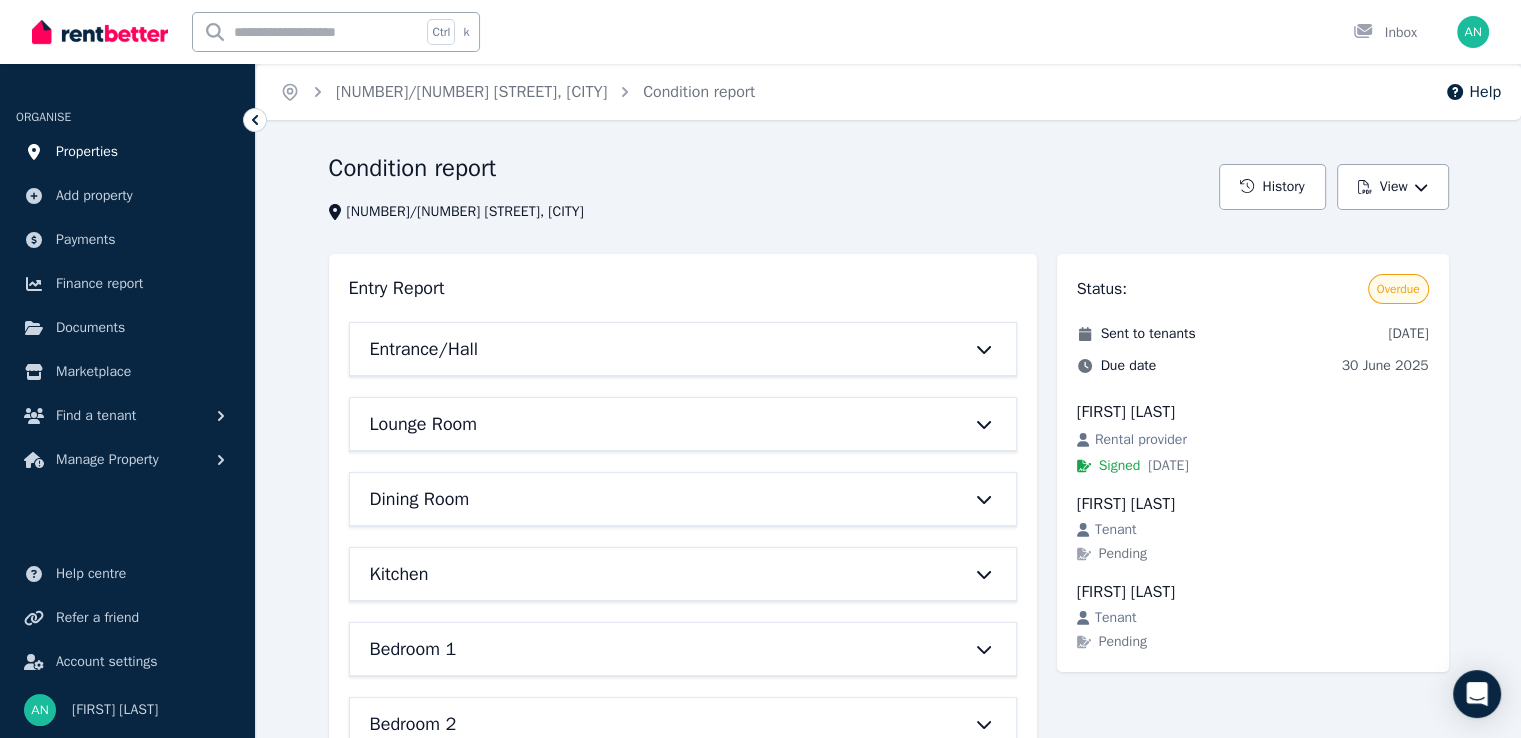 click on "Properties" at bounding box center (87, 152) 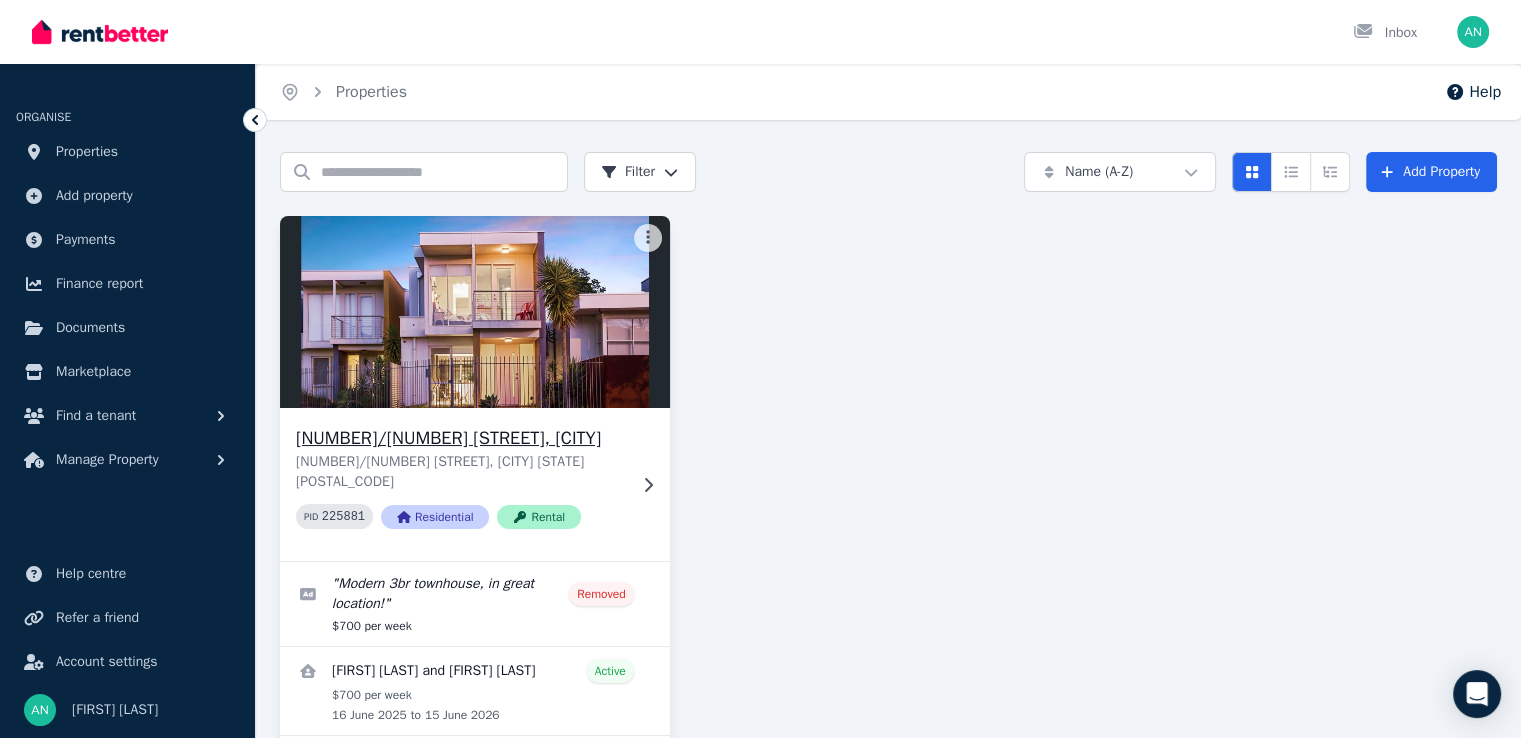 click on "[NUMBER]/[NUMBER] [STREET], [CITY]" at bounding box center [461, 438] 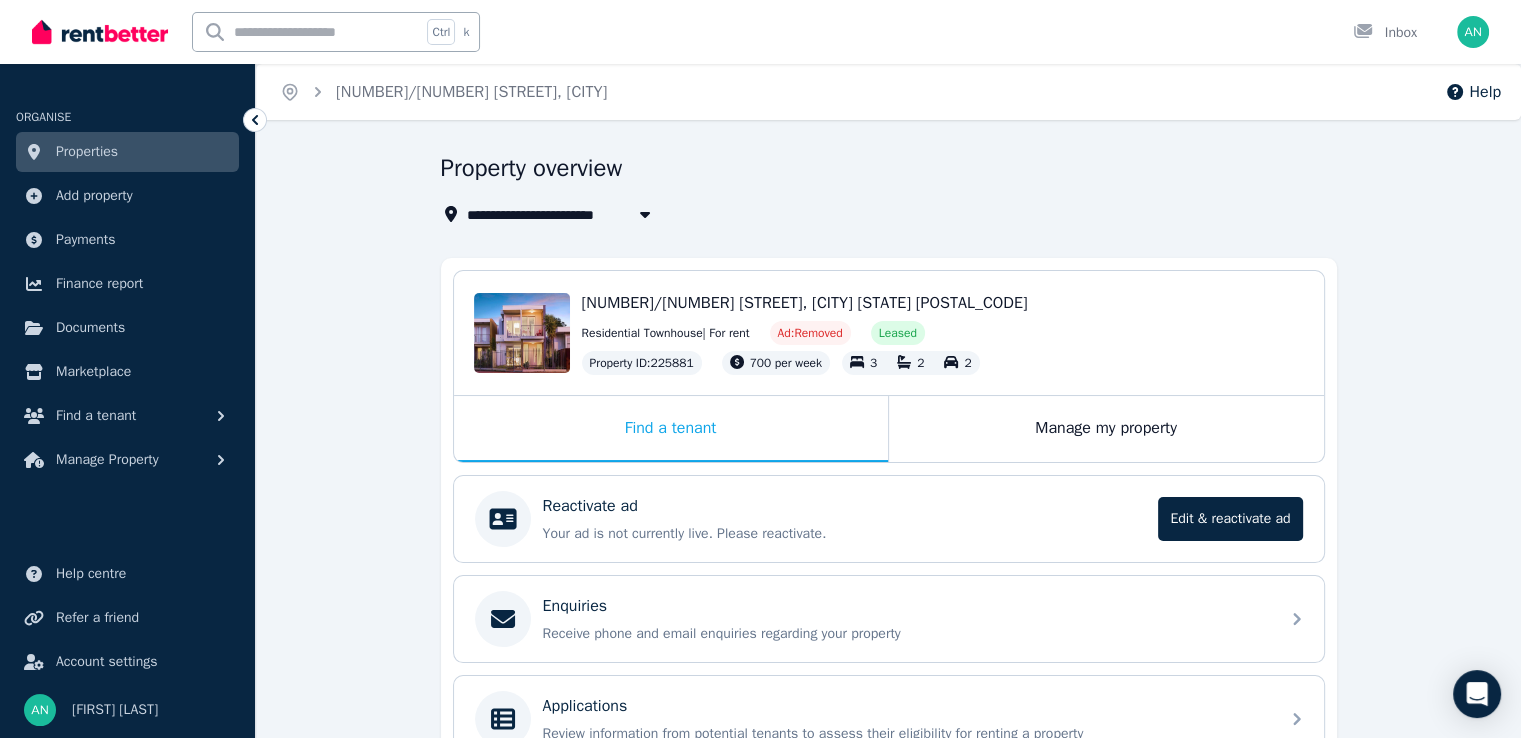 scroll, scrollTop: 100, scrollLeft: 0, axis: vertical 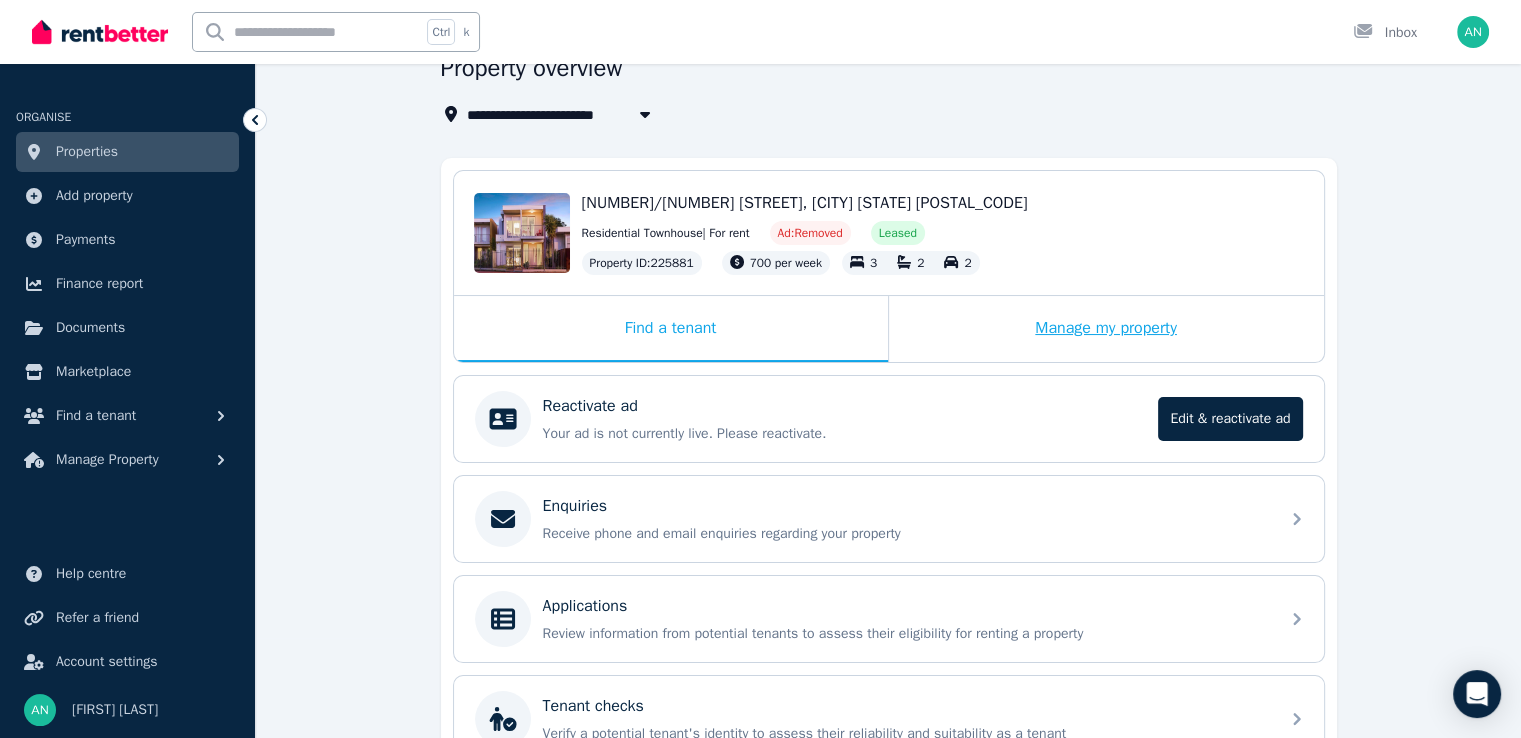 click on "Manage my property" at bounding box center [1106, 329] 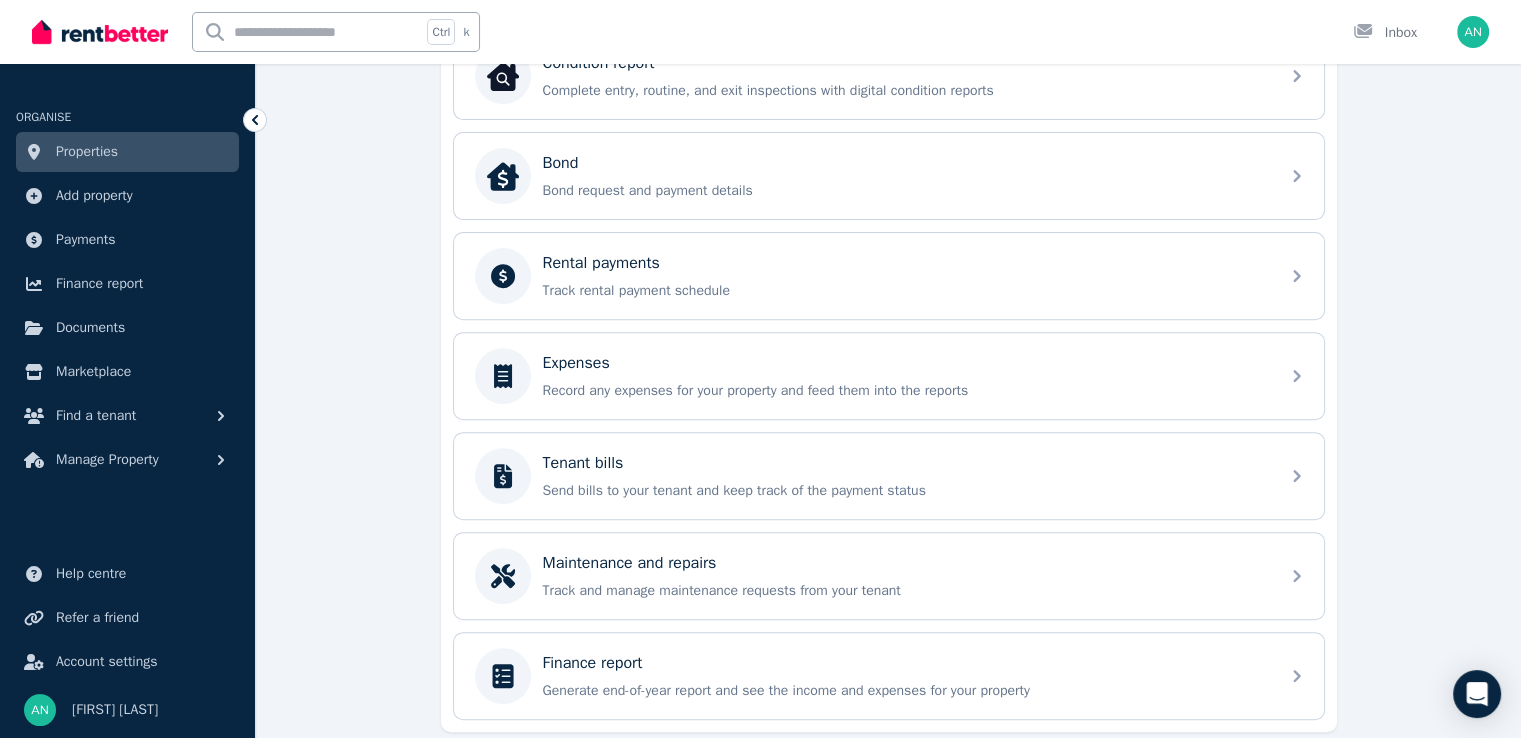 scroll, scrollTop: 762, scrollLeft: 0, axis: vertical 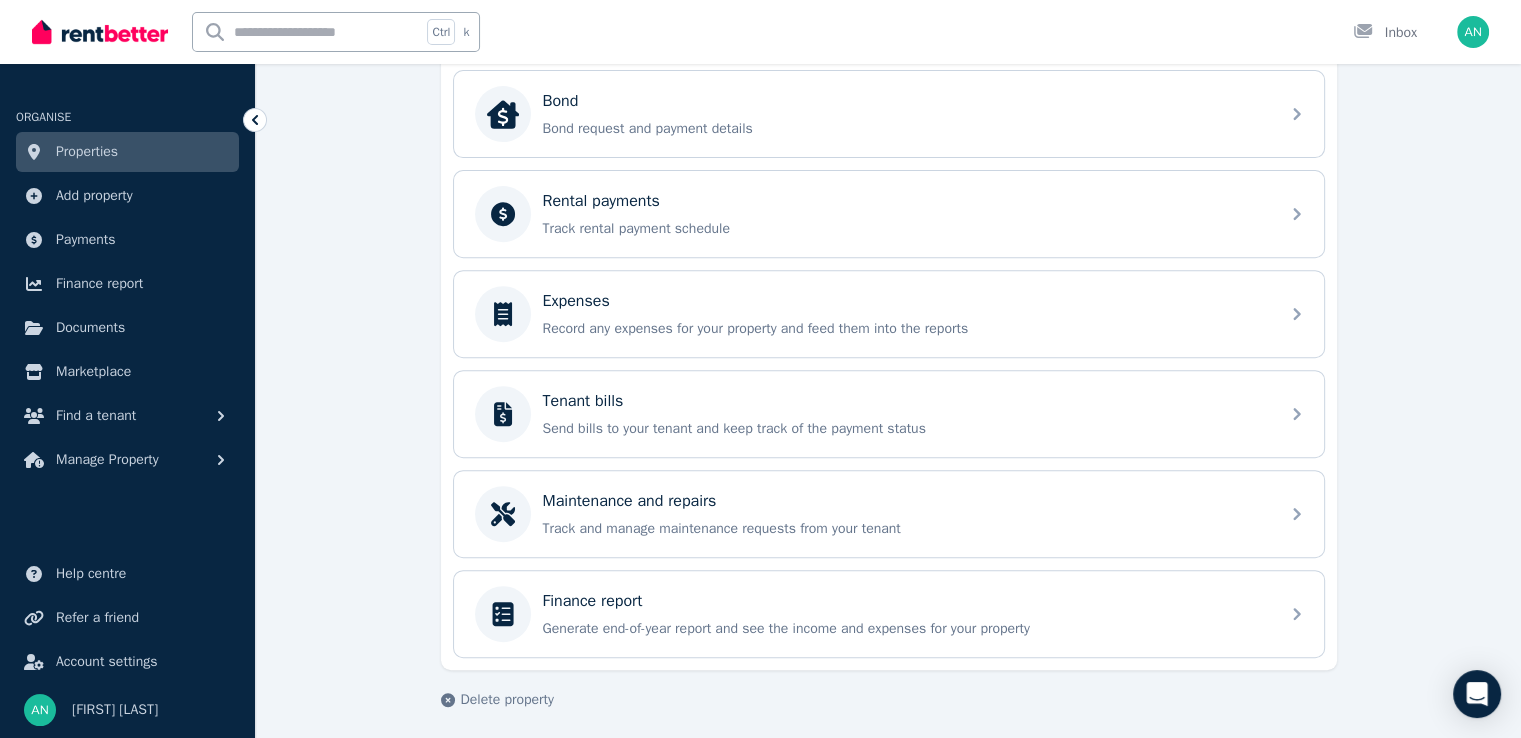 click on "**********" at bounding box center [888, 68] 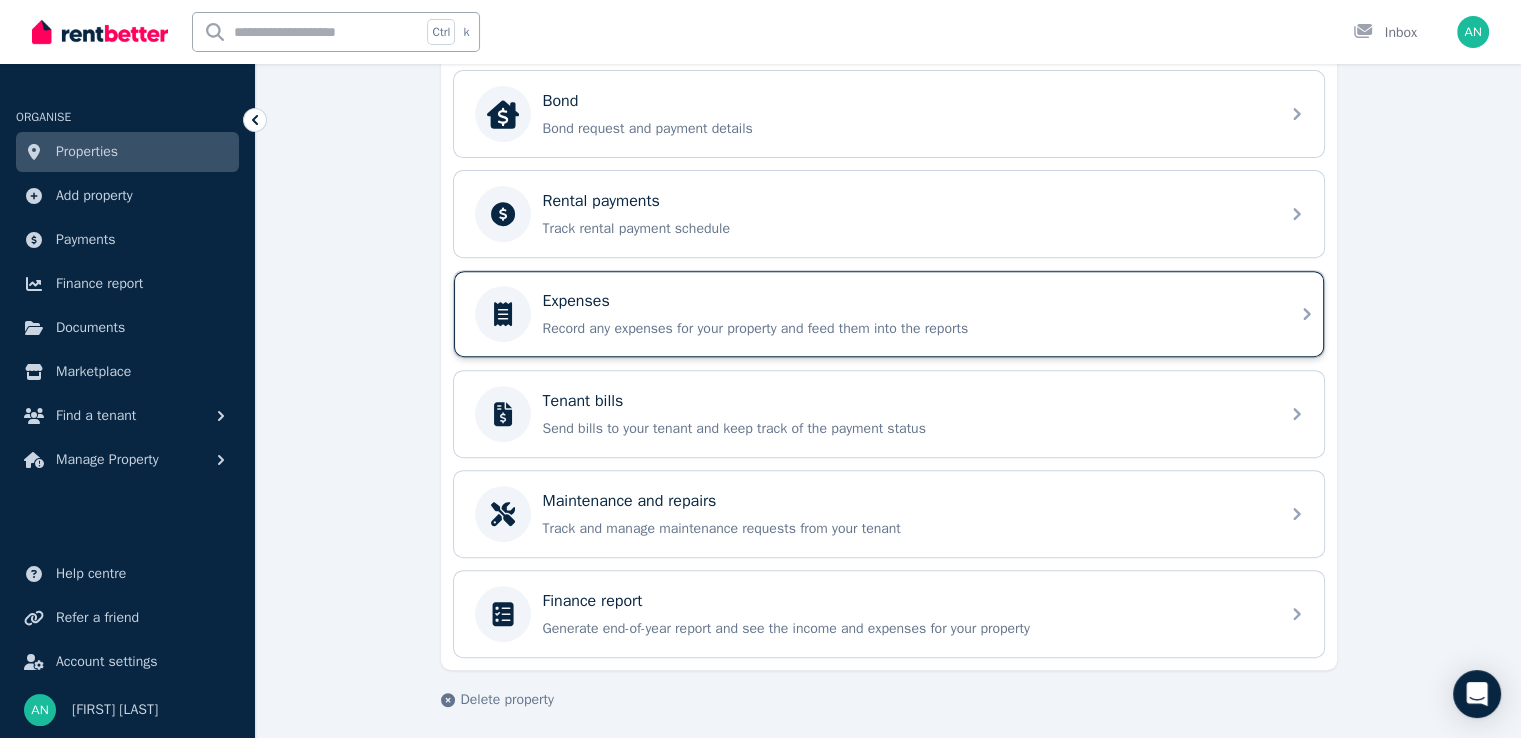 click on "Expenses" at bounding box center (905, 301) 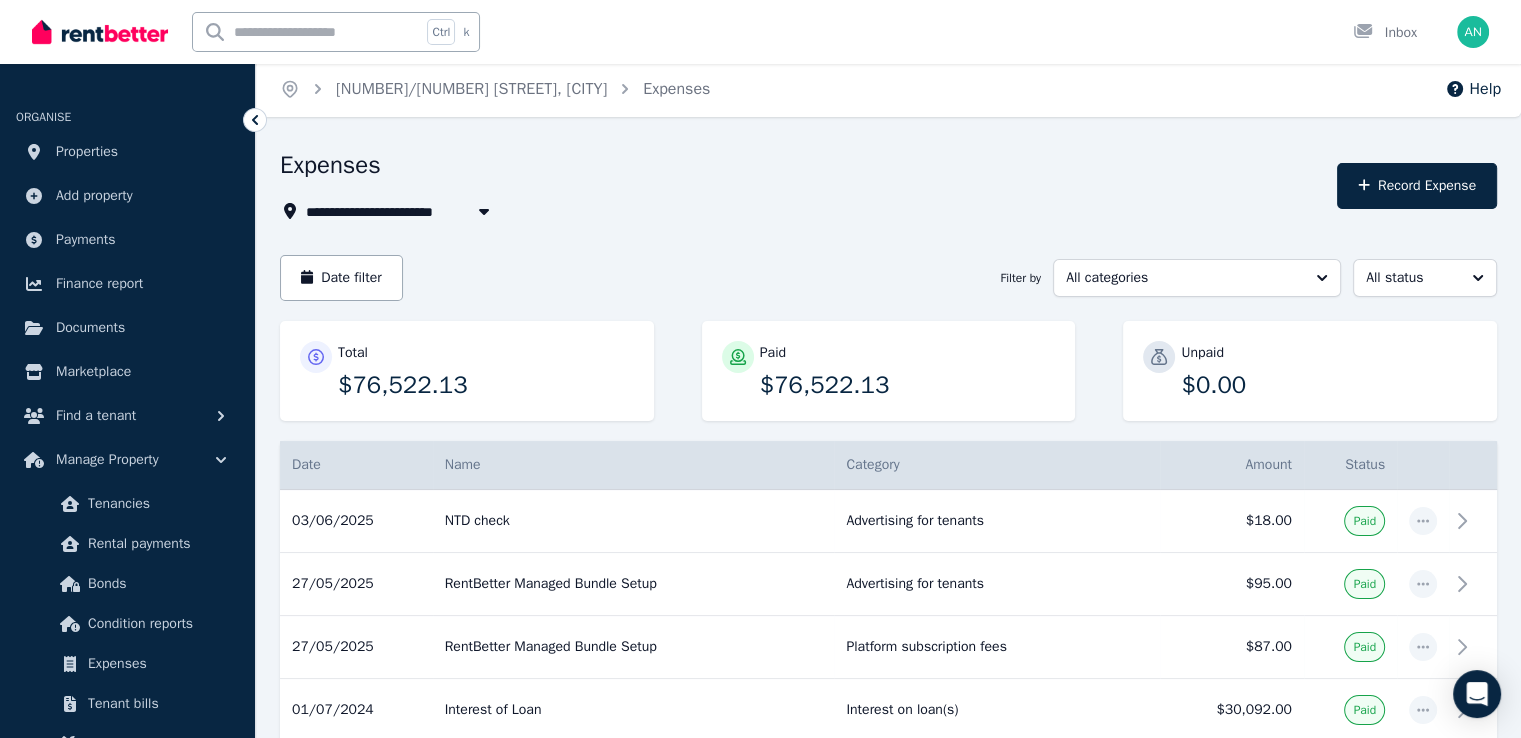 scroll, scrollTop: 0, scrollLeft: 0, axis: both 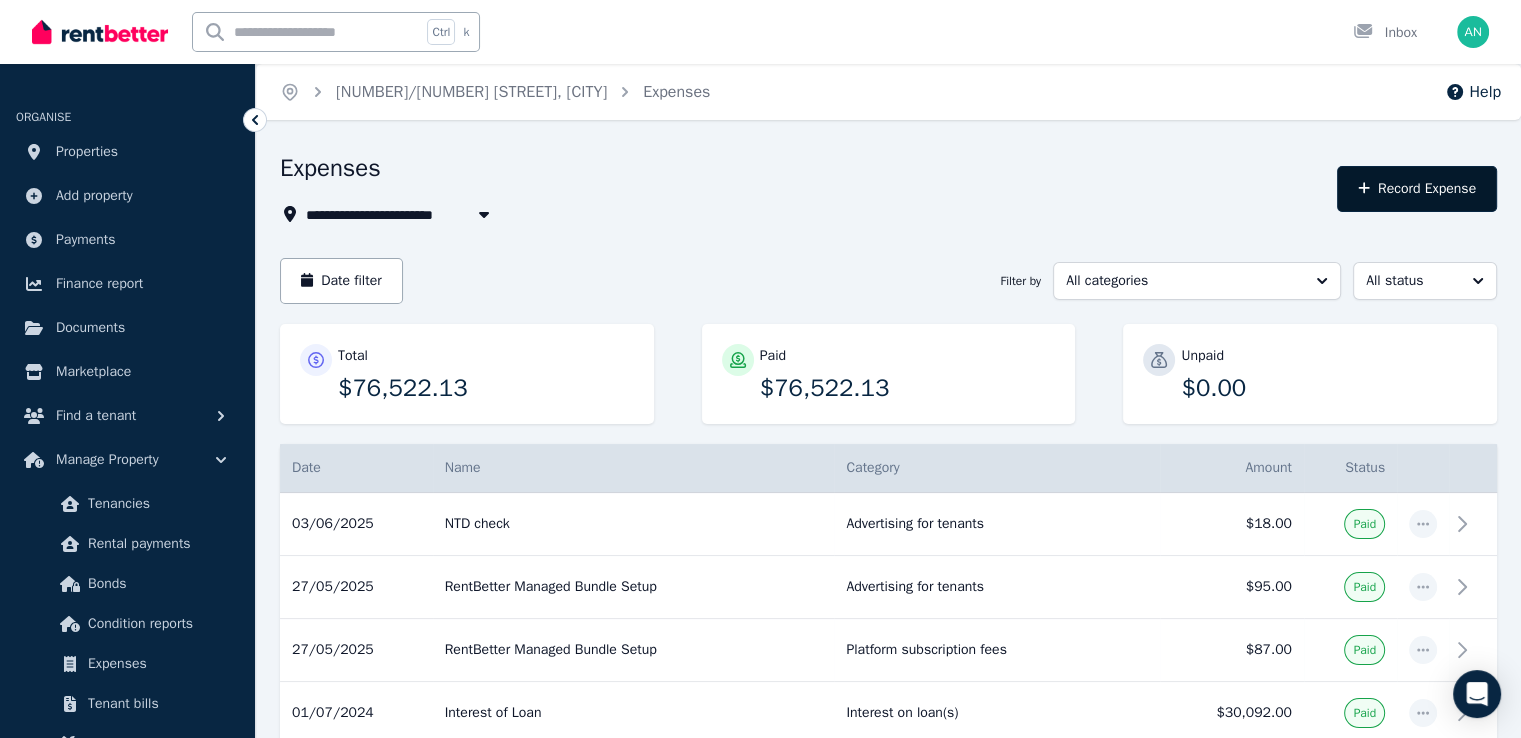 click on "Record Expense" at bounding box center [1417, 189] 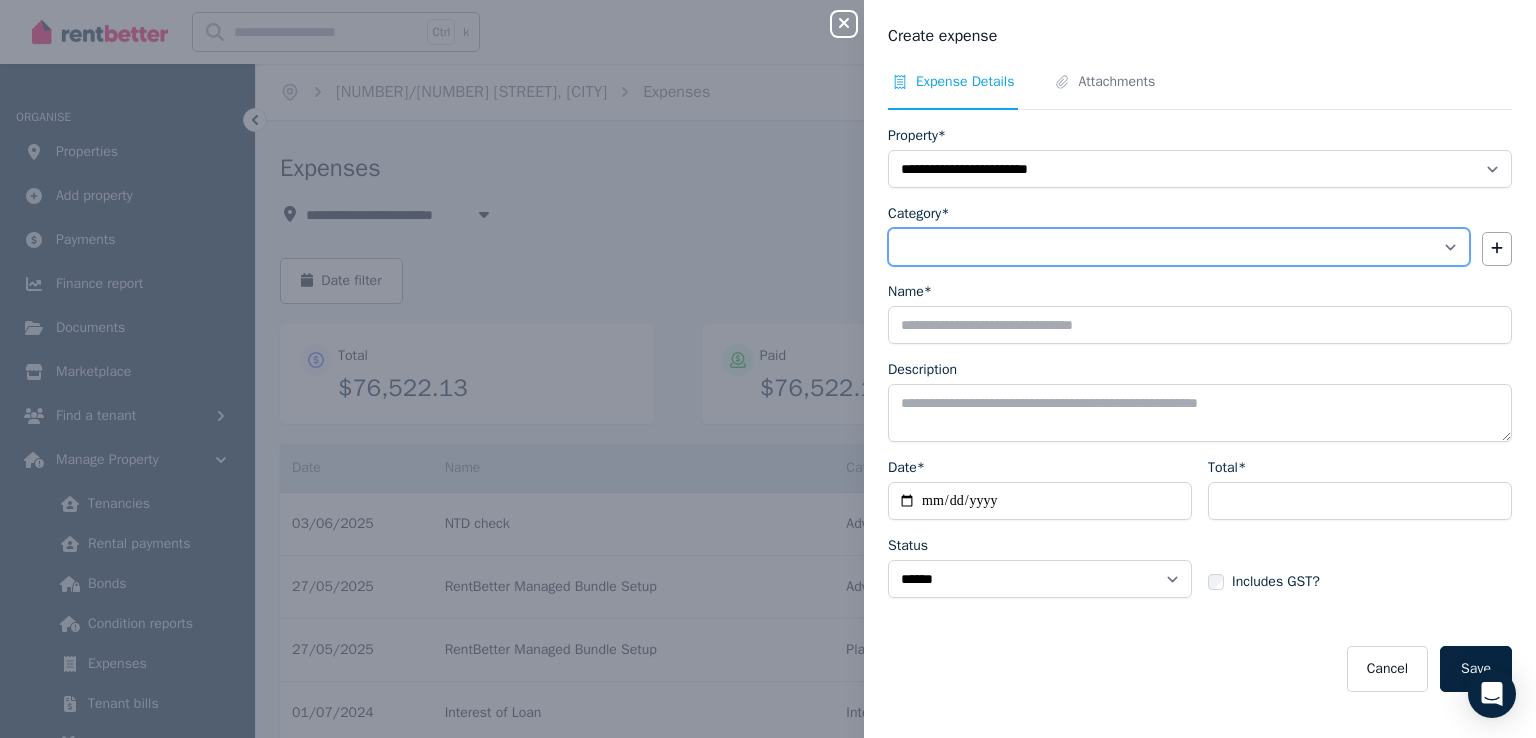 click on "**********" at bounding box center (1179, 247) 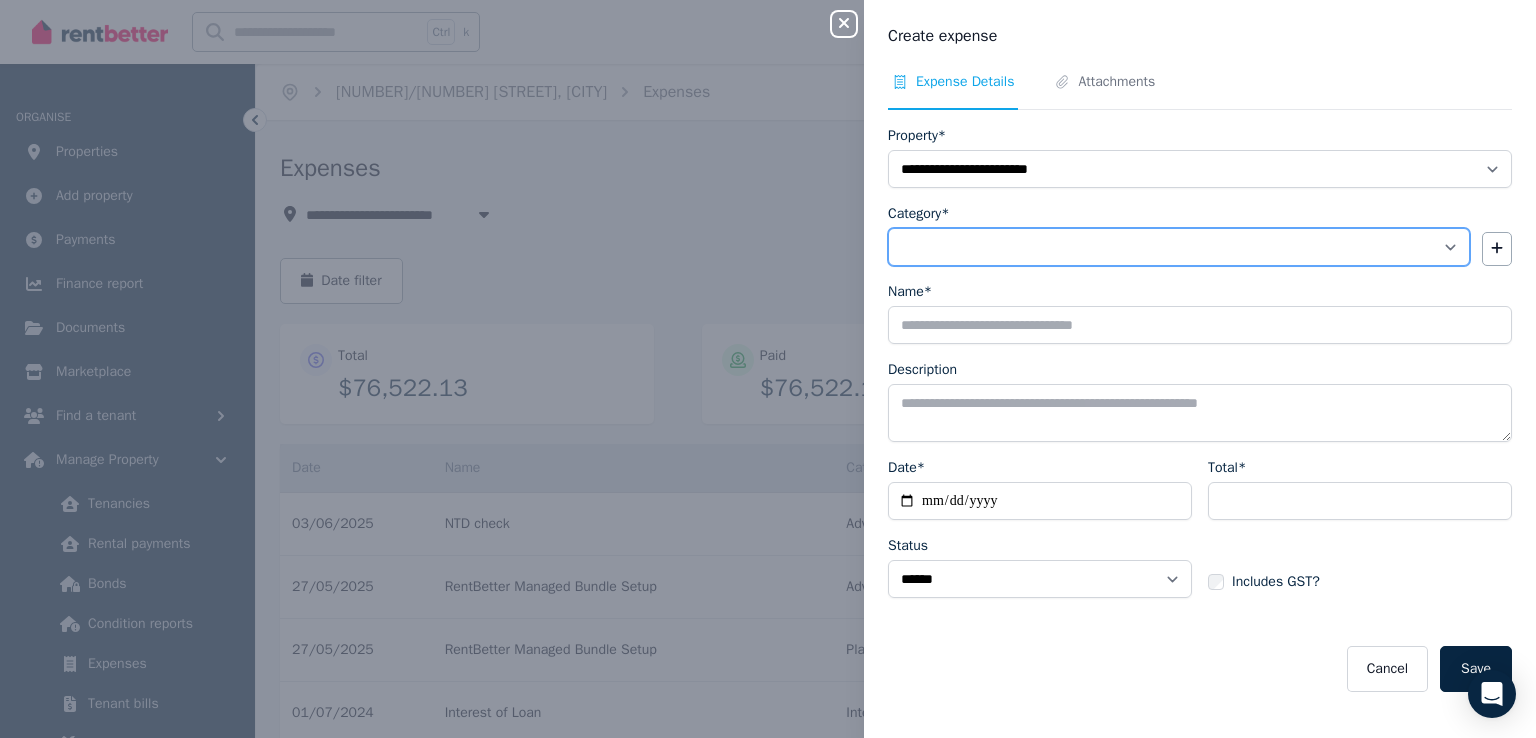 click on "**********" at bounding box center (1179, 247) 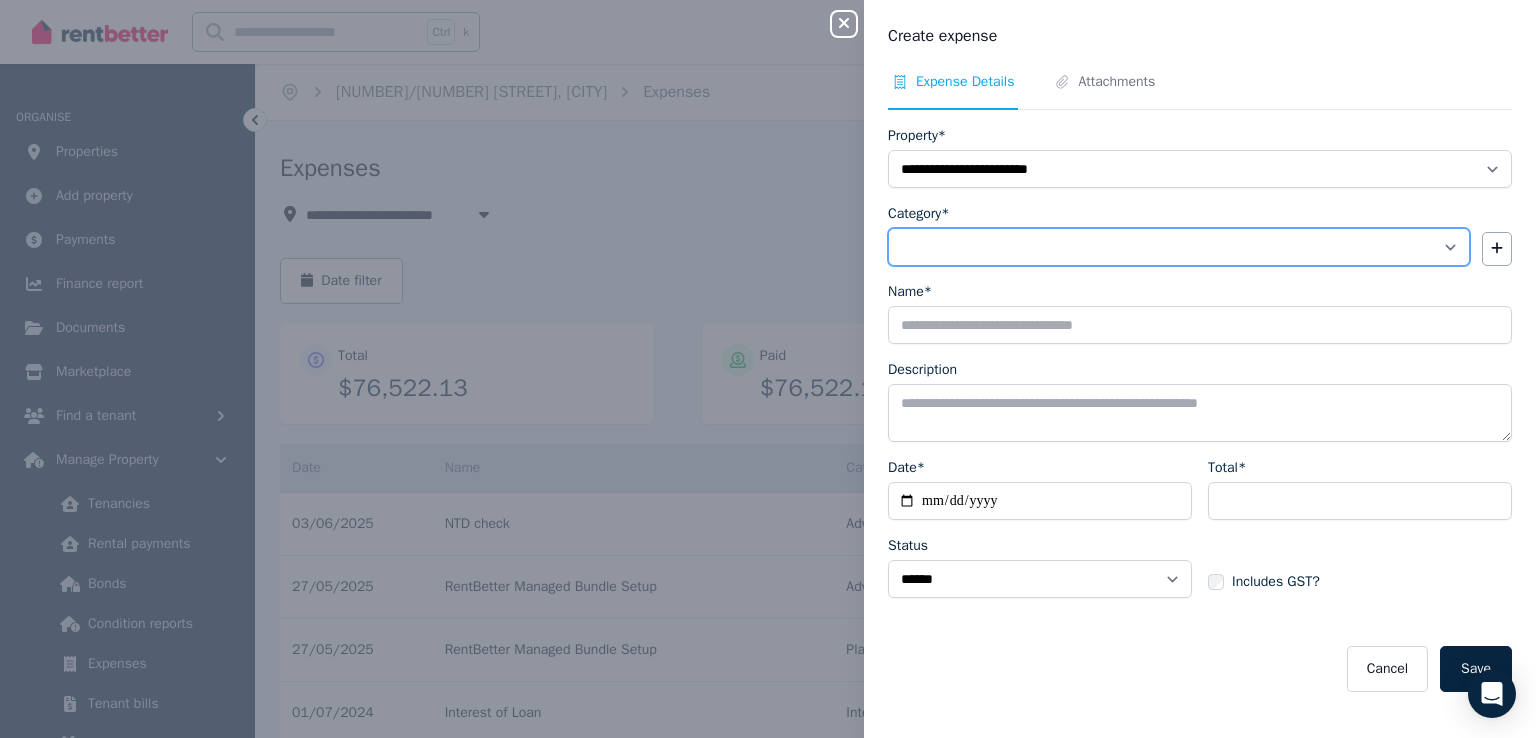 select on "**********" 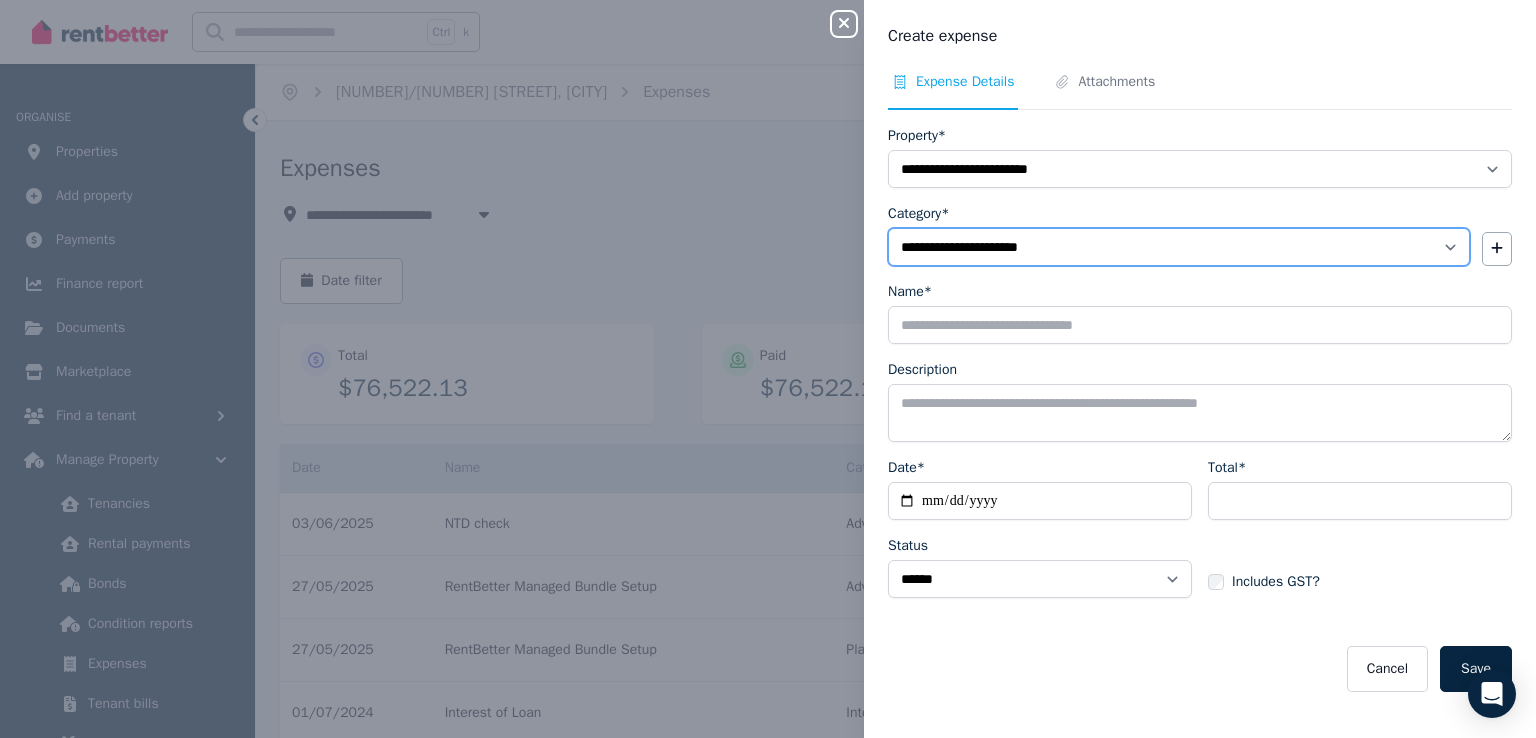 click on "**********" at bounding box center [1179, 247] 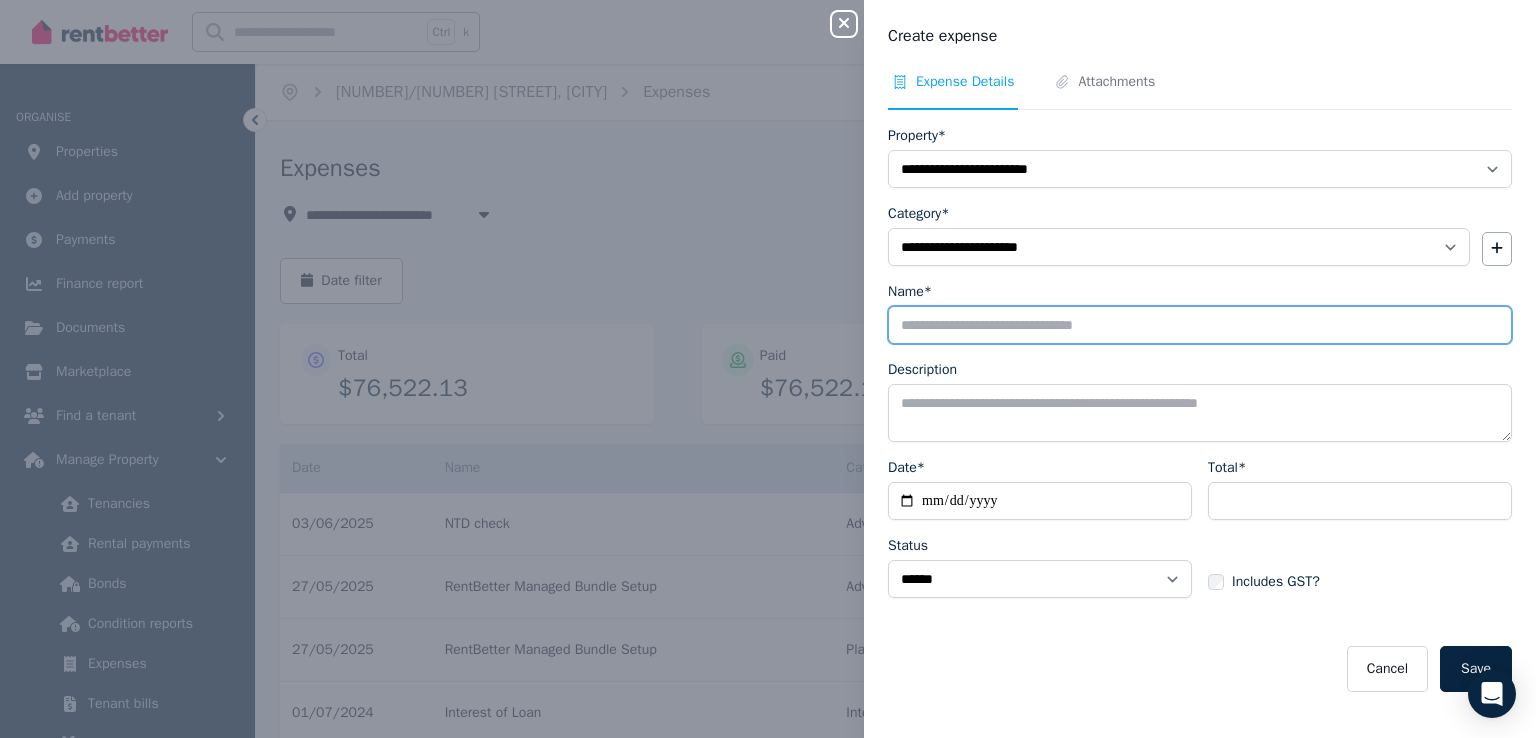 click on "Name*" at bounding box center [1200, 325] 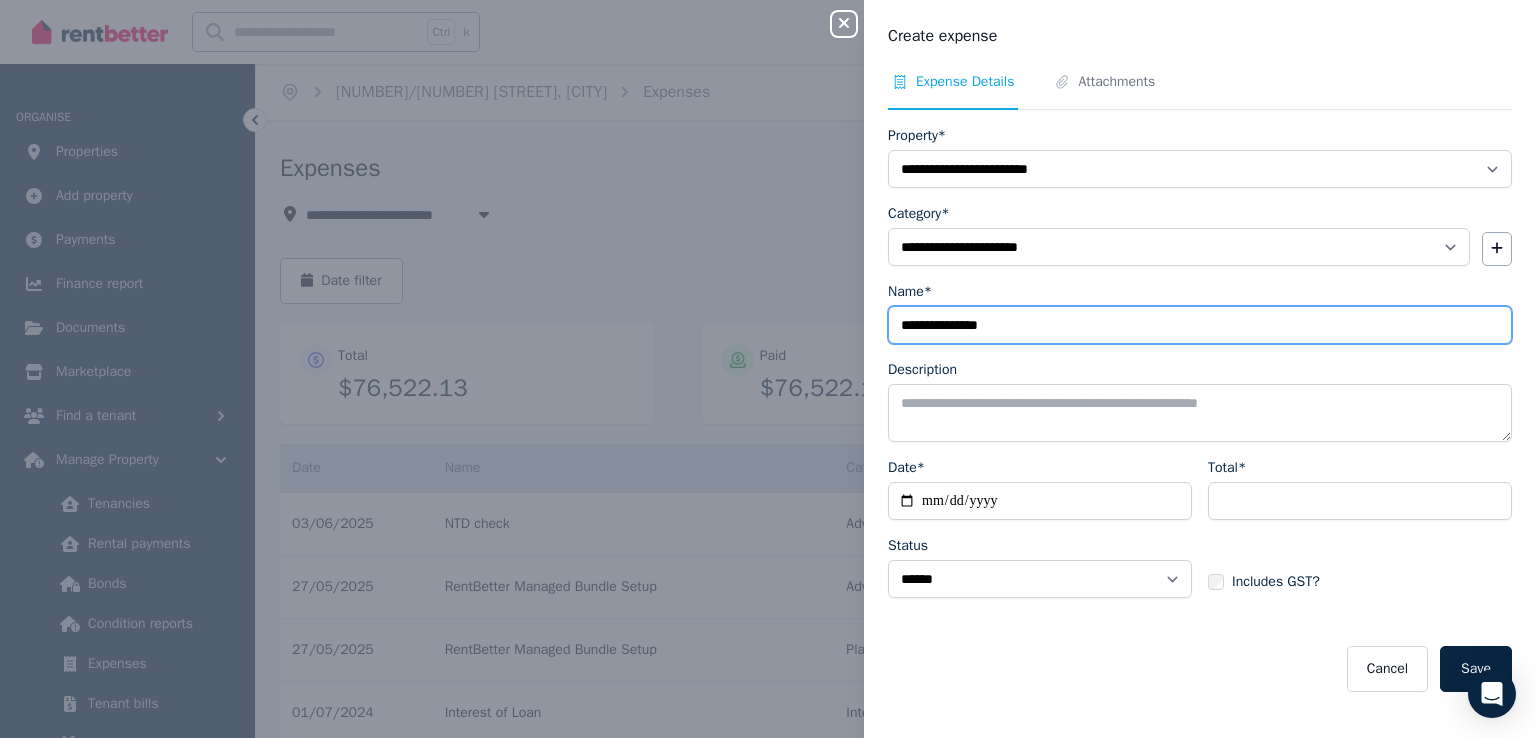 type on "**********" 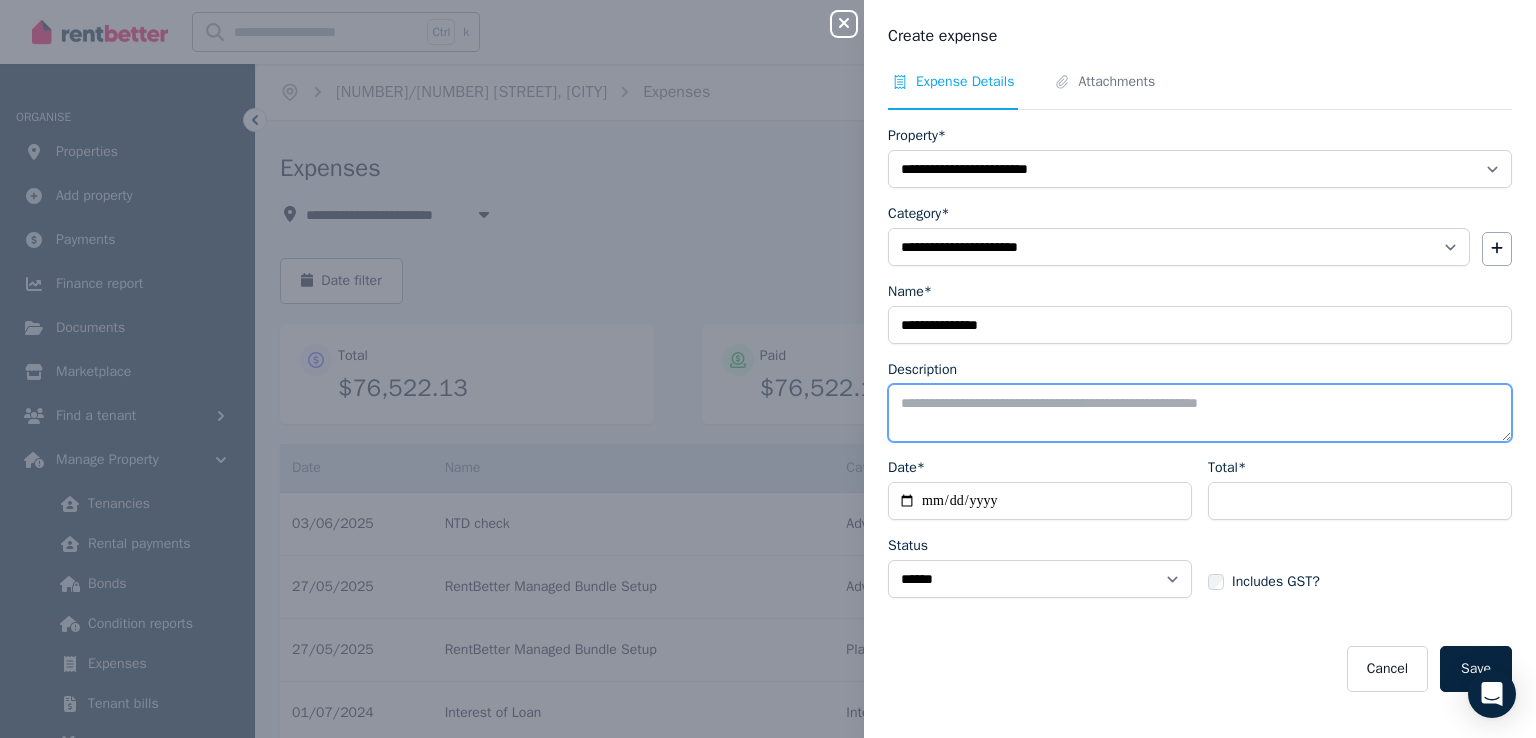 click on "Description" at bounding box center (1200, 413) 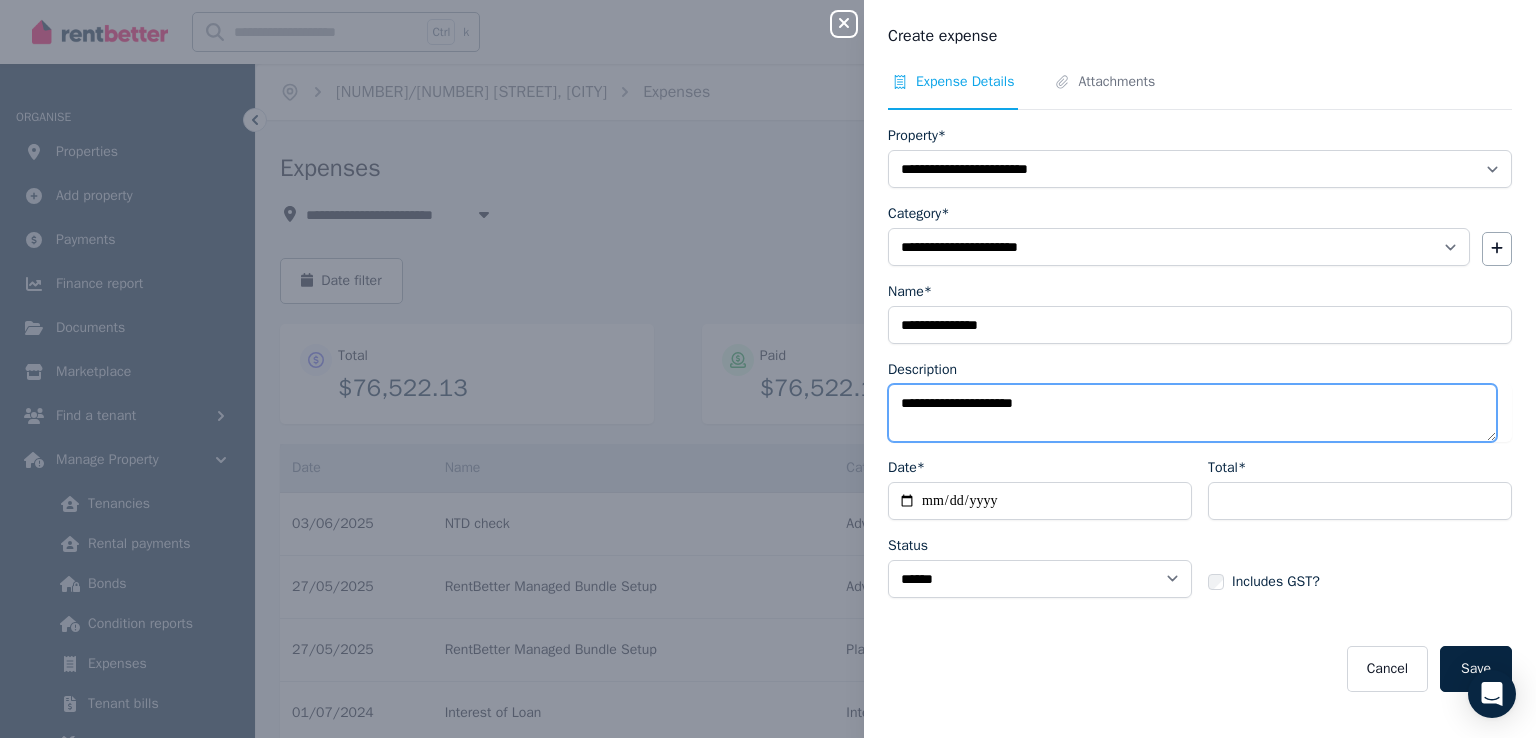 type on "**********" 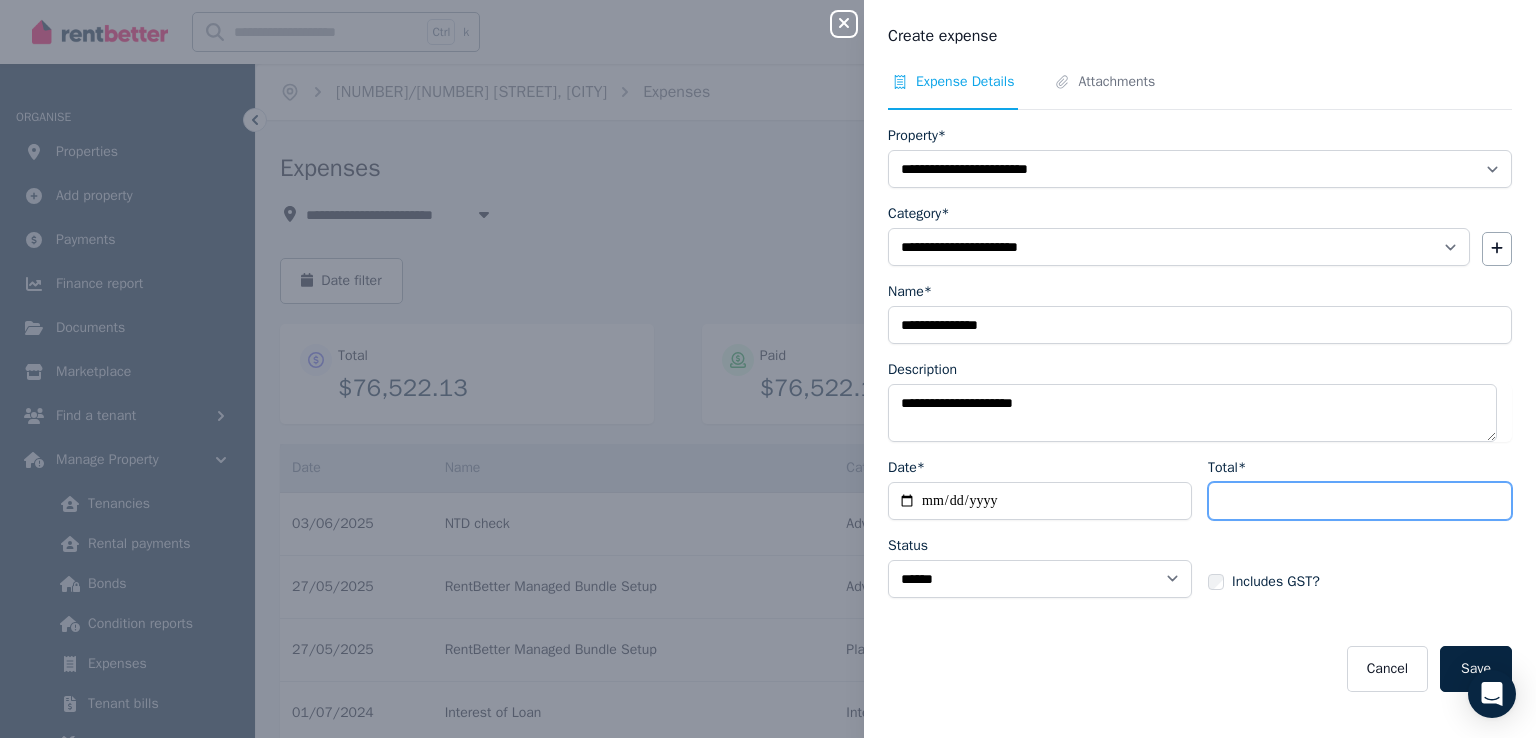 click on "Total*" at bounding box center (1360, 501) 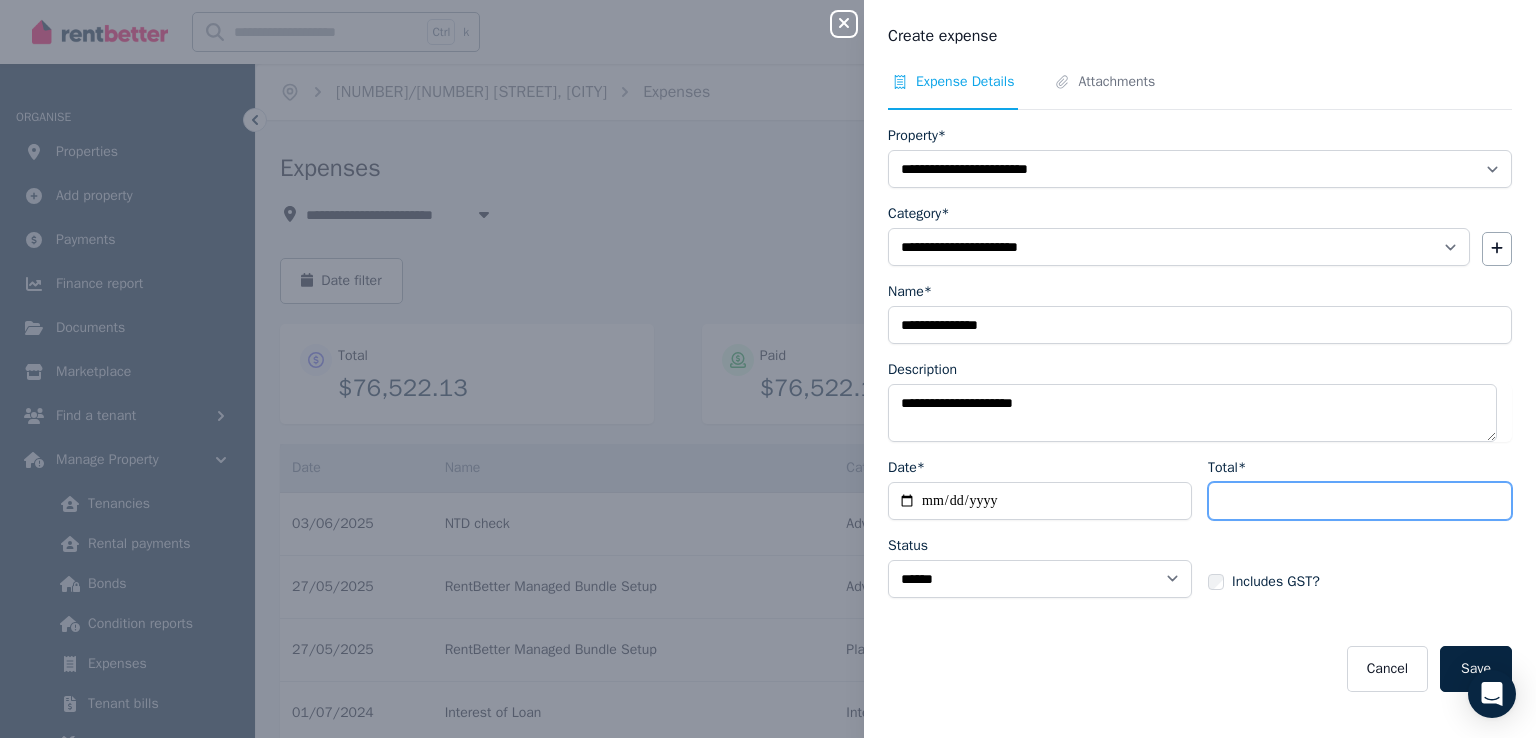 type on "******" 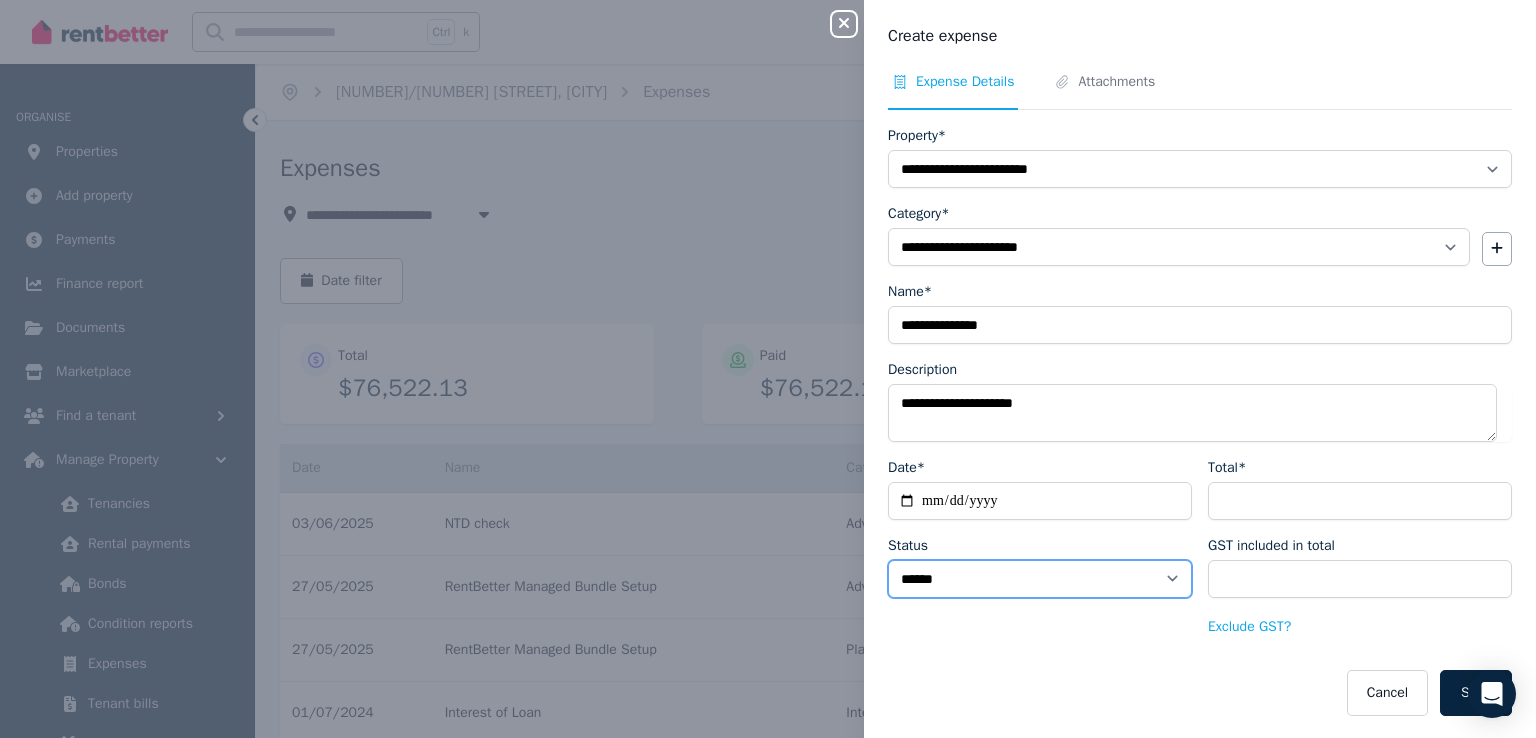 click on "****** ****" at bounding box center [1040, 579] 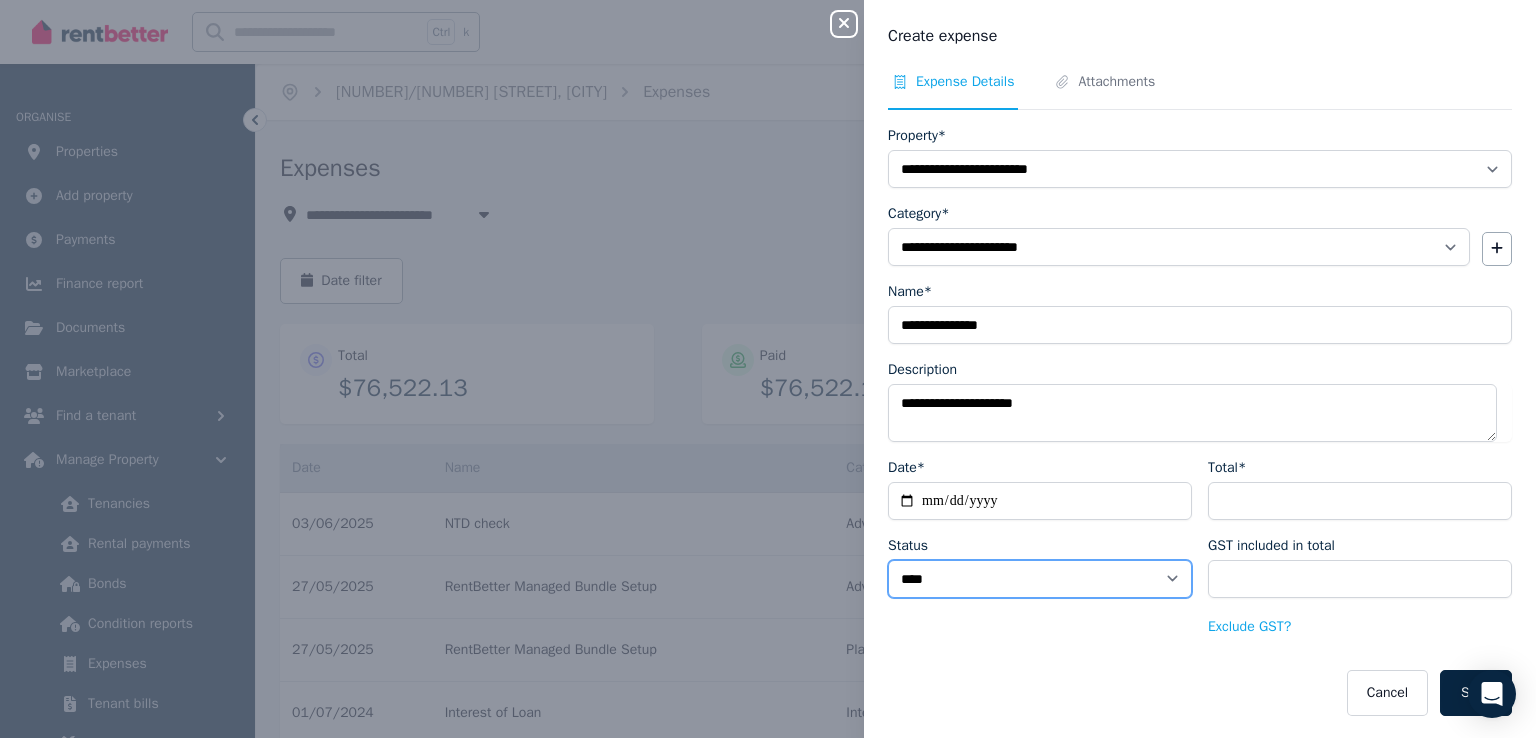 click on "****** ****" at bounding box center [1040, 579] 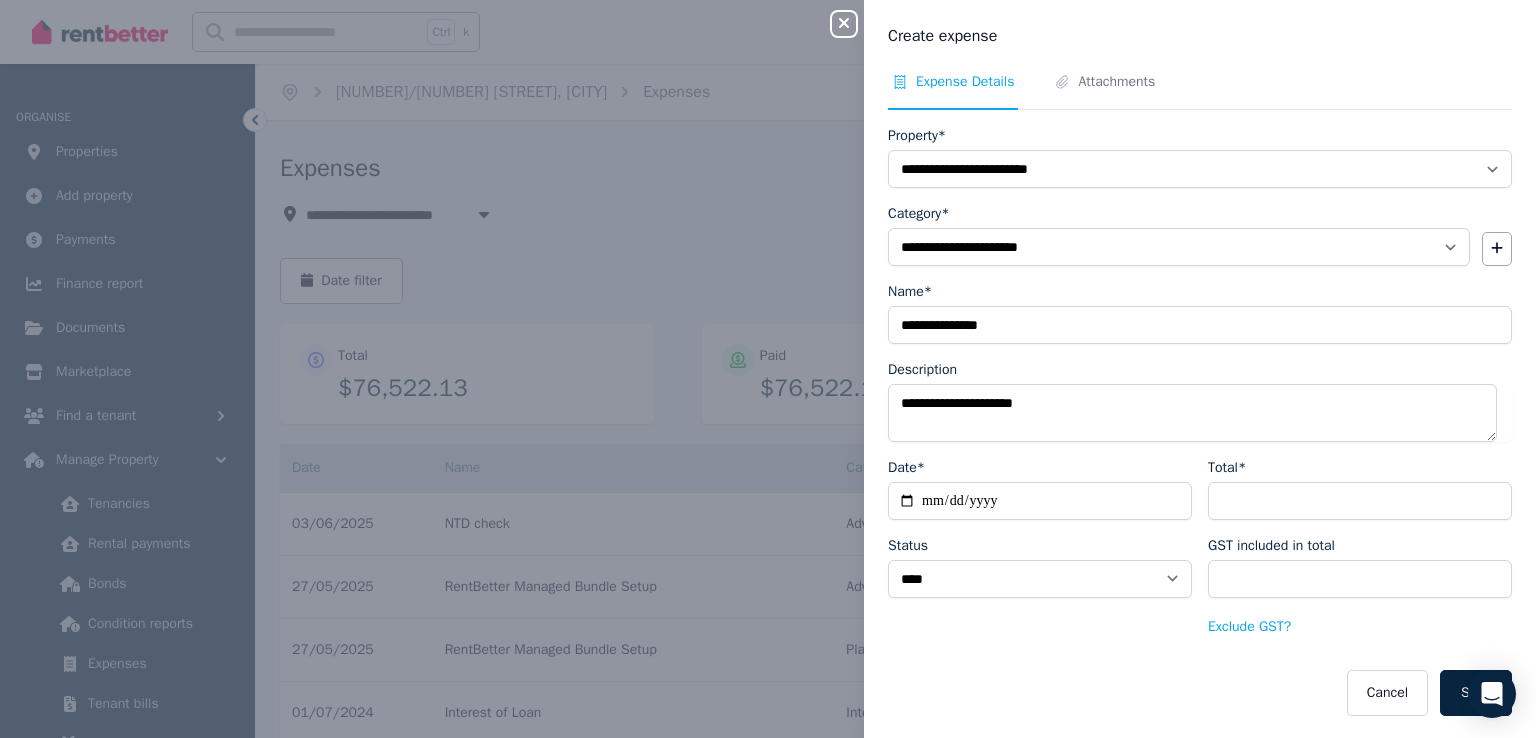 click on "Expense Details Attachments" at bounding box center (1200, 91) 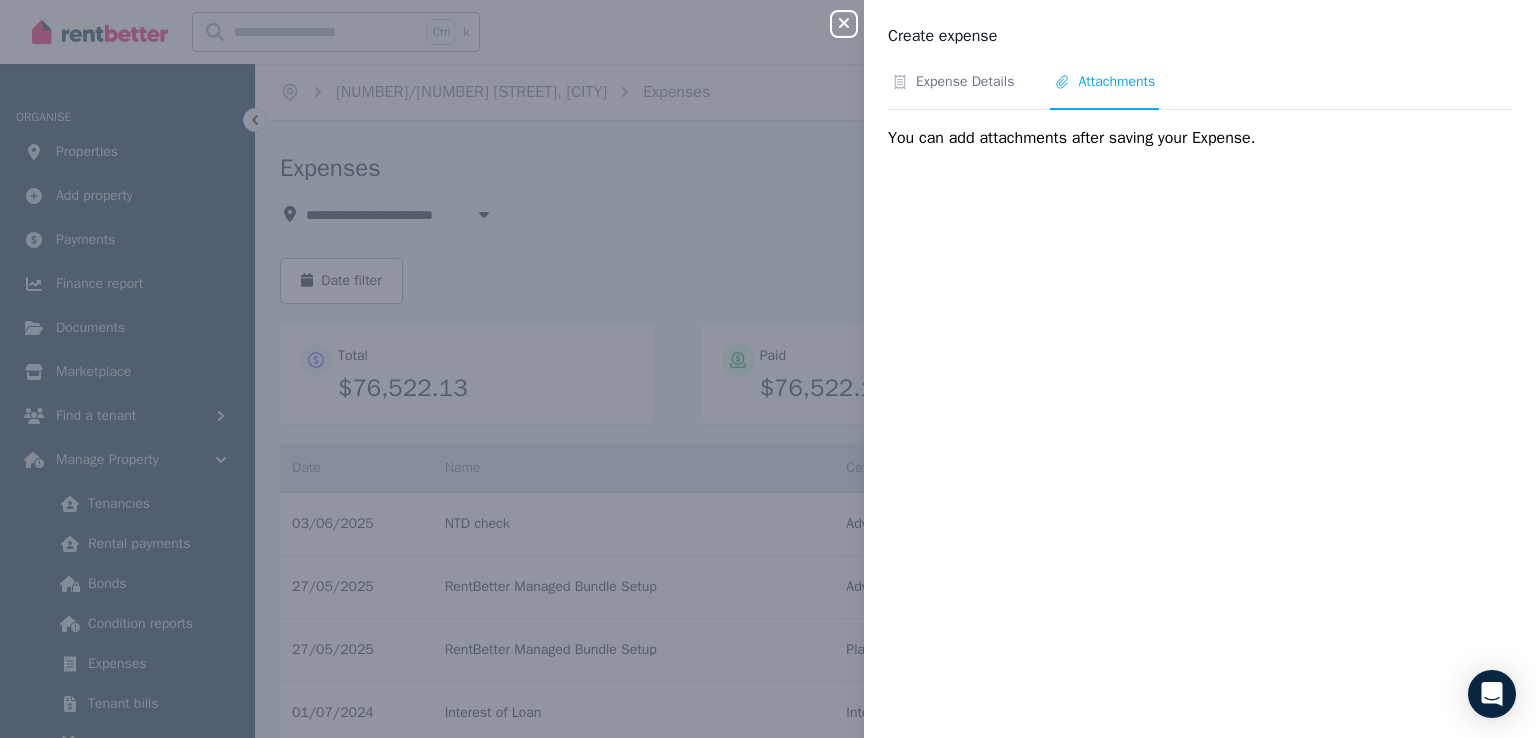 drag, startPoint x: 979, startPoint y: 77, endPoint x: 1001, endPoint y: 116, distance: 44.777225 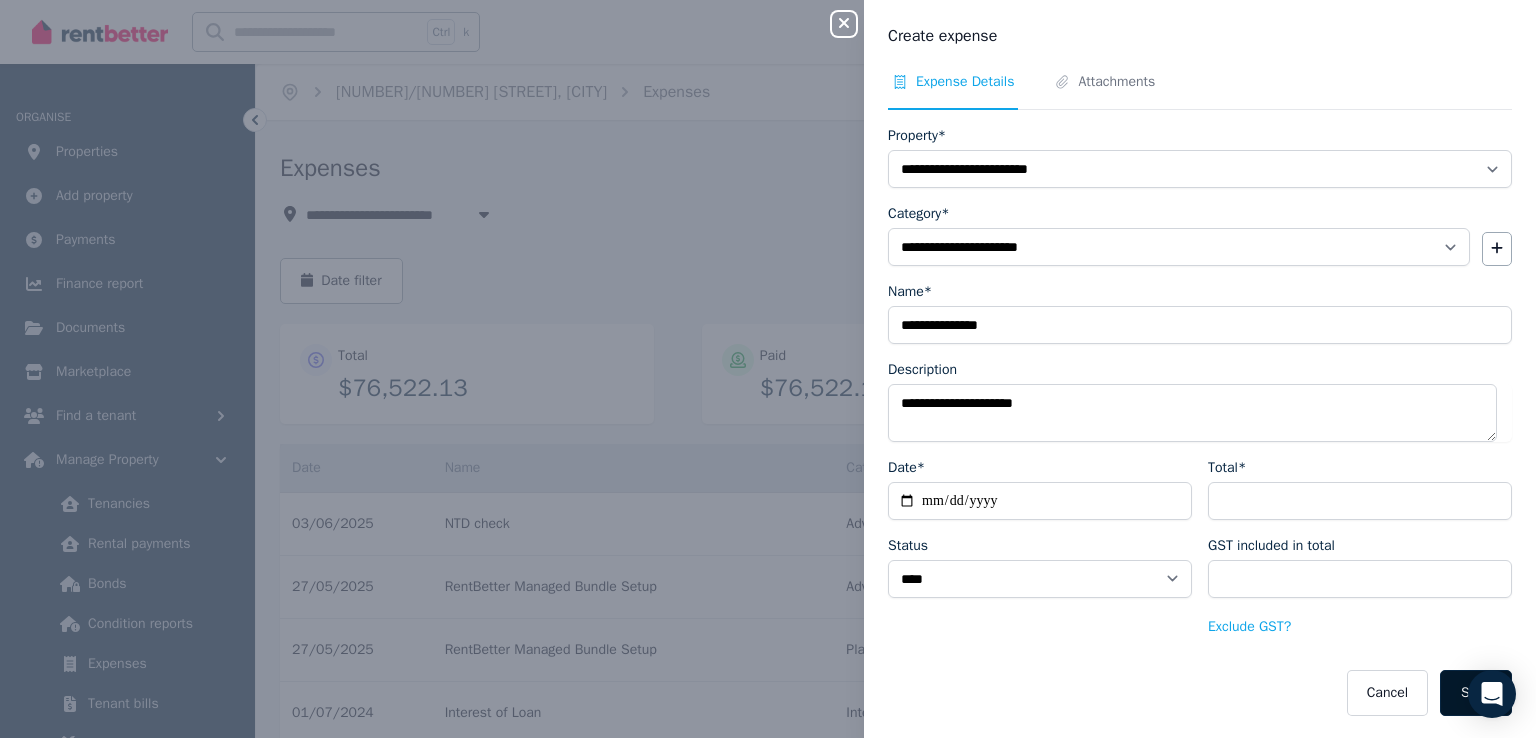 click on "Save" at bounding box center (1476, 693) 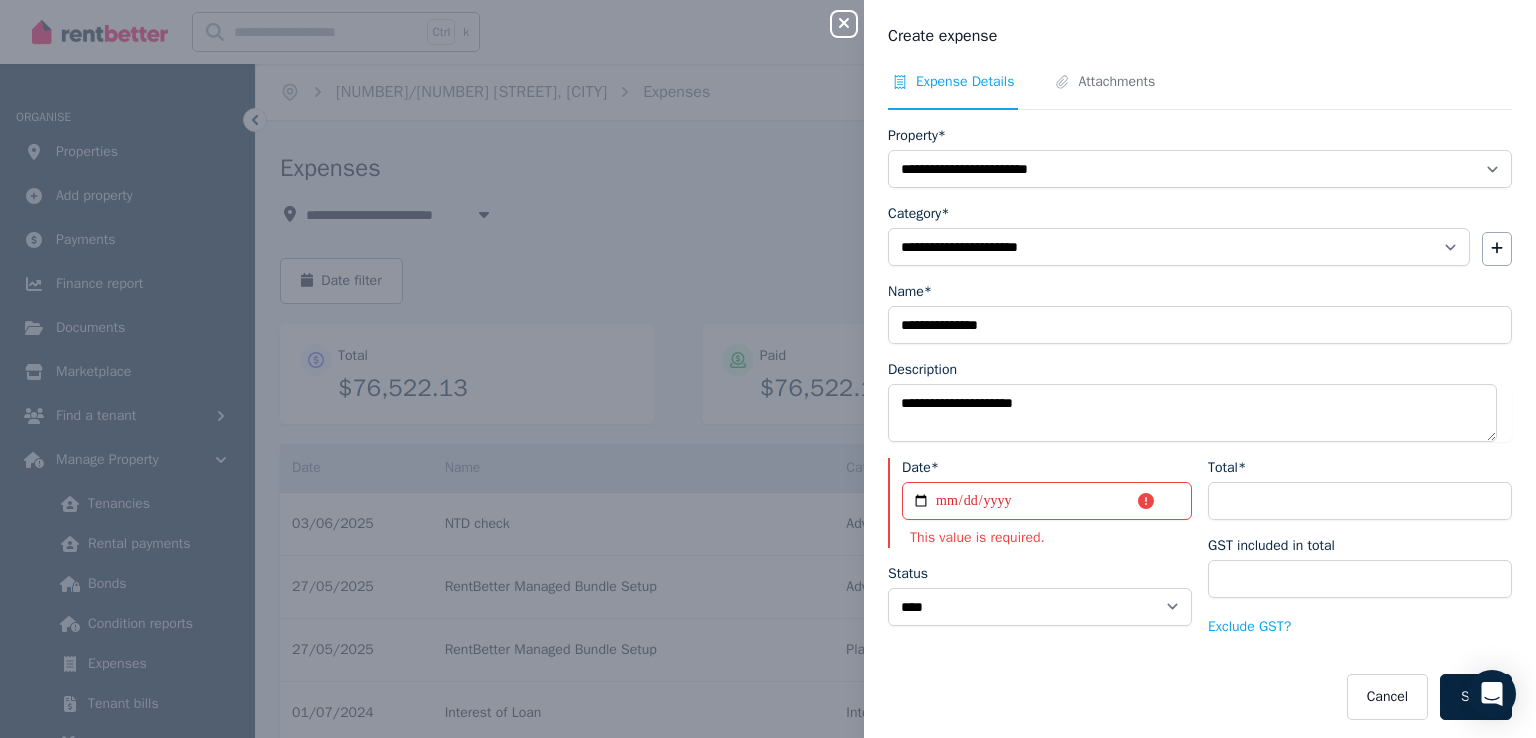click on "Date* This value is required." at bounding box center (1040, 503) 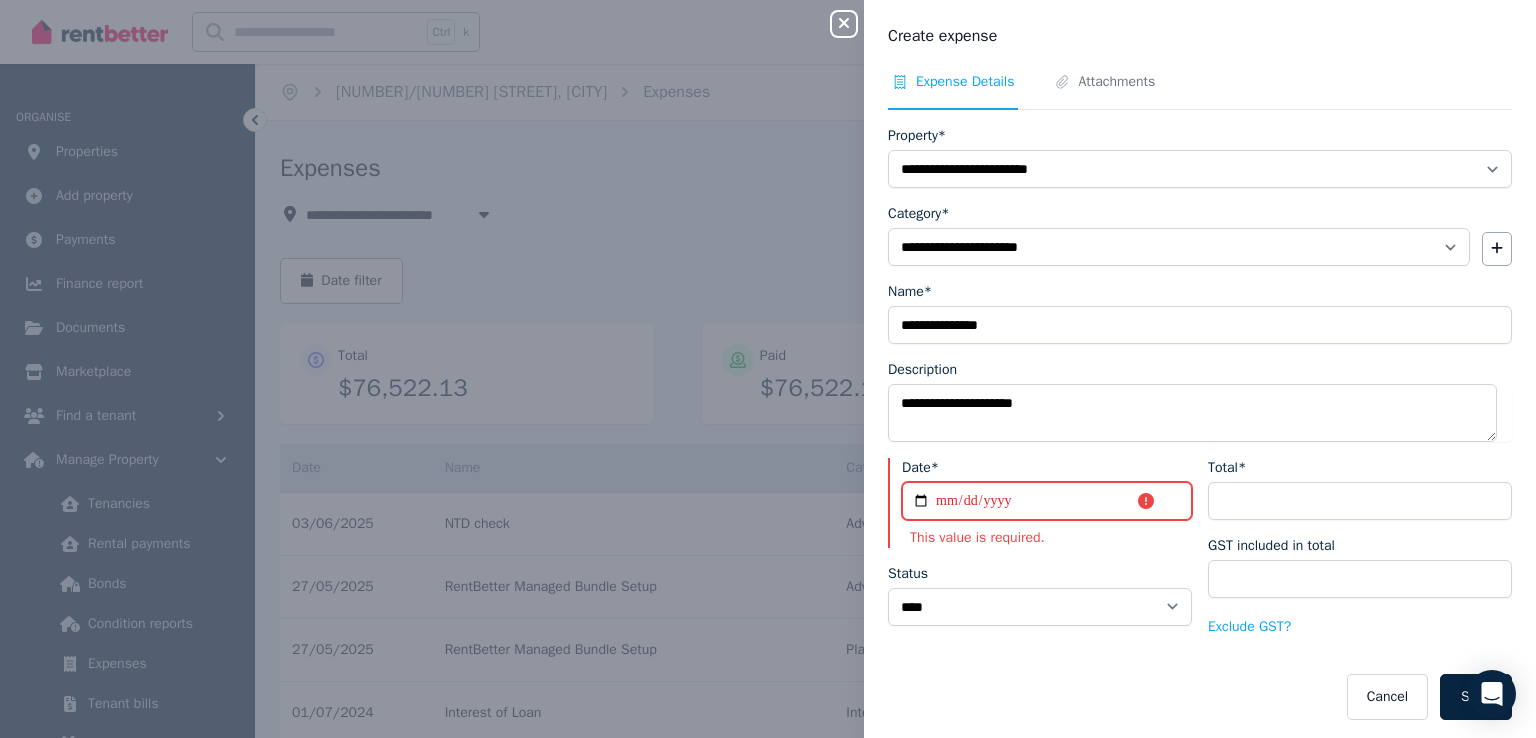 click on "Date*" at bounding box center (1047, 501) 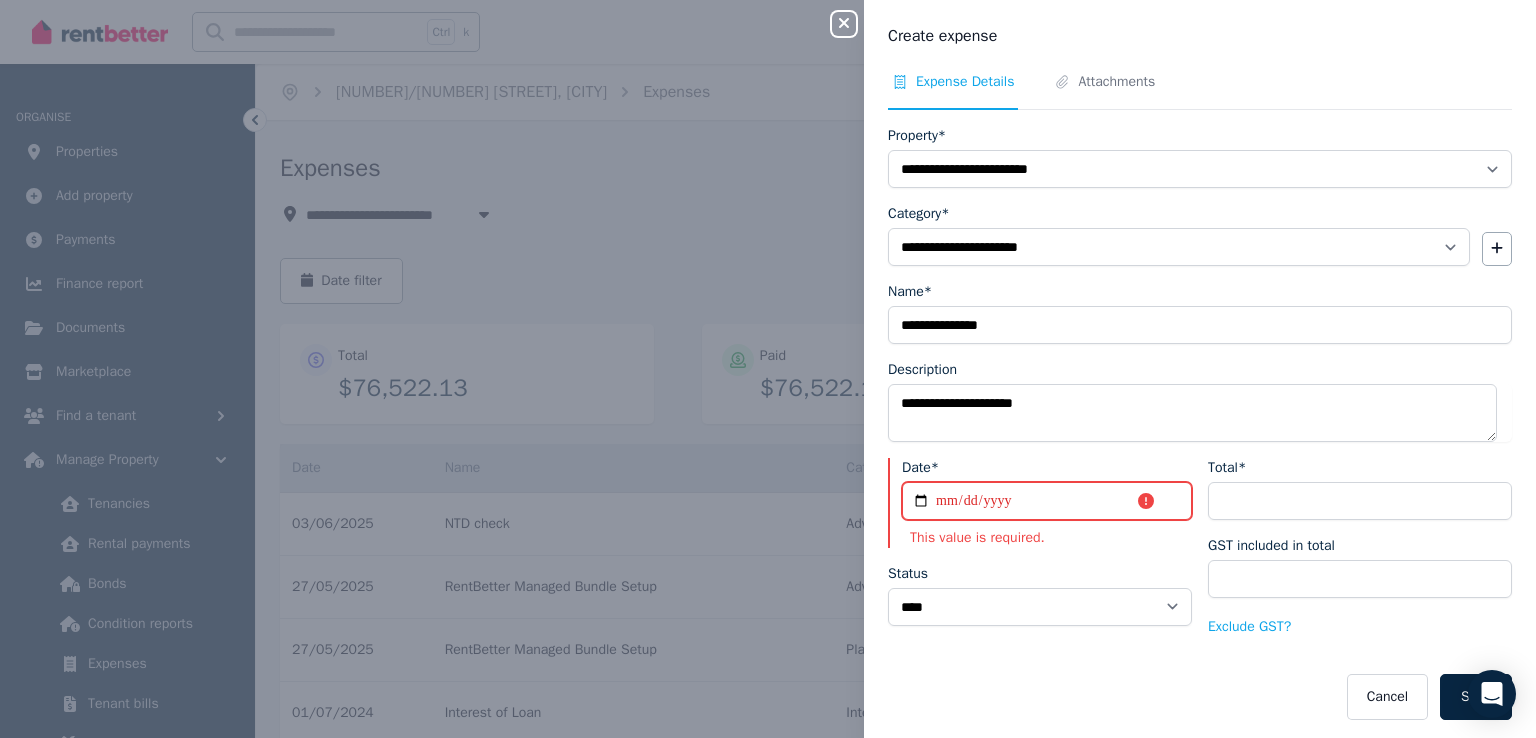 click on "Date*" at bounding box center (1047, 501) 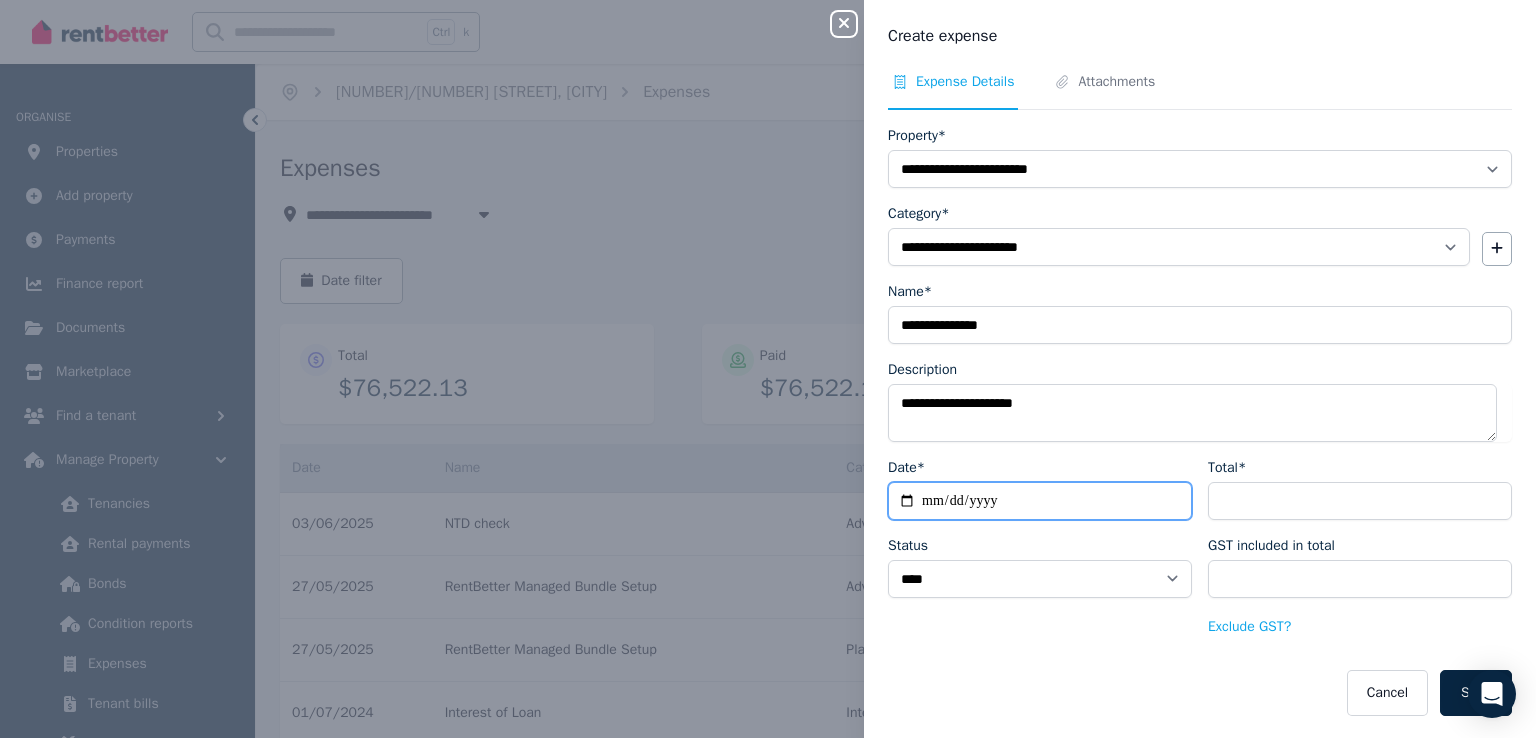 click on "**********" at bounding box center (1040, 501) 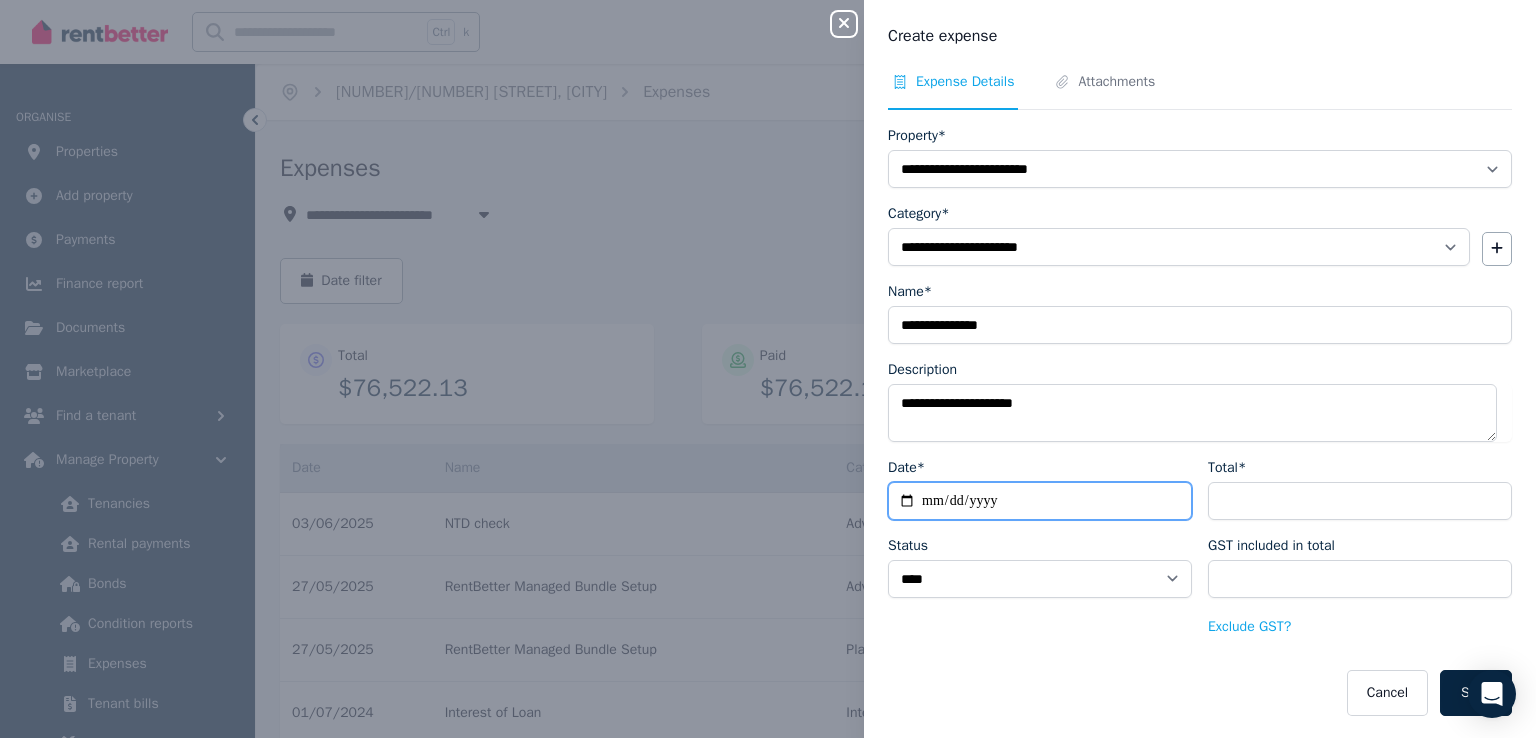 type on "**********" 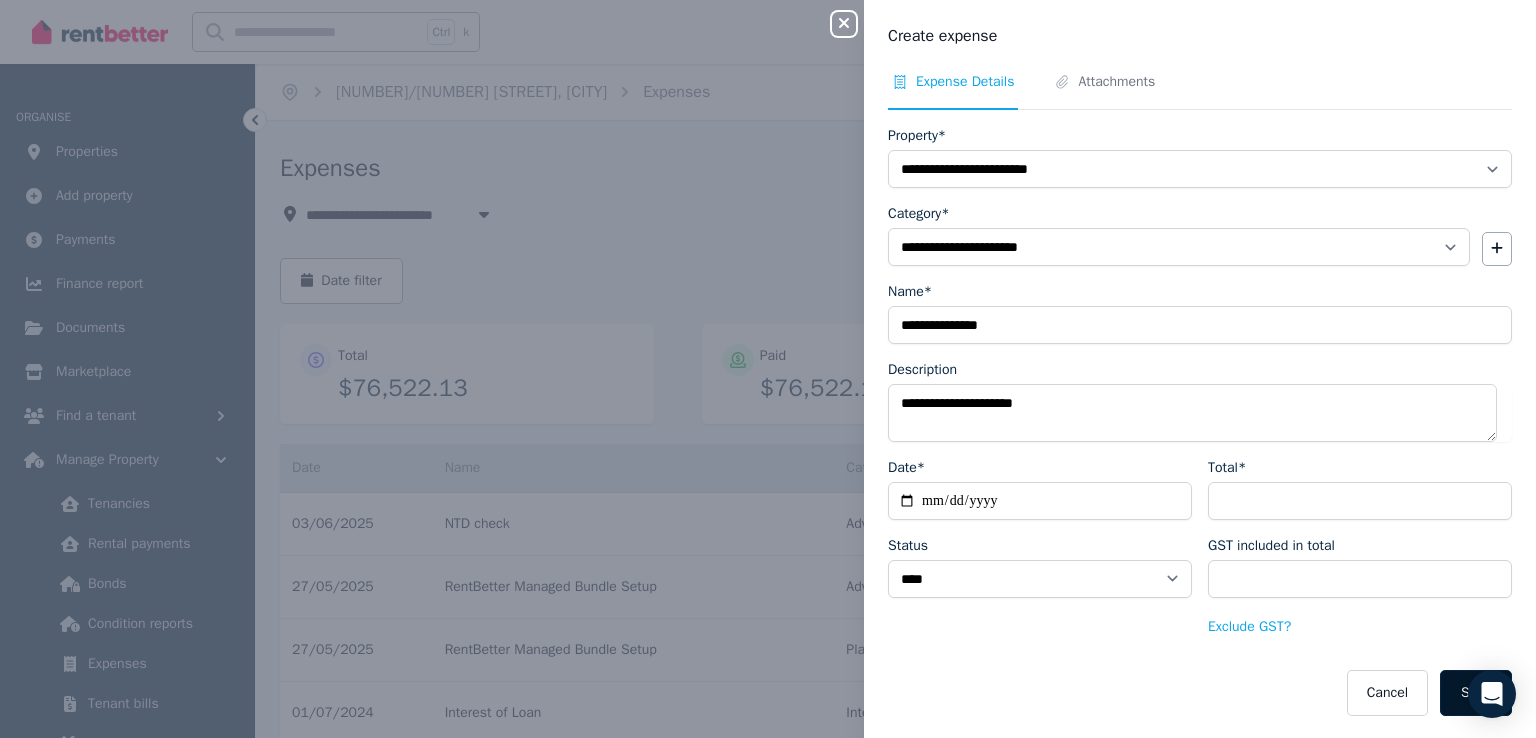 click on "Save" at bounding box center (1476, 693) 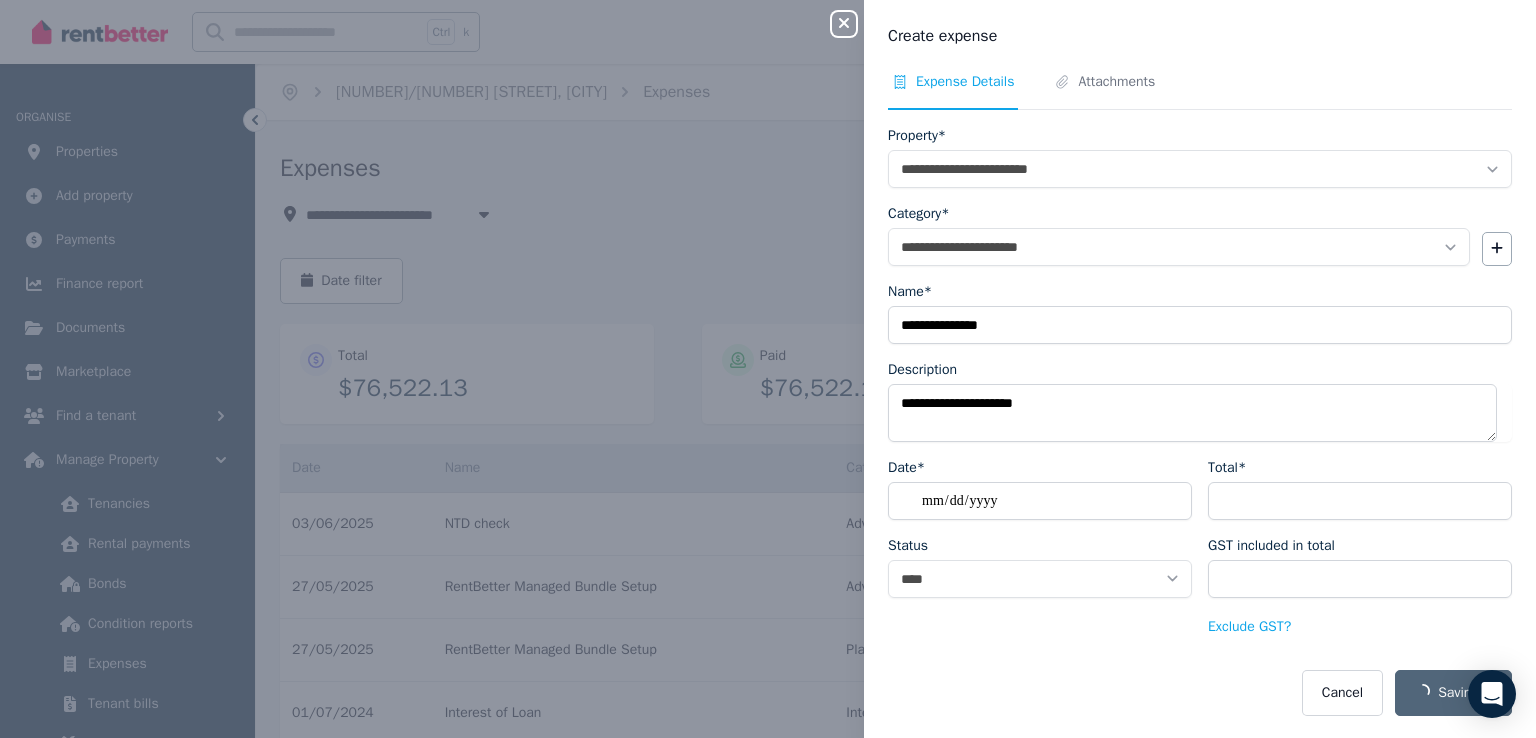 select on "**********" 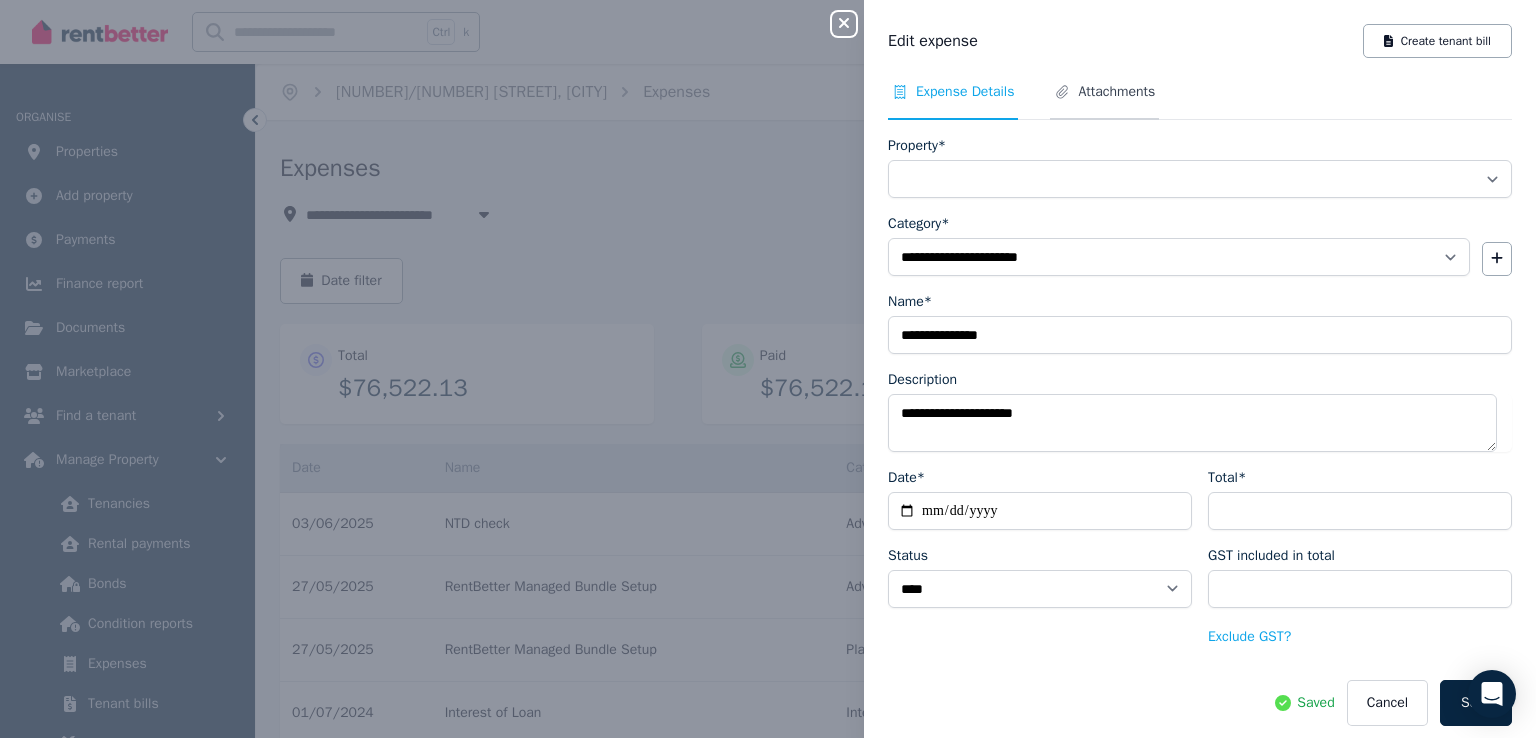 select on "**********" 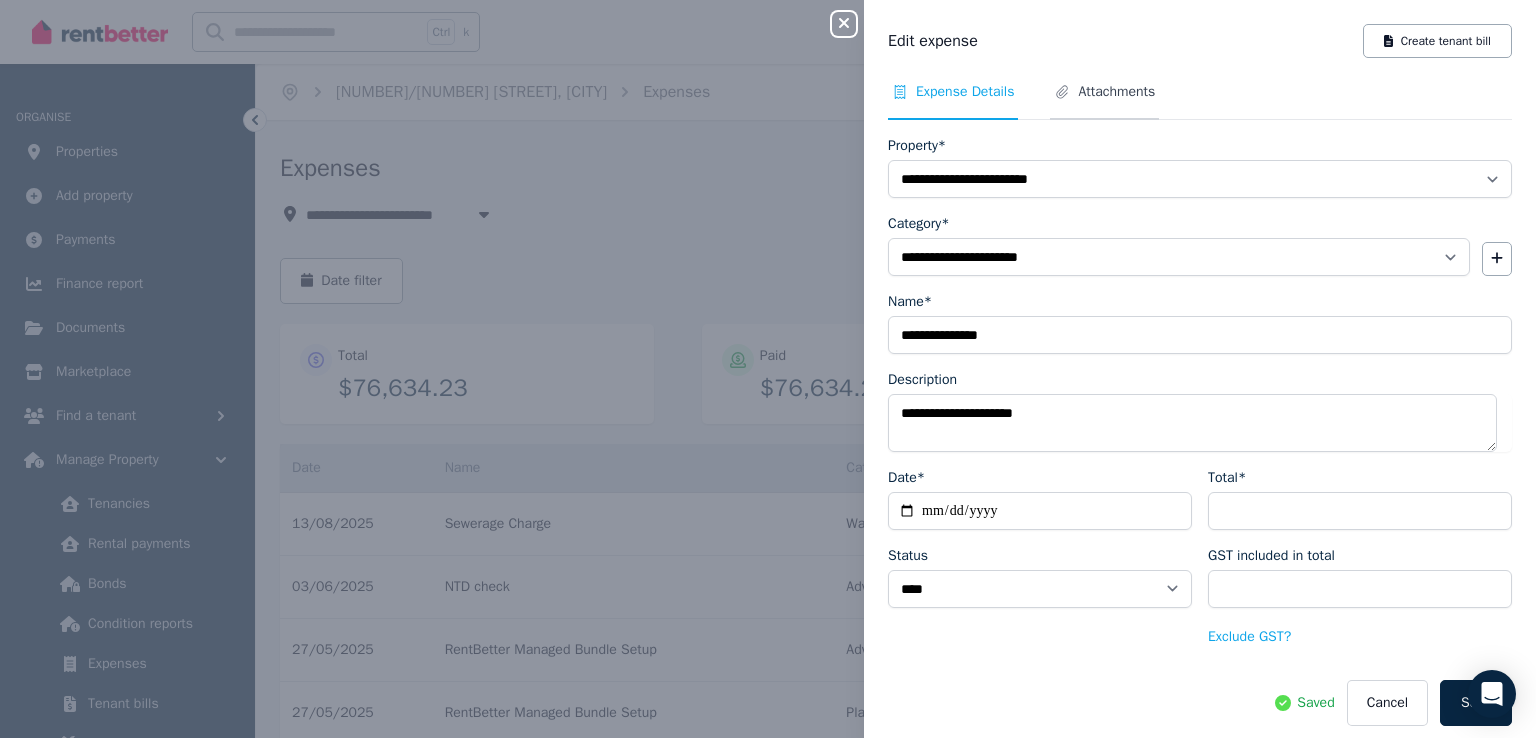 click on "Attachments" at bounding box center [1116, 92] 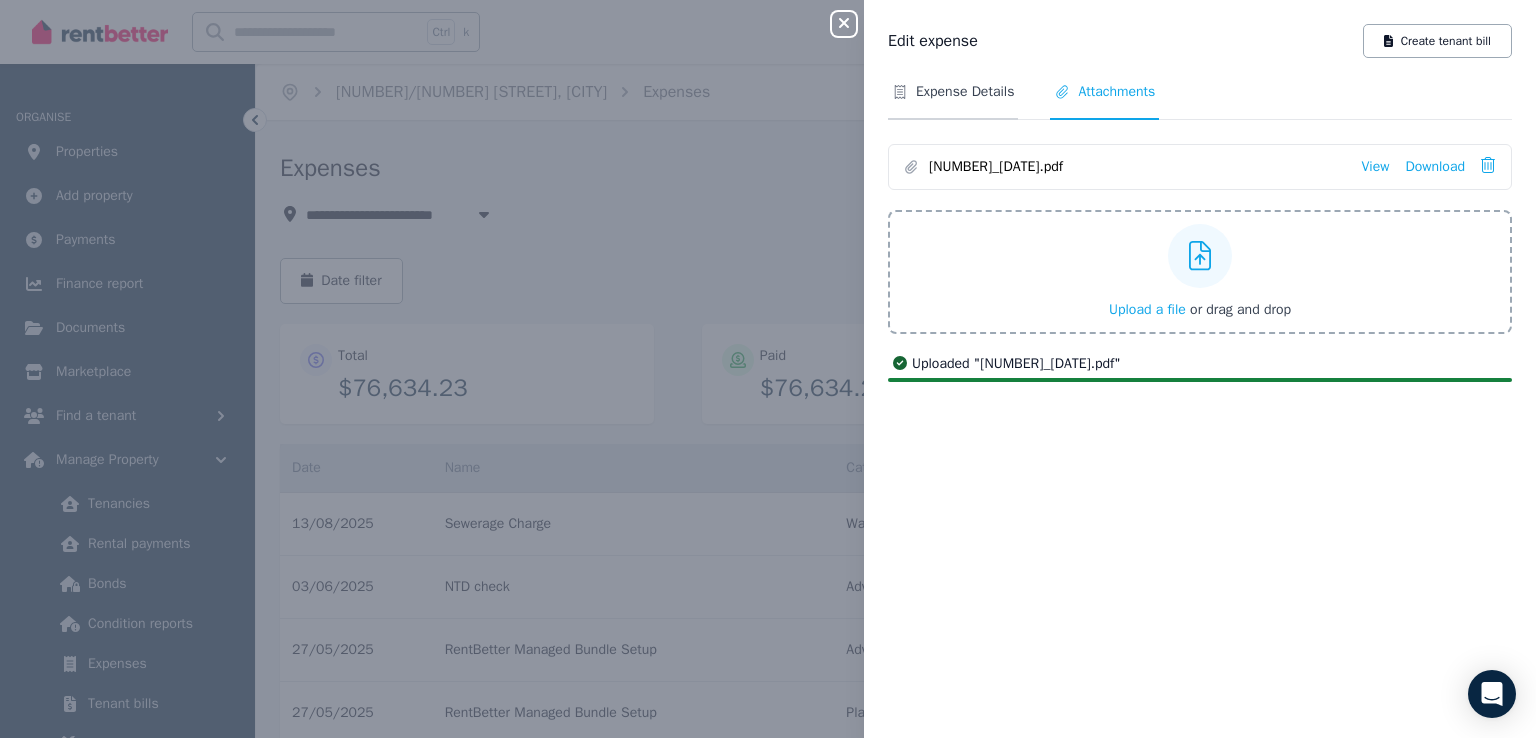 click on "Expense Details" at bounding box center (965, 92) 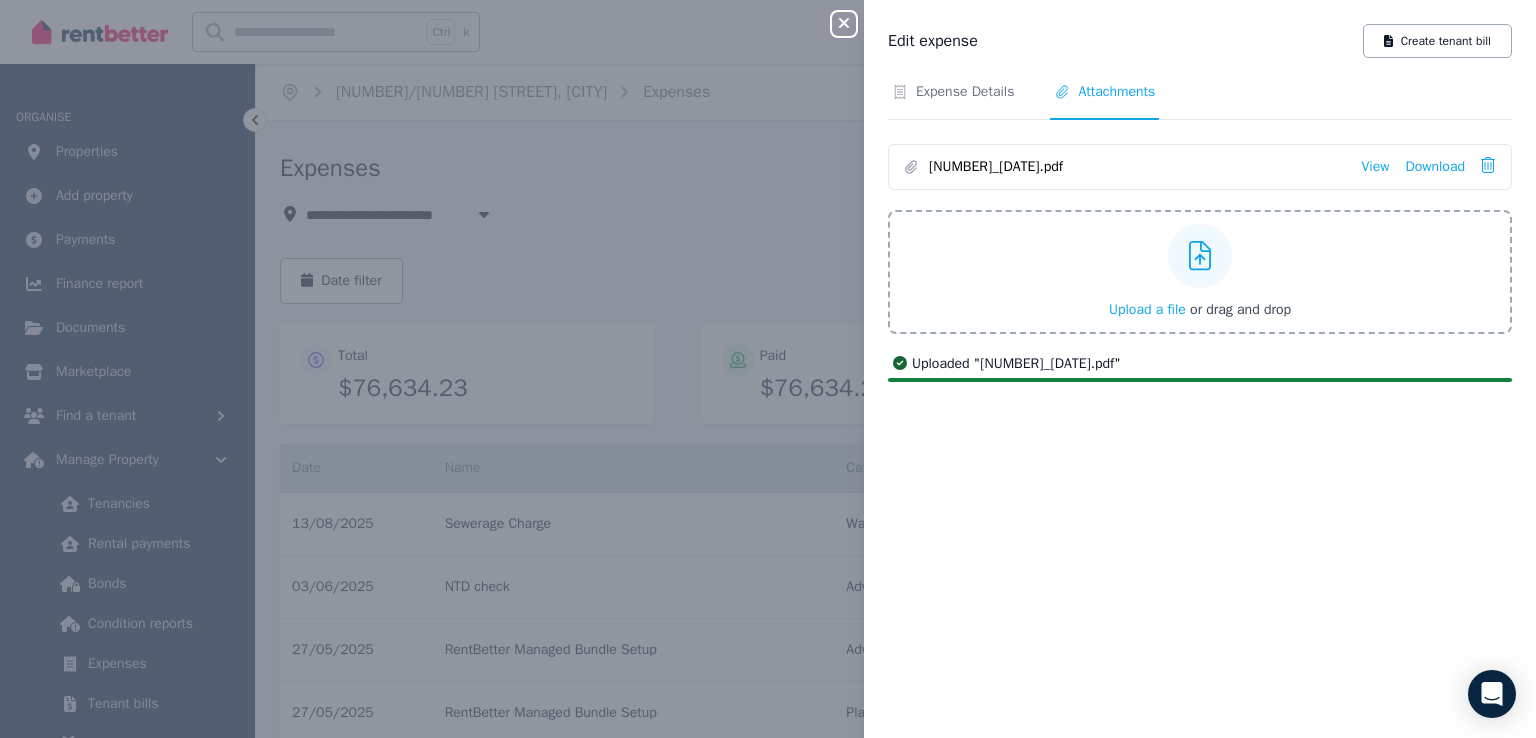 select on "**********" 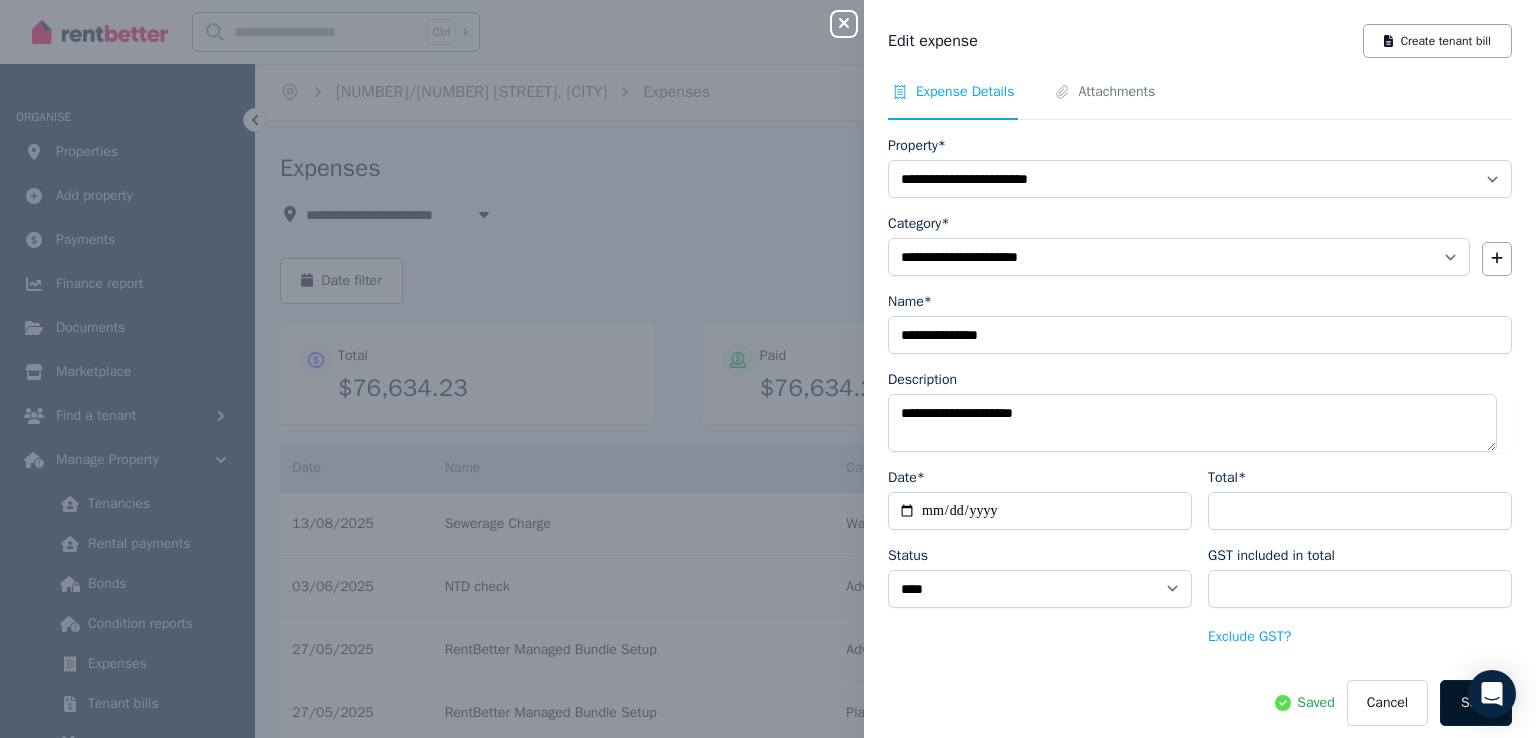 click on "Save" at bounding box center [1476, 703] 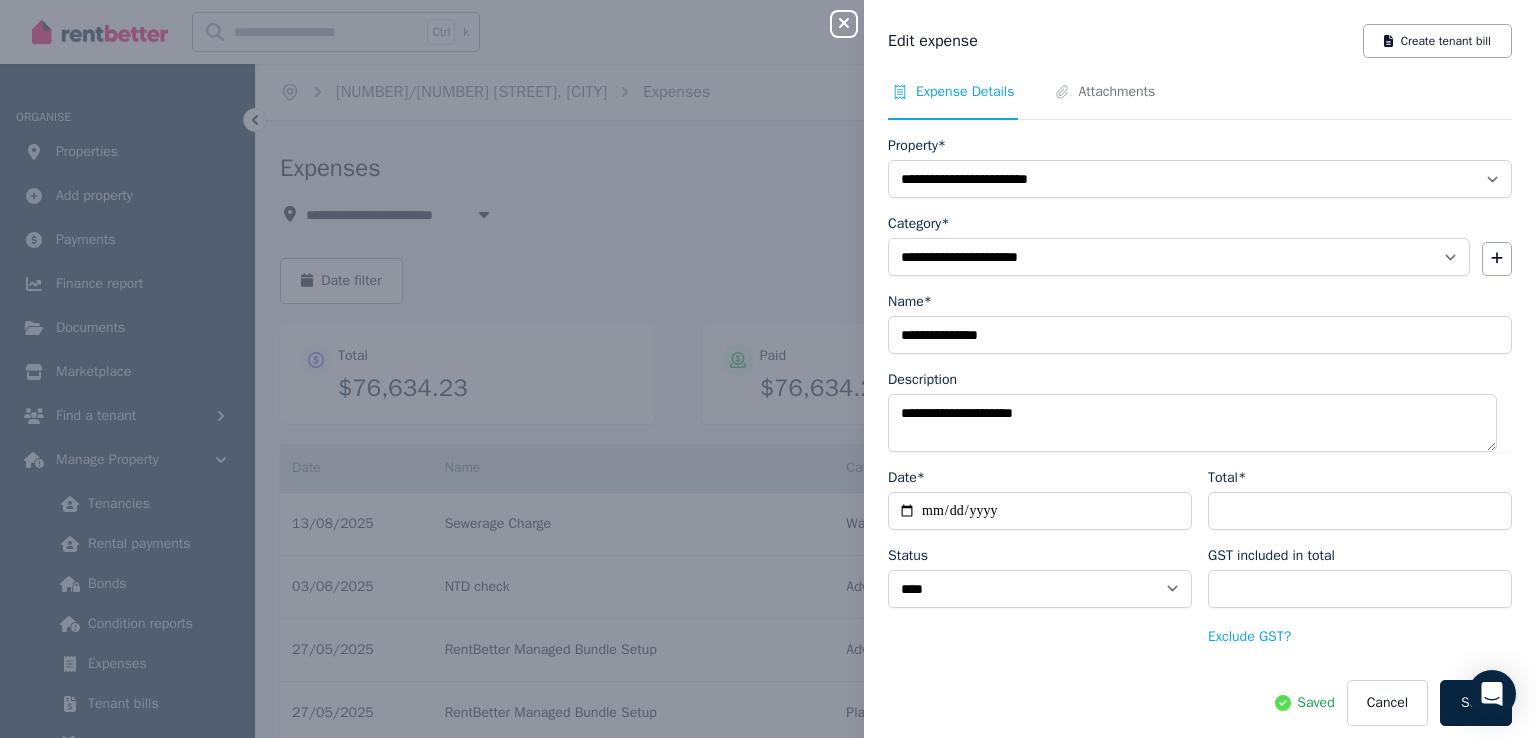 click 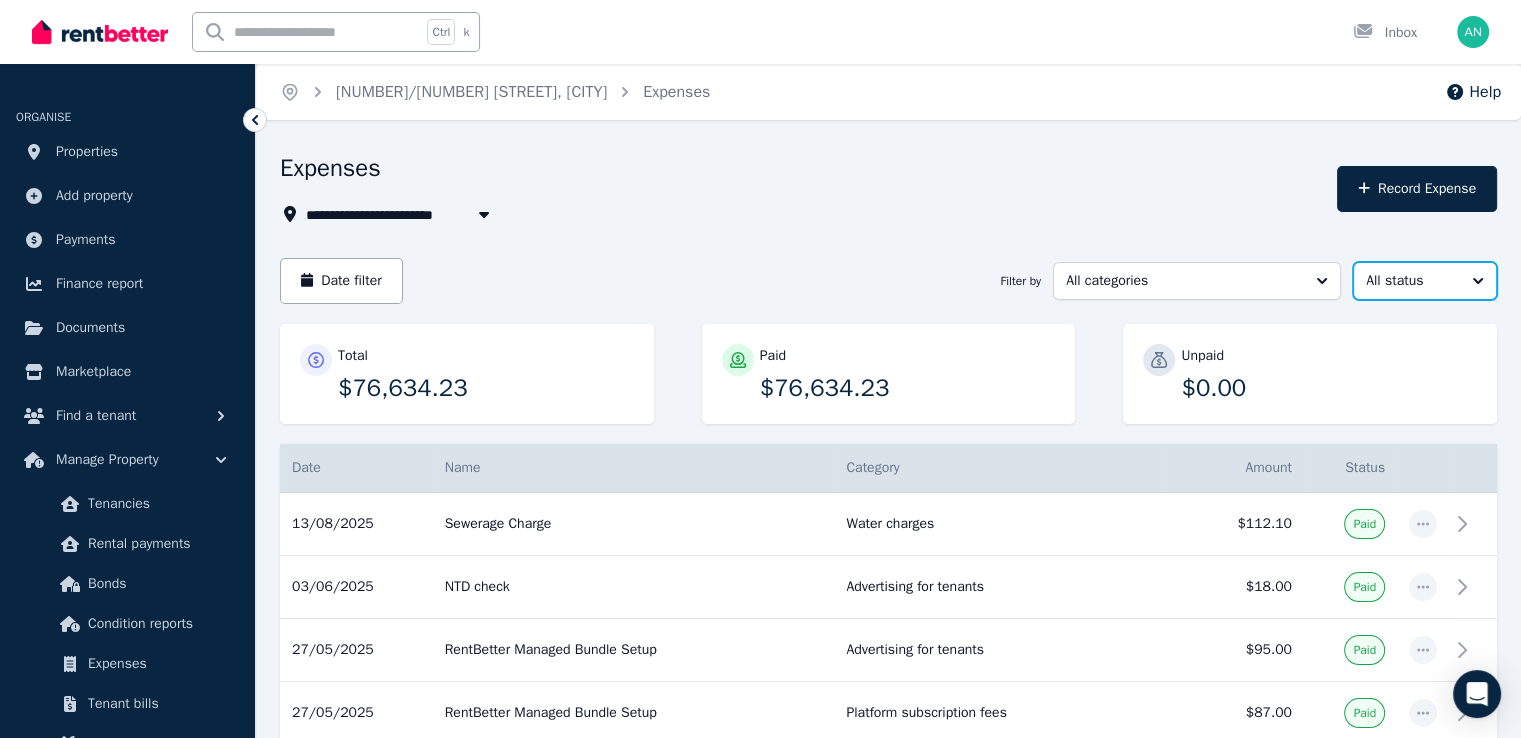 click on "All status" at bounding box center [1411, 281] 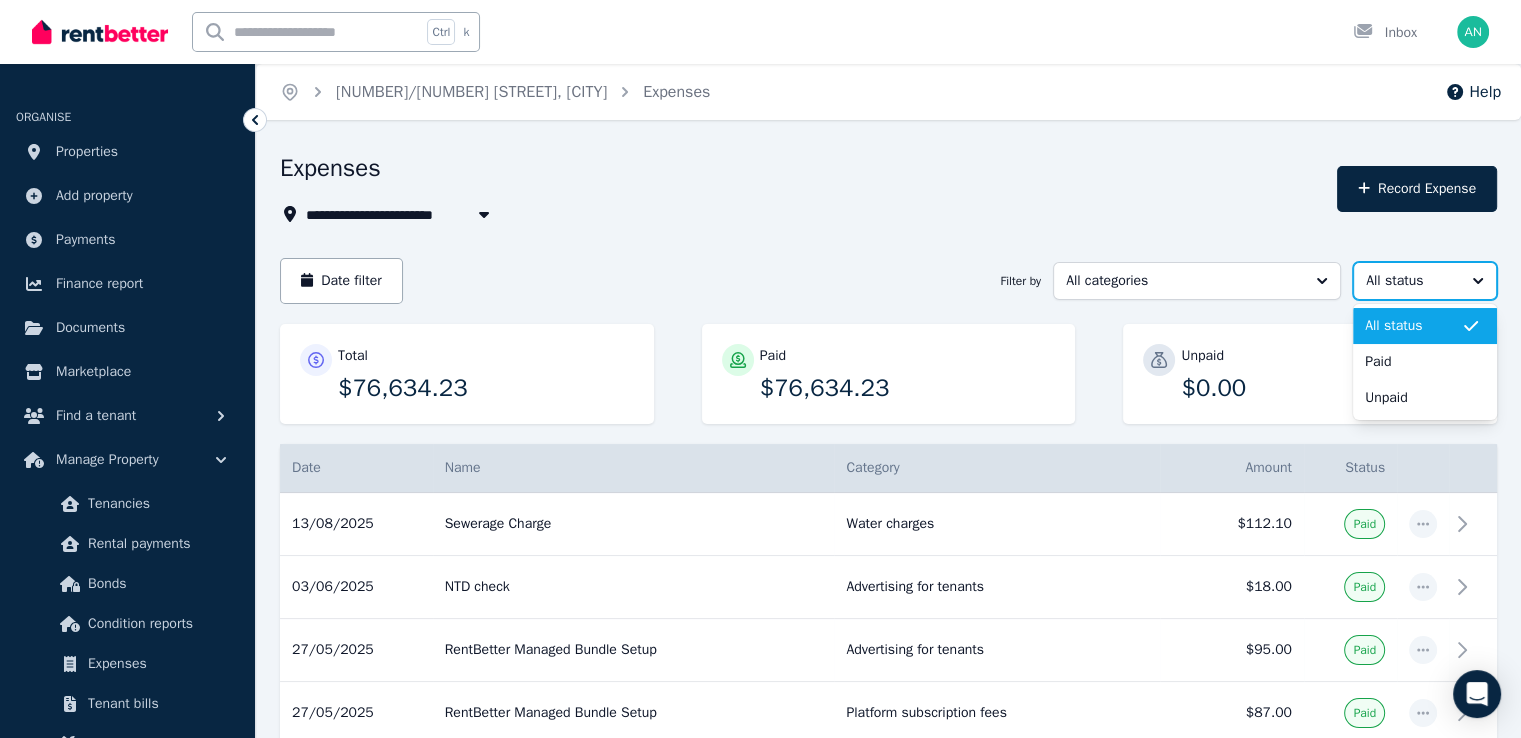 click on "All status" at bounding box center (1411, 281) 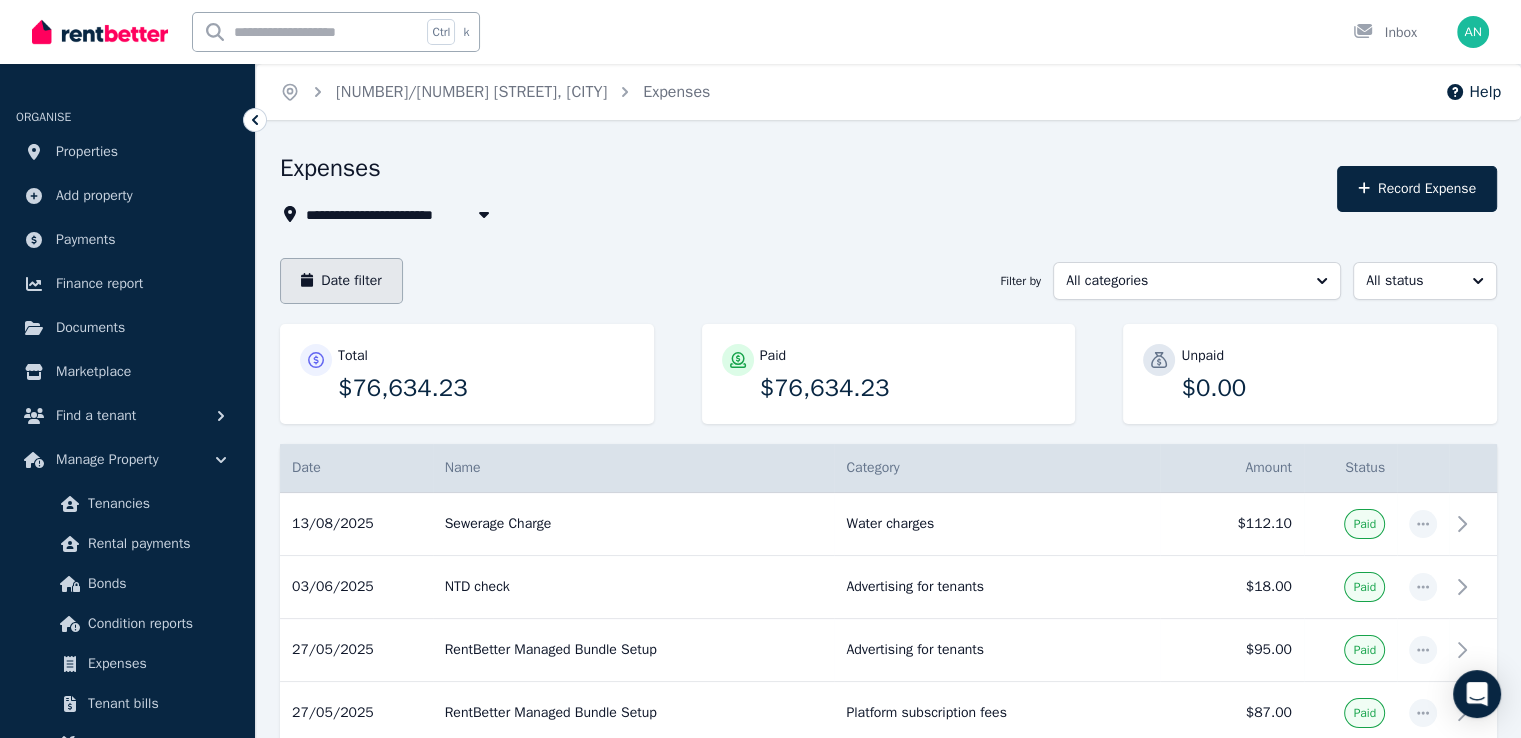 click on "Date filter" at bounding box center (341, 281) 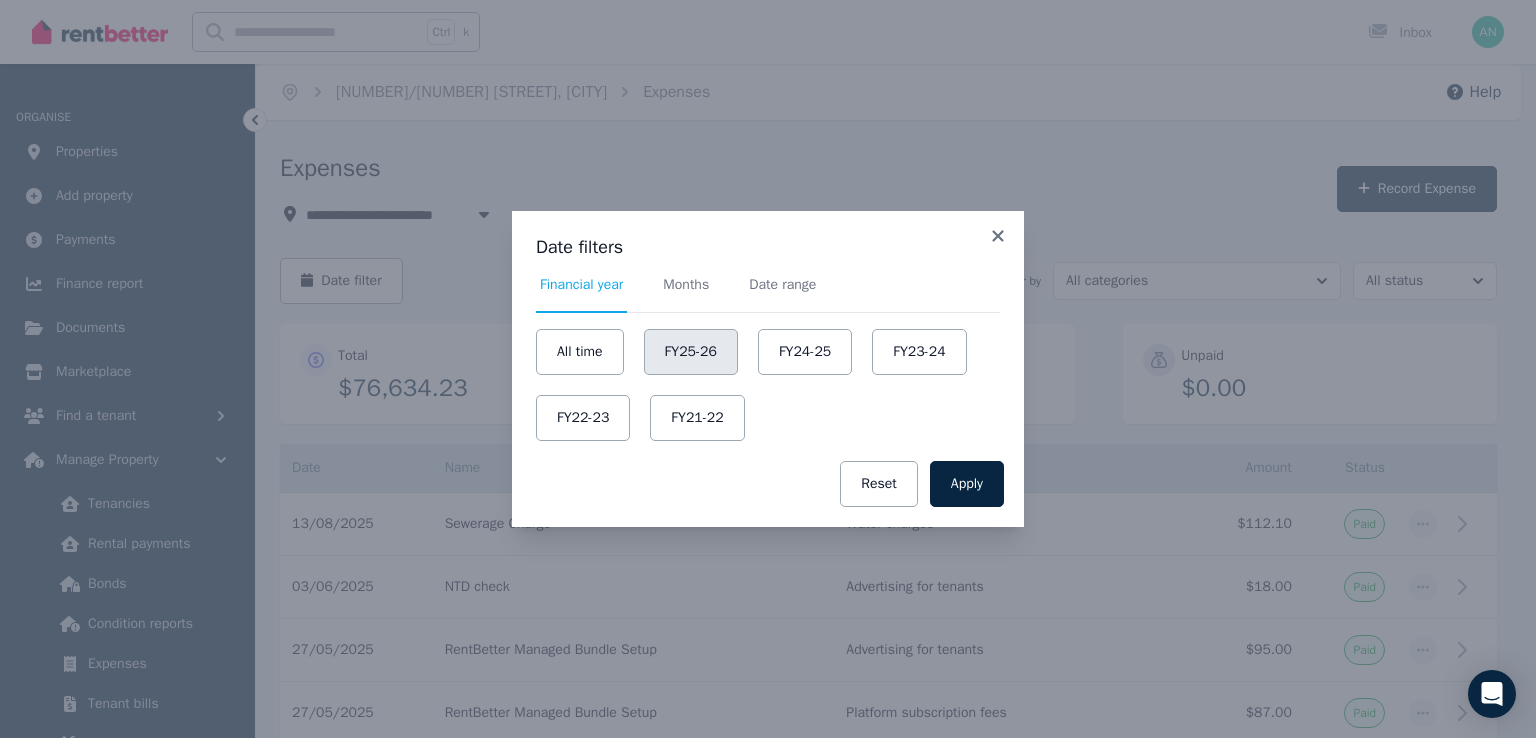 click on "FY25-26" at bounding box center (691, 352) 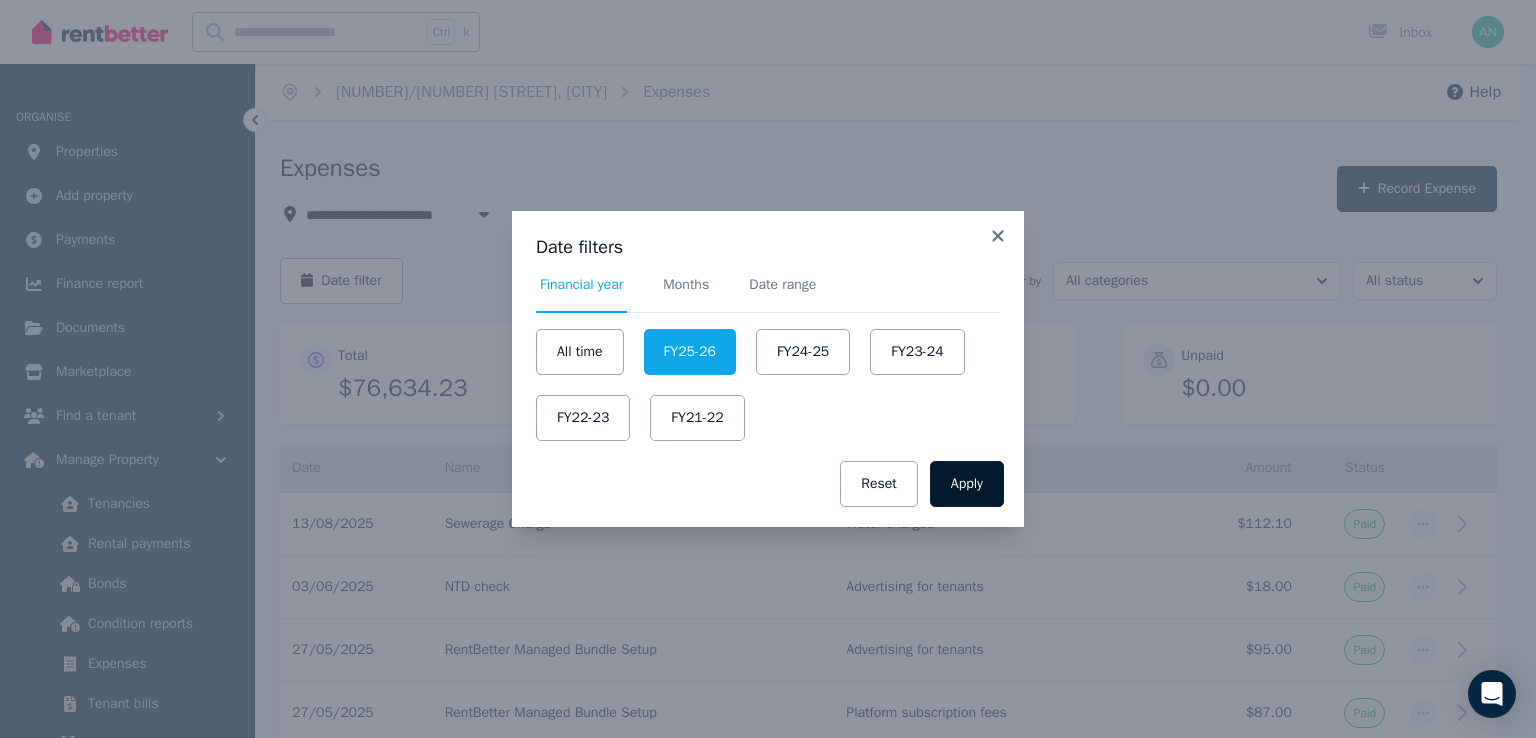click on "Apply" at bounding box center [967, 484] 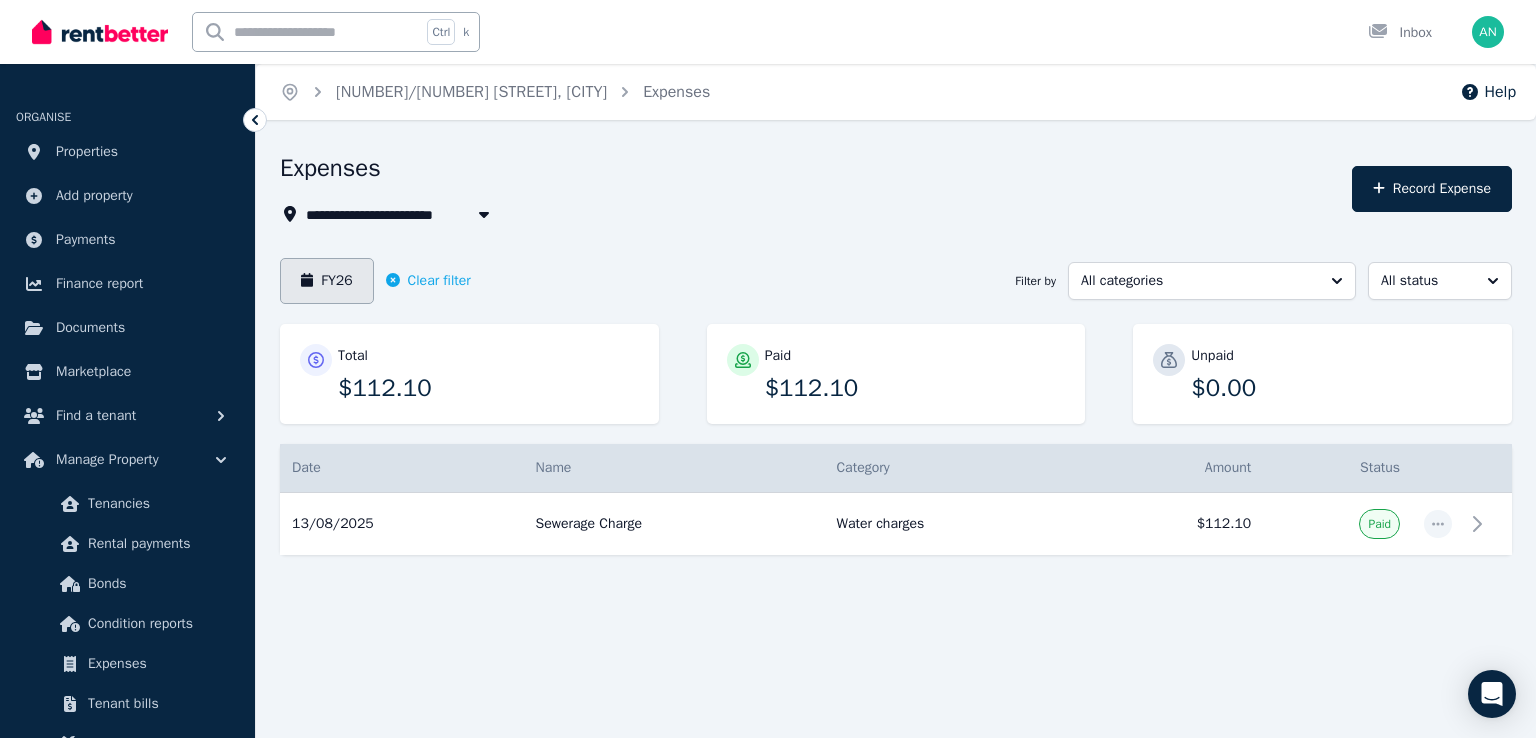 click on "FY26" at bounding box center [327, 281] 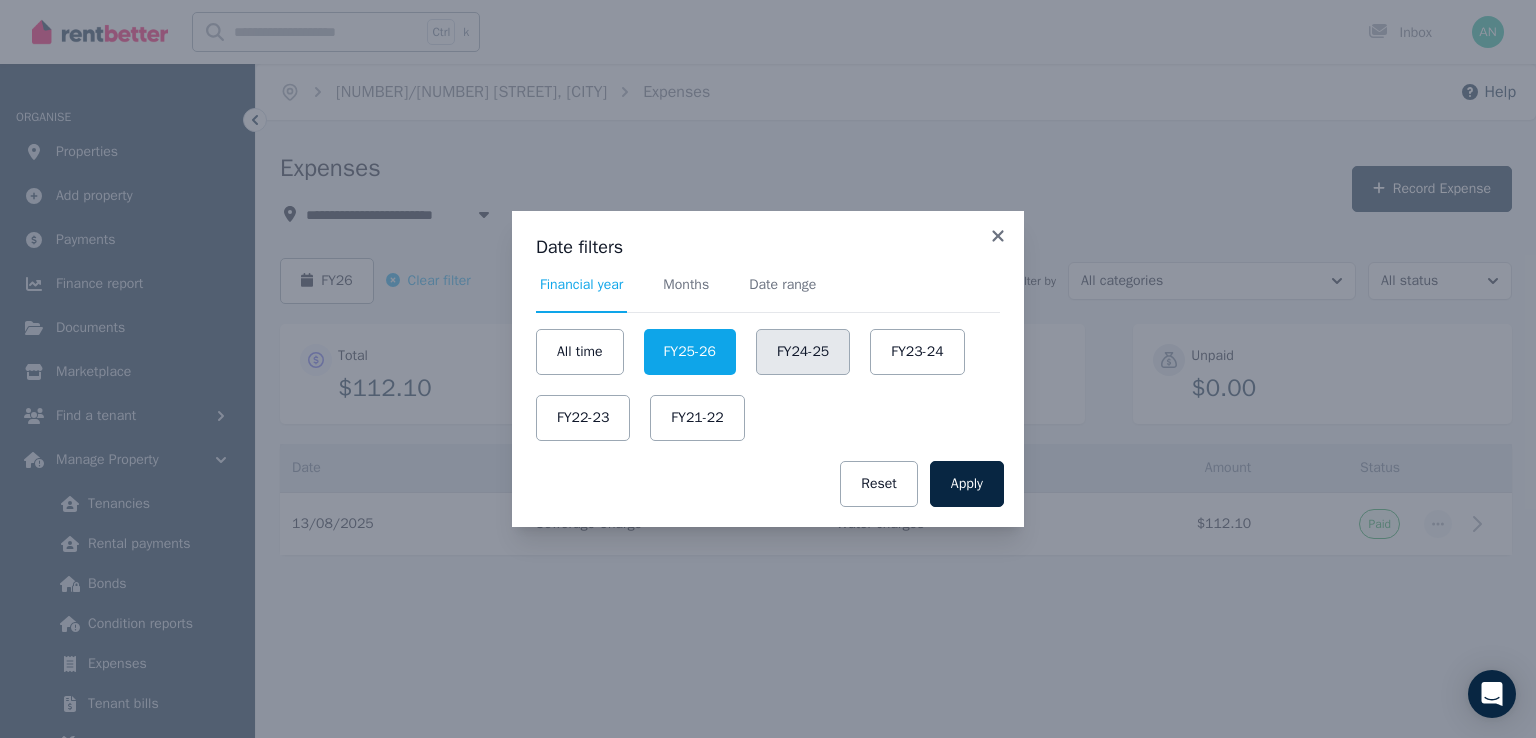 click on "FY24-25" at bounding box center [803, 352] 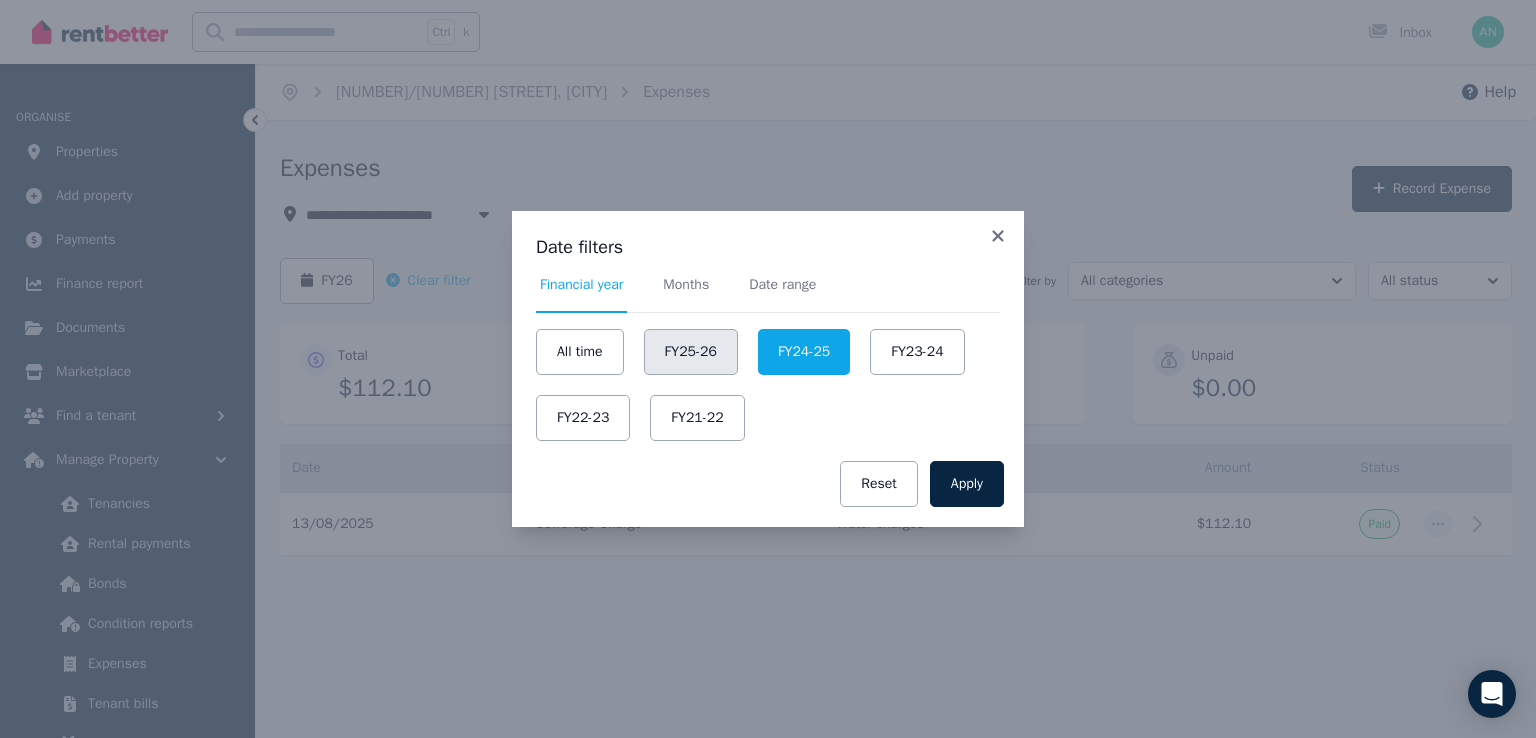click on "FY25-26" at bounding box center (691, 352) 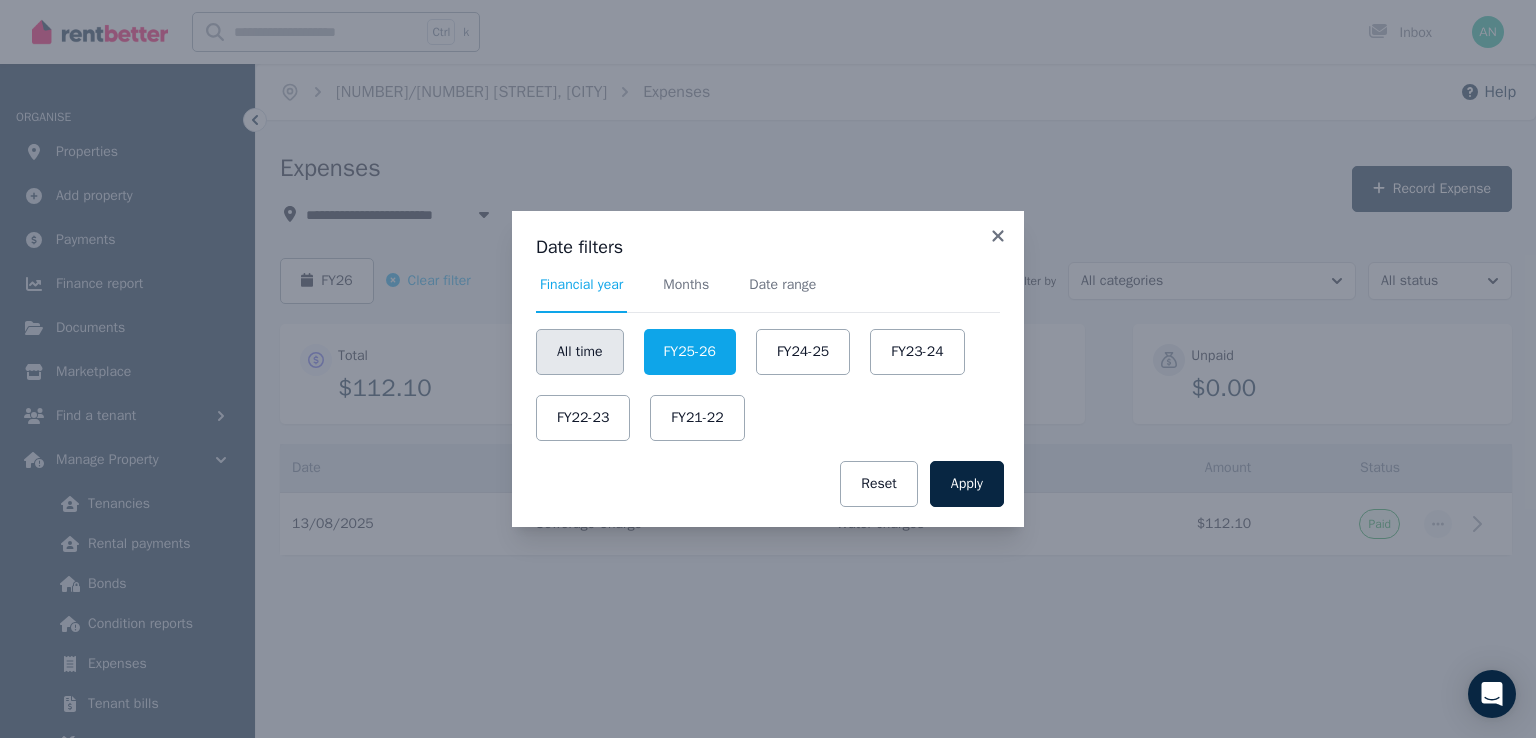 click on "All time" at bounding box center (580, 352) 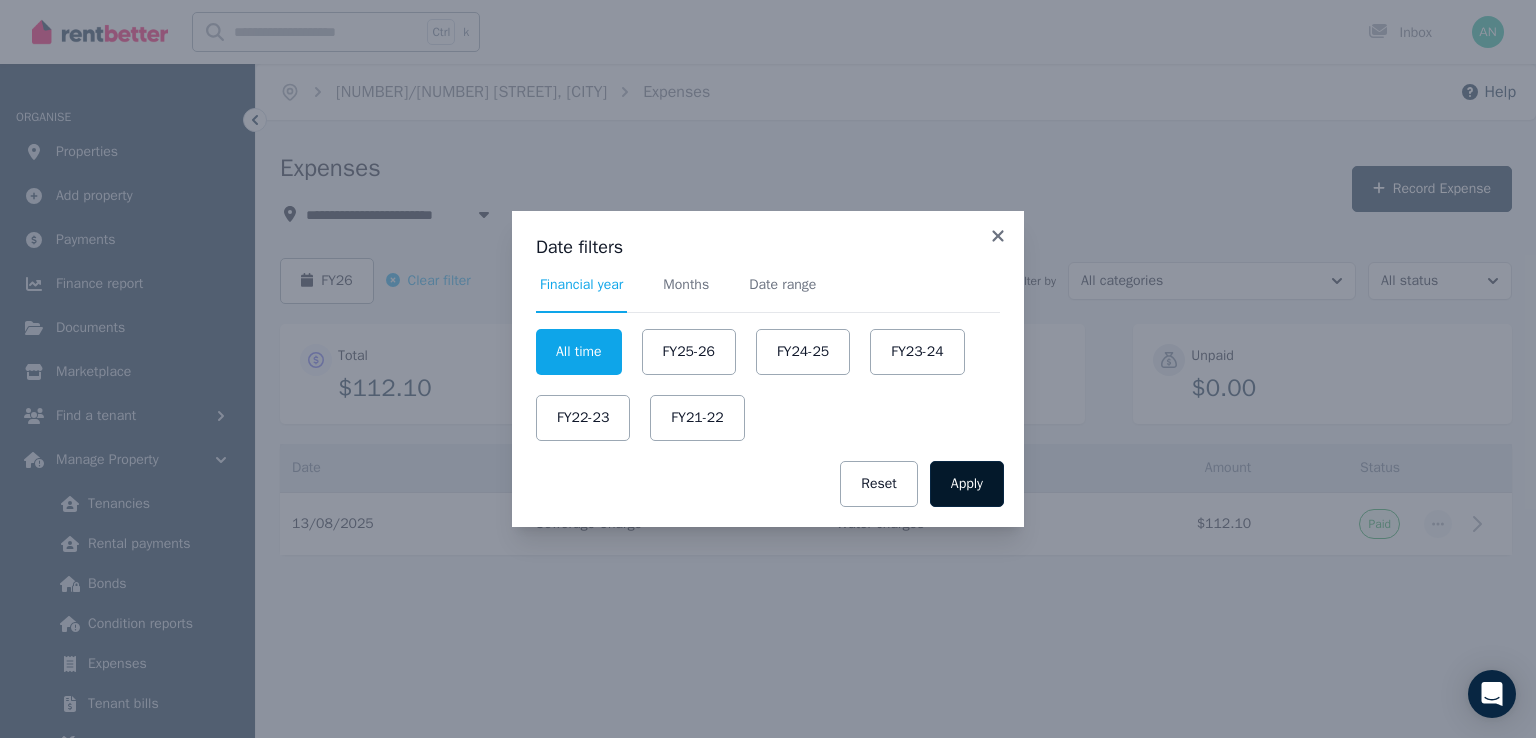 click on "Apply" at bounding box center [967, 484] 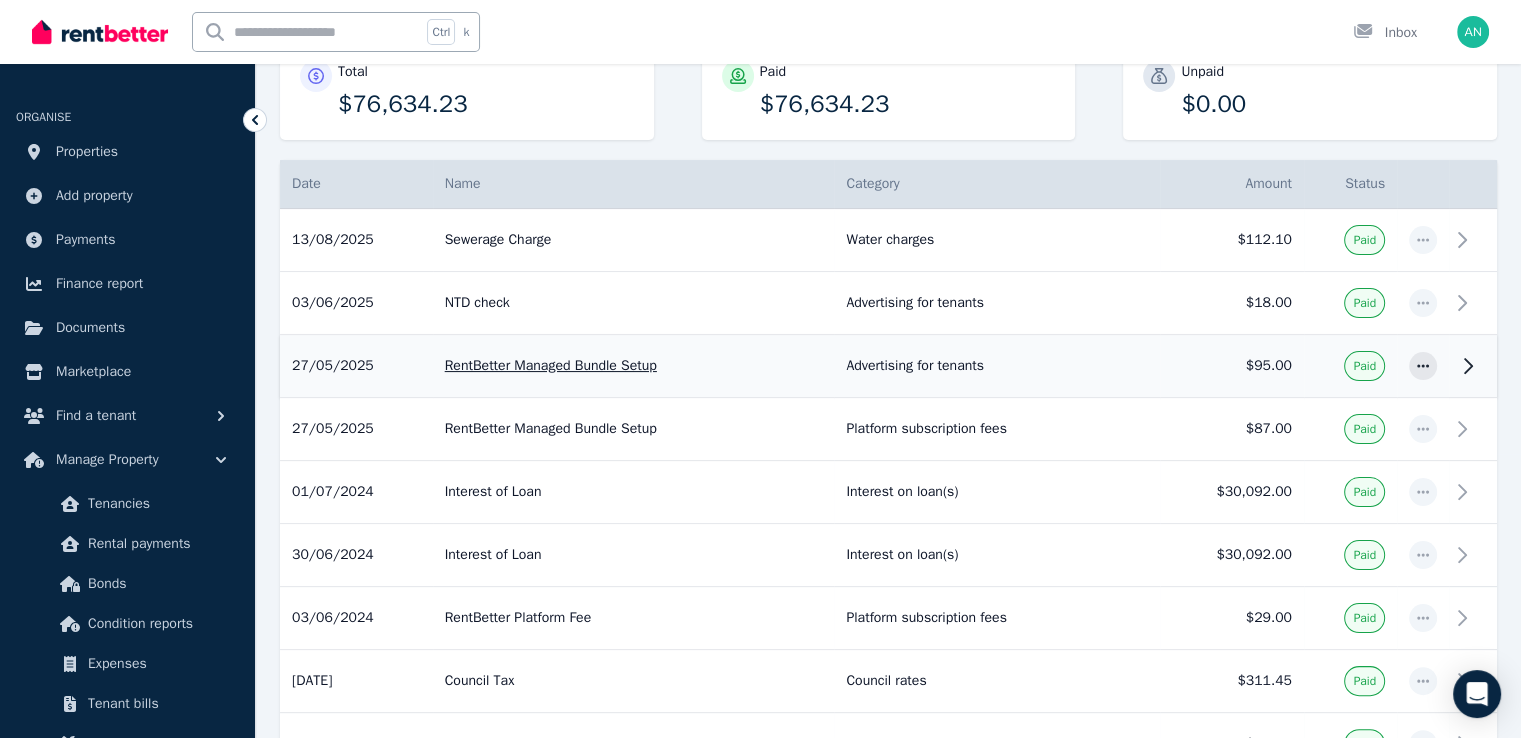 scroll, scrollTop: 0, scrollLeft: 0, axis: both 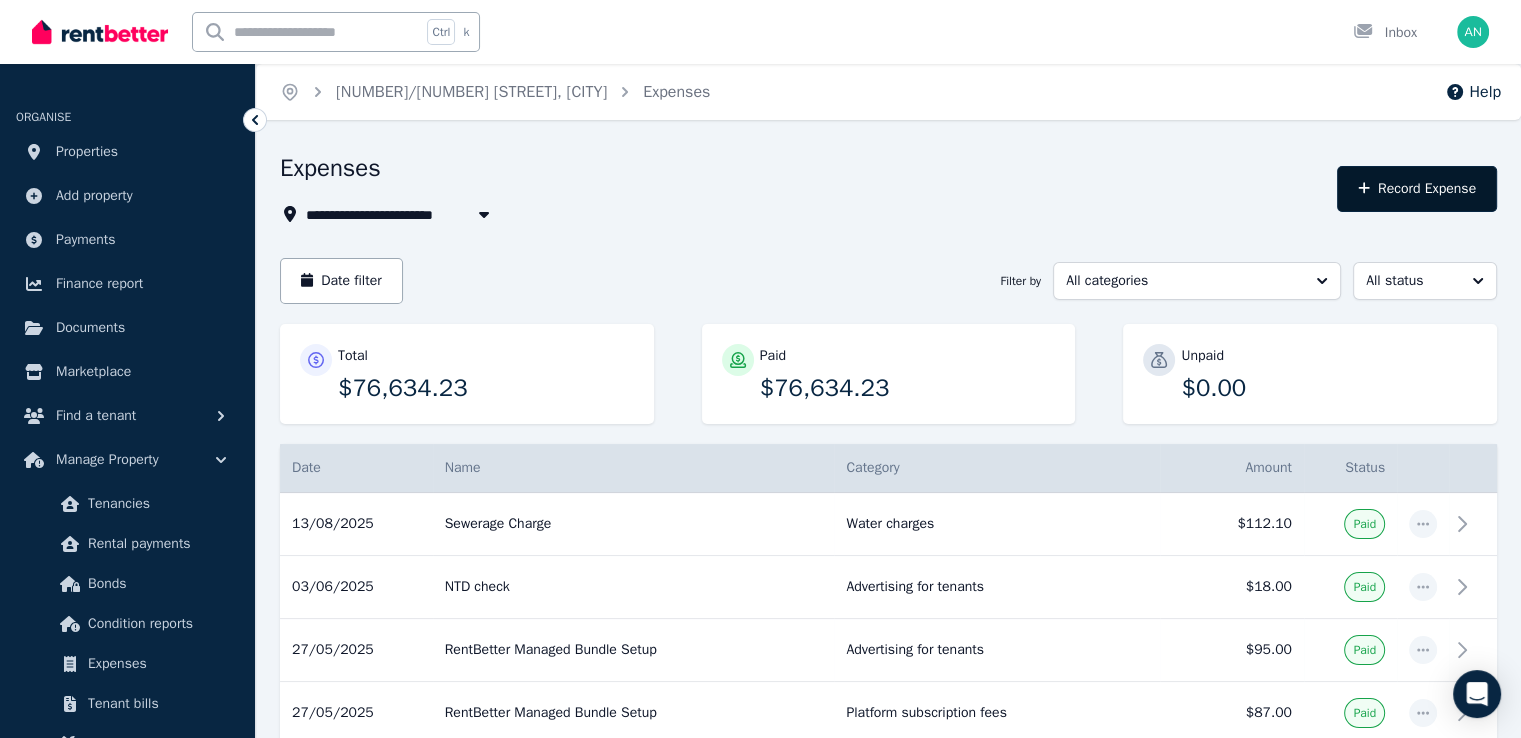 click on "Record Expense" at bounding box center (1417, 189) 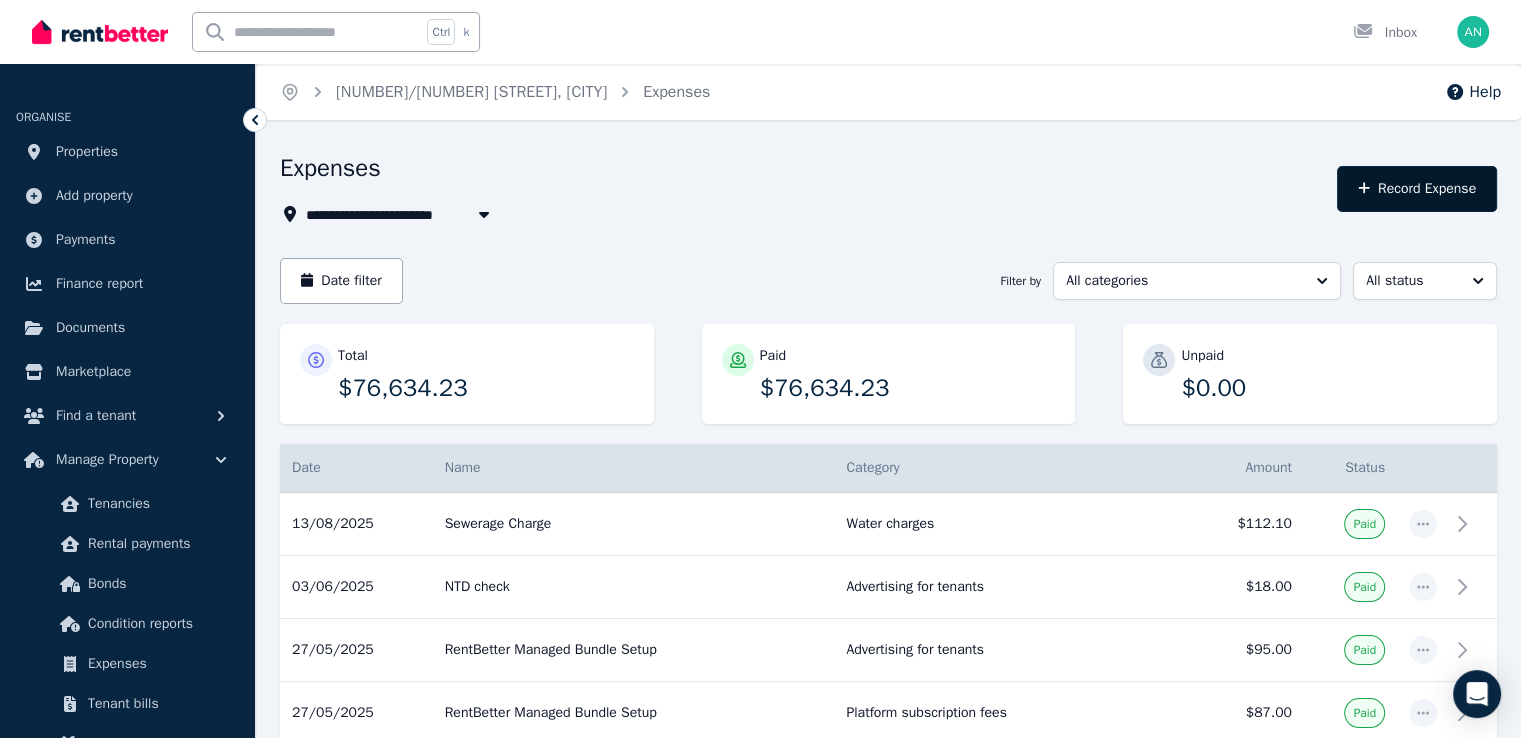 select on "**********" 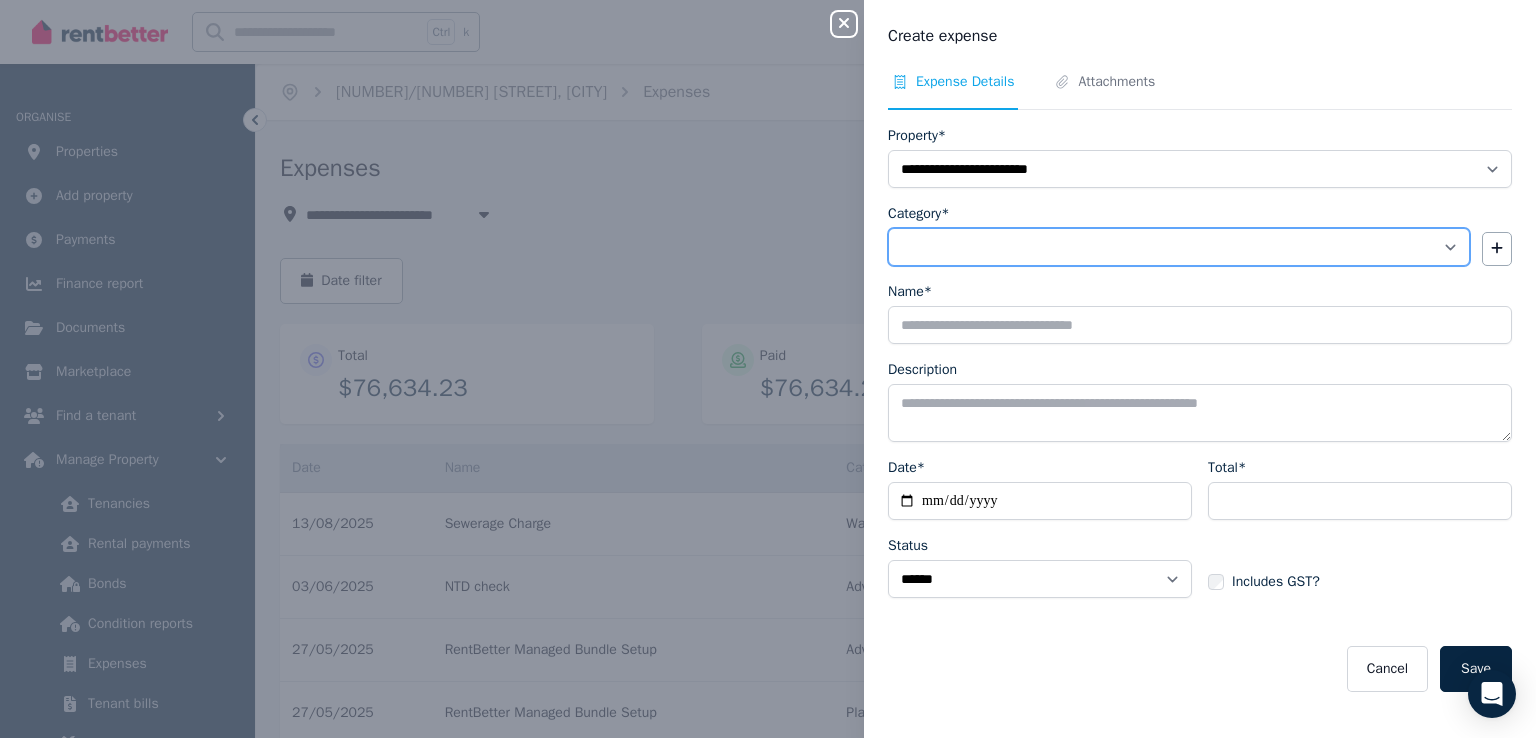 click on "**********" at bounding box center [1179, 247] 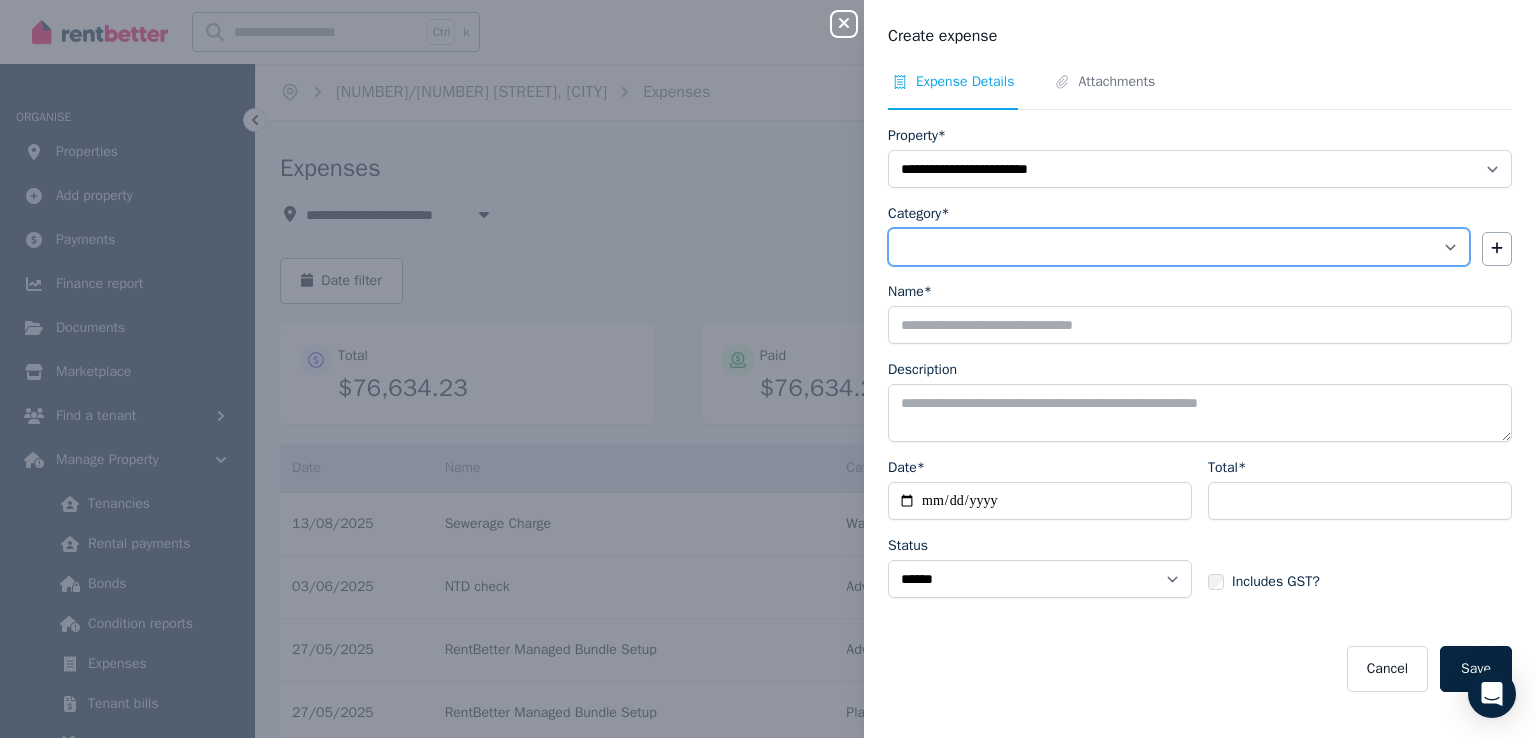 select on "**********" 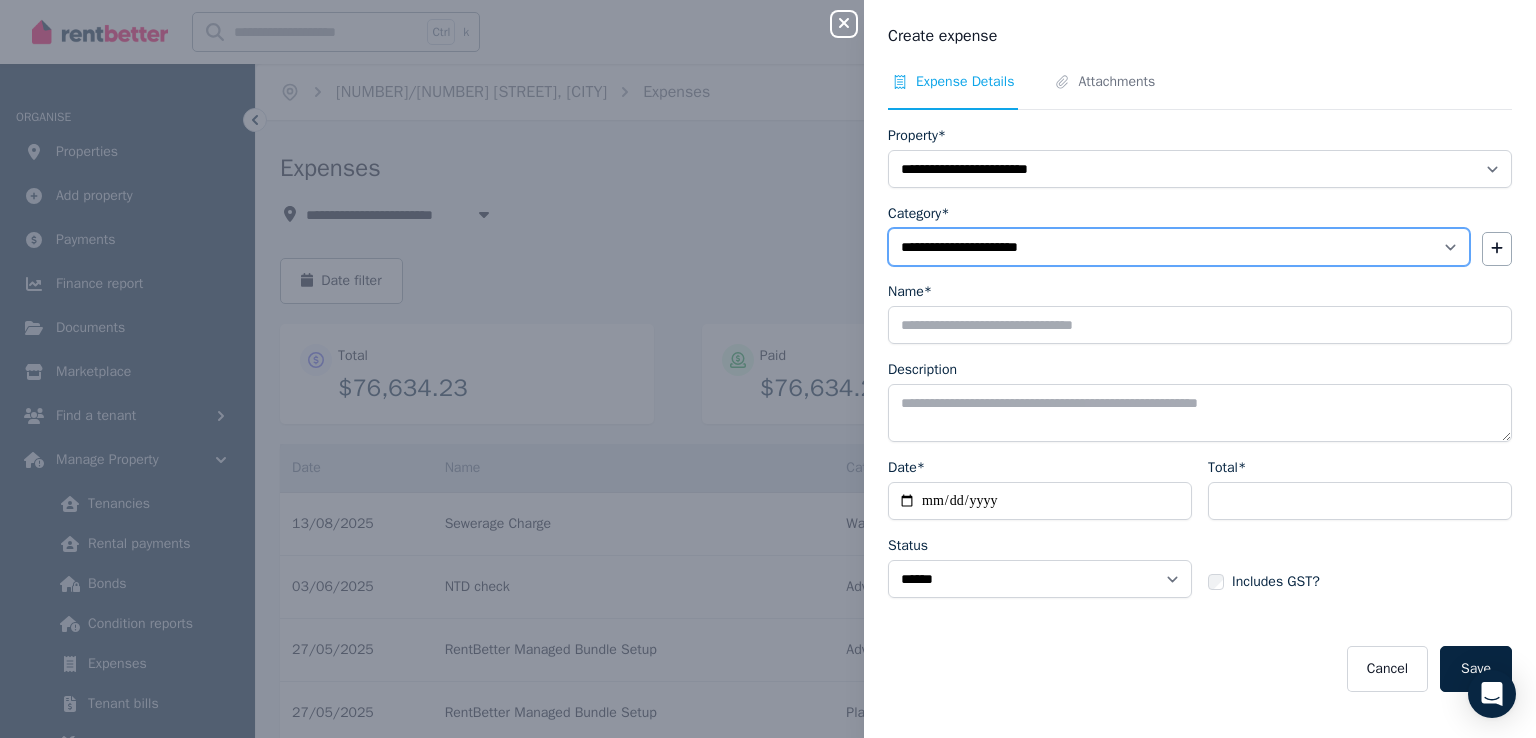click on "**********" at bounding box center (1179, 247) 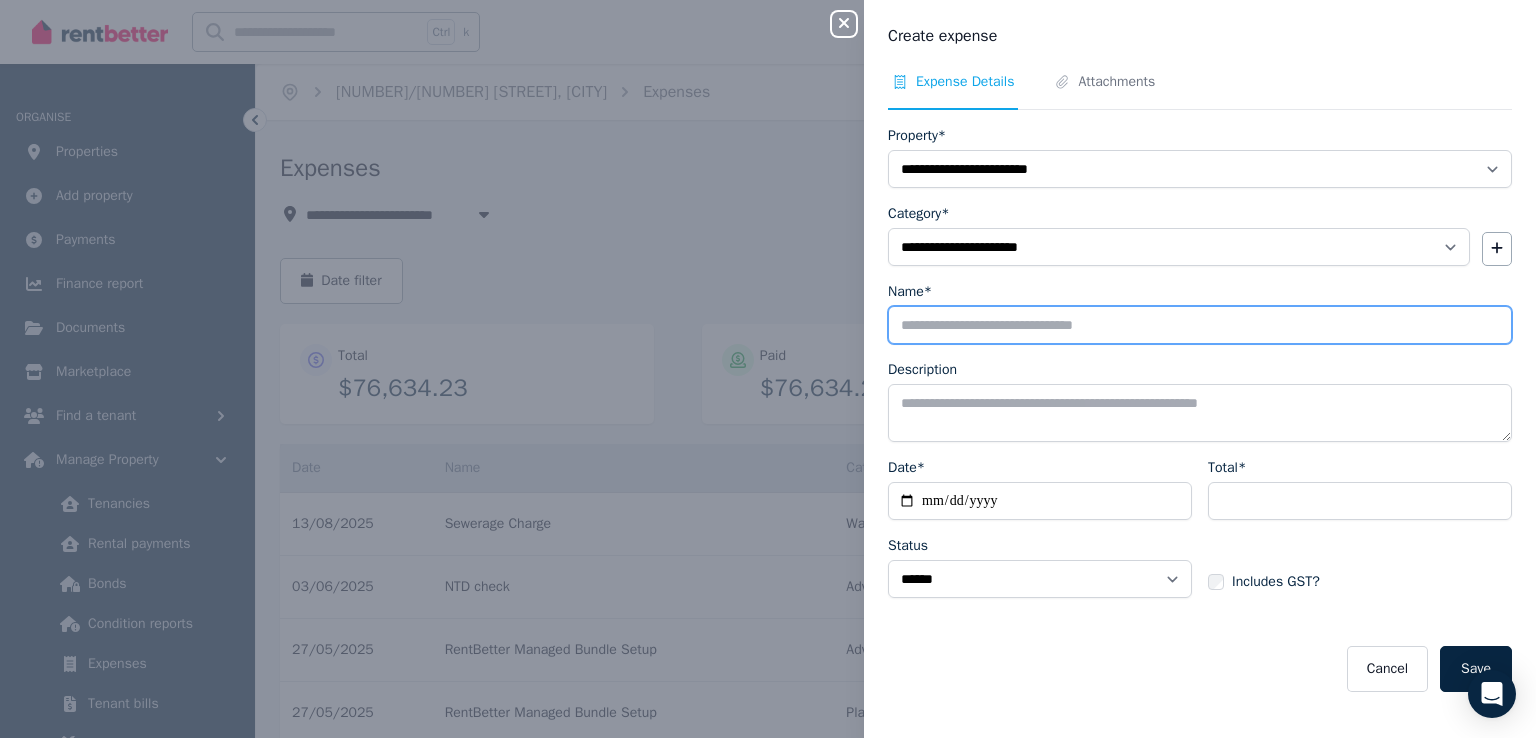 click on "Name*" at bounding box center (1200, 325) 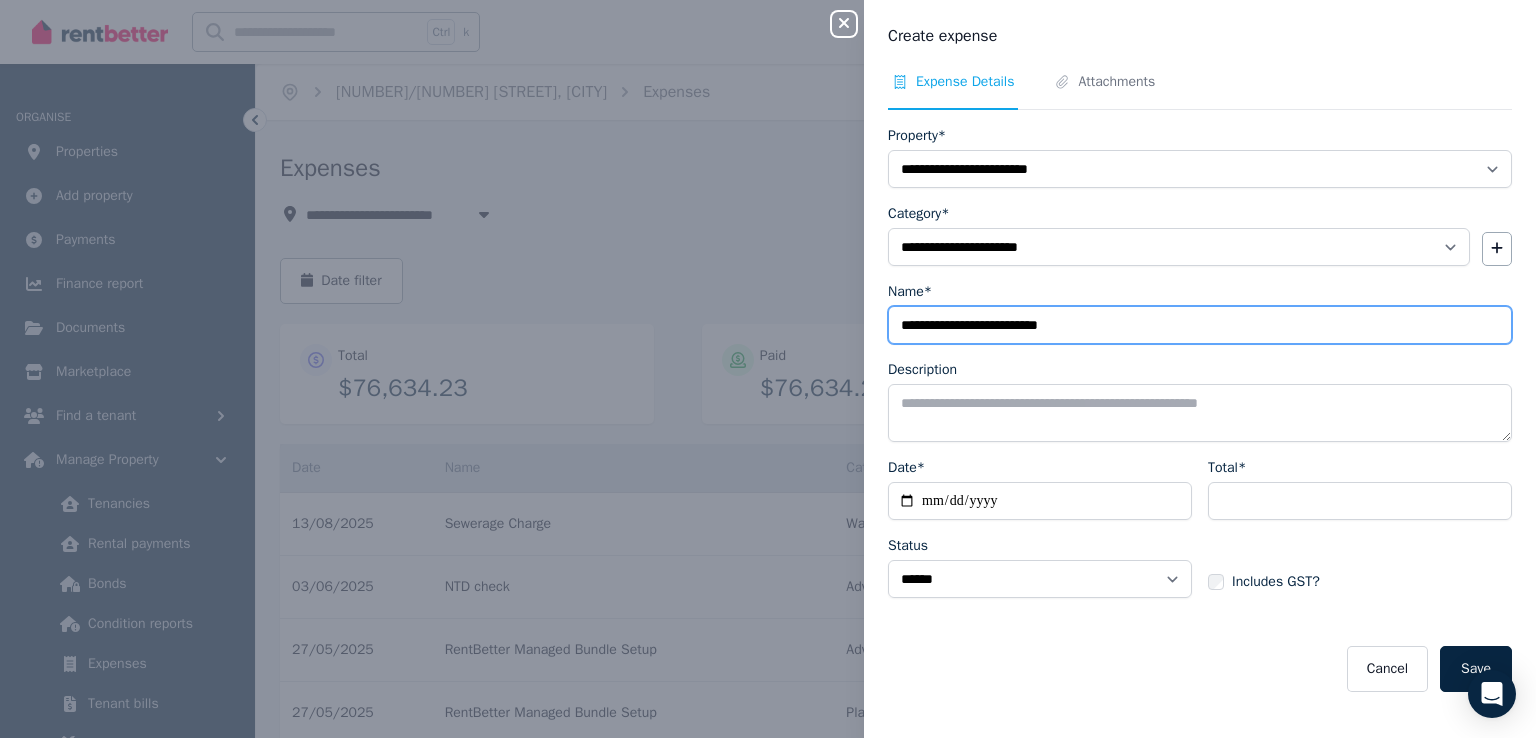 drag, startPoint x: 1092, startPoint y: 320, endPoint x: 716, endPoint y: 373, distance: 379.717 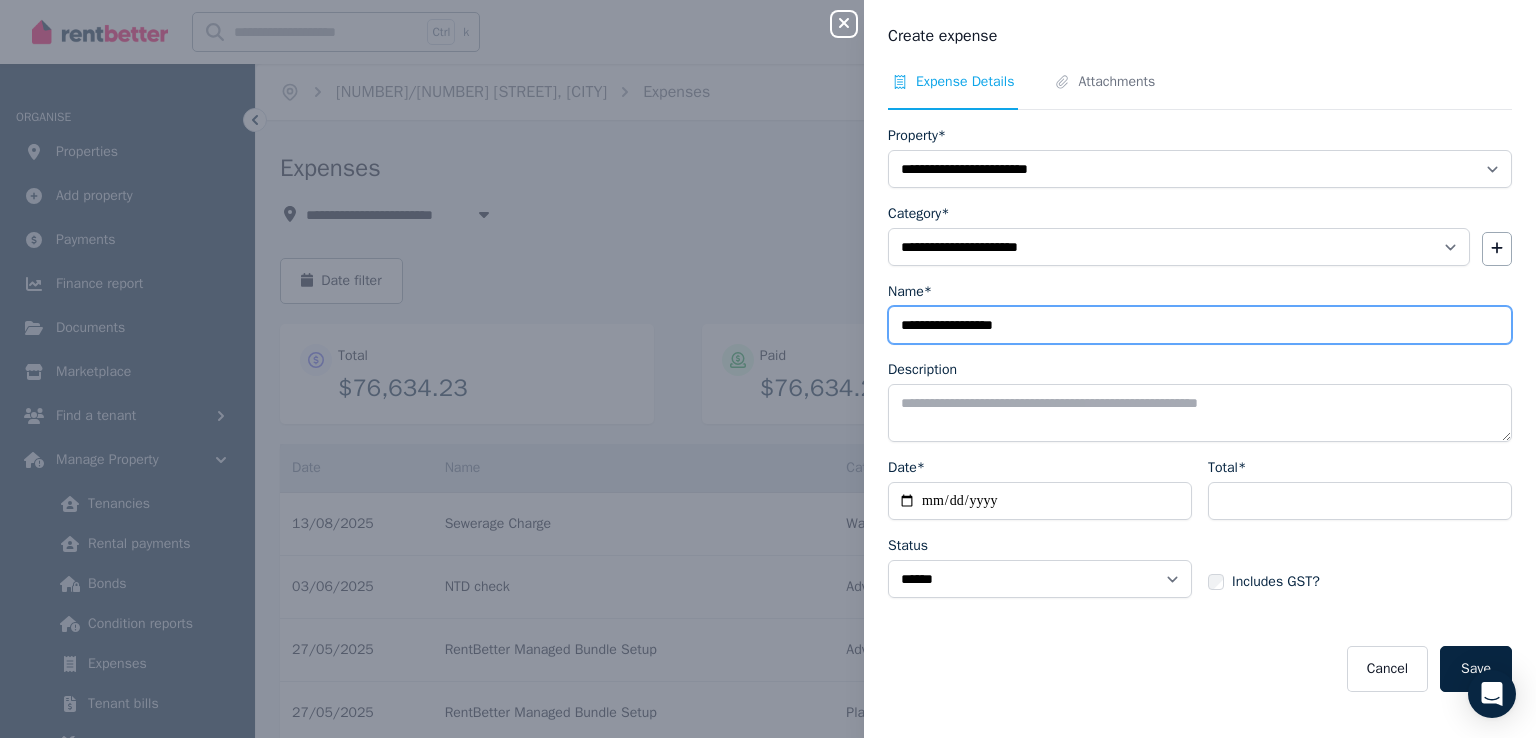 type on "**********" 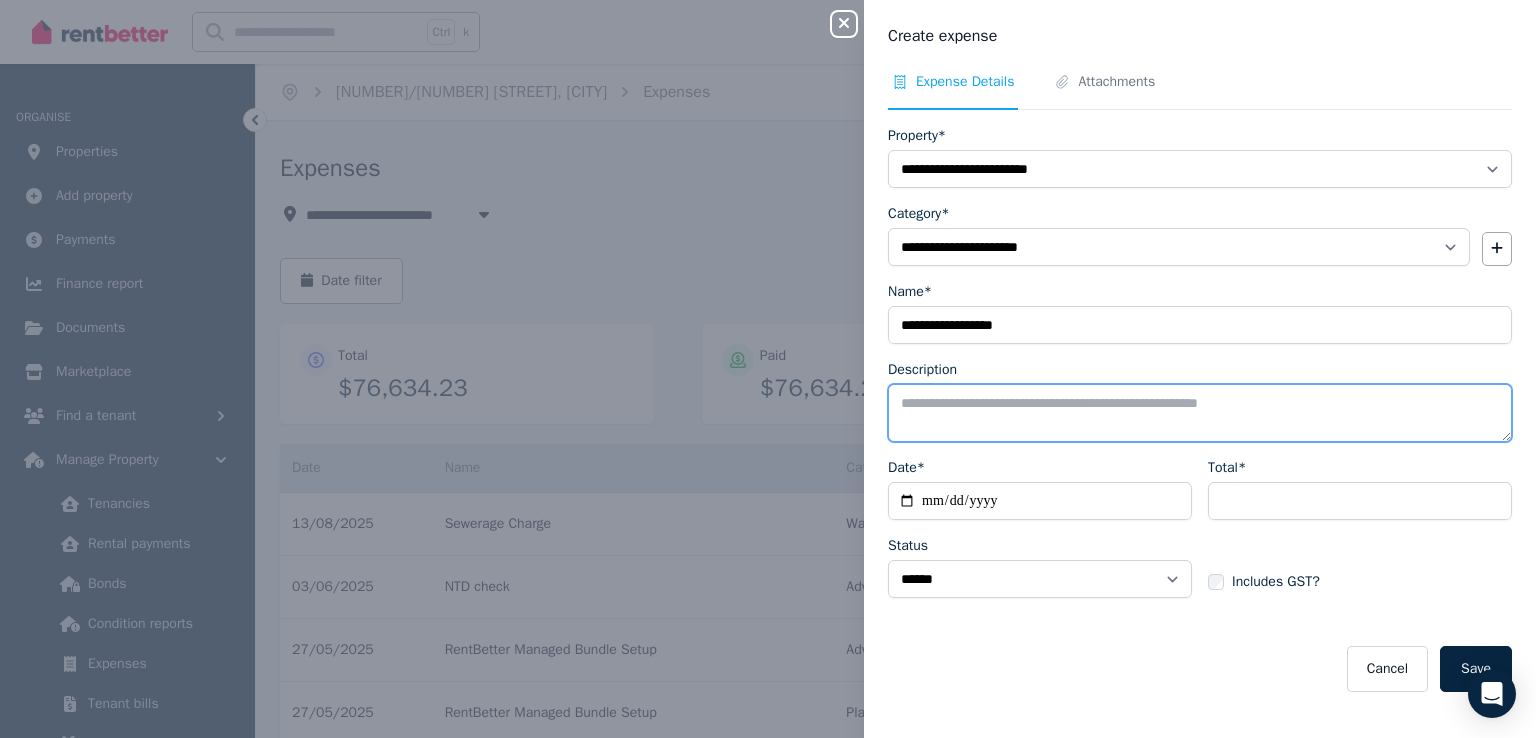 click on "Description" at bounding box center [1200, 413] 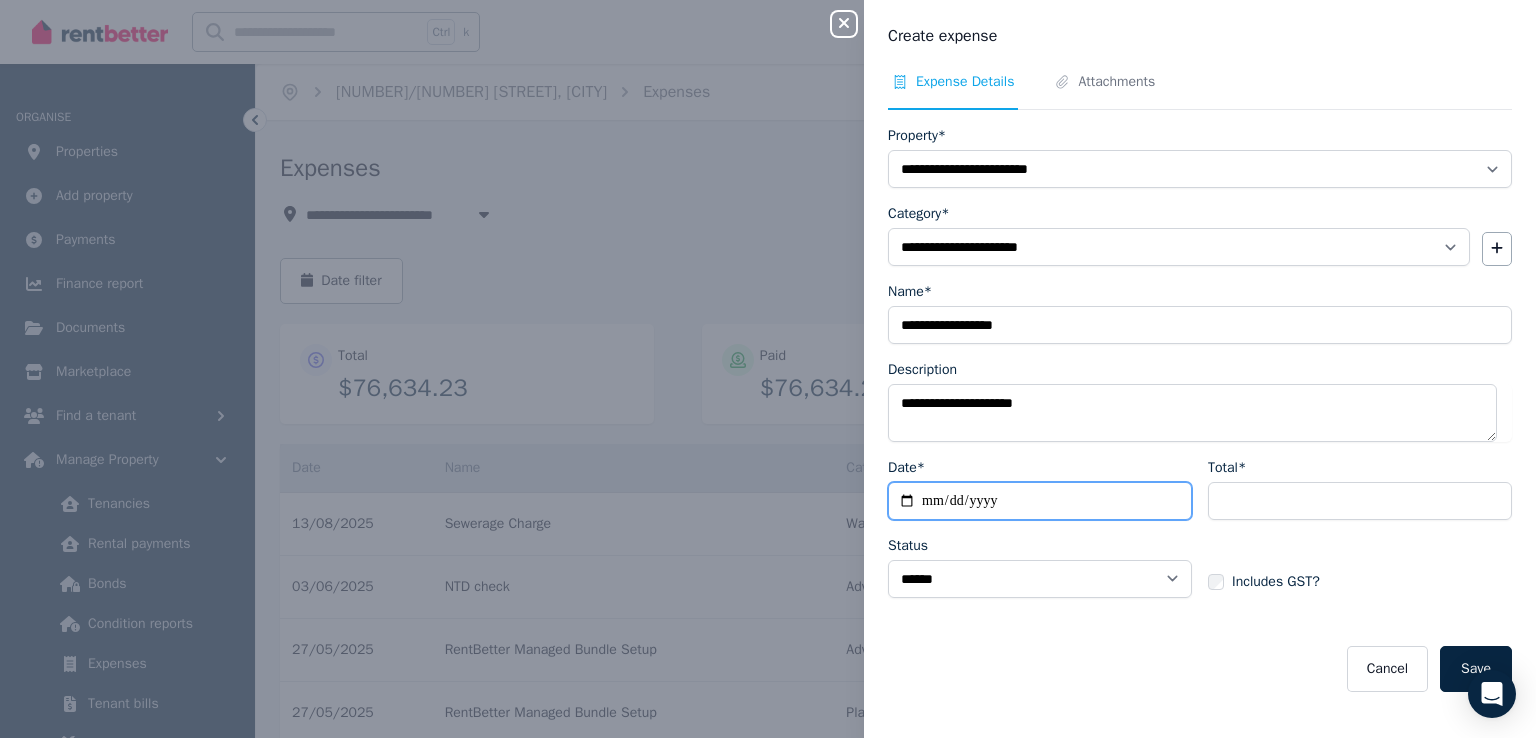 click on "Date*" at bounding box center (1040, 501) 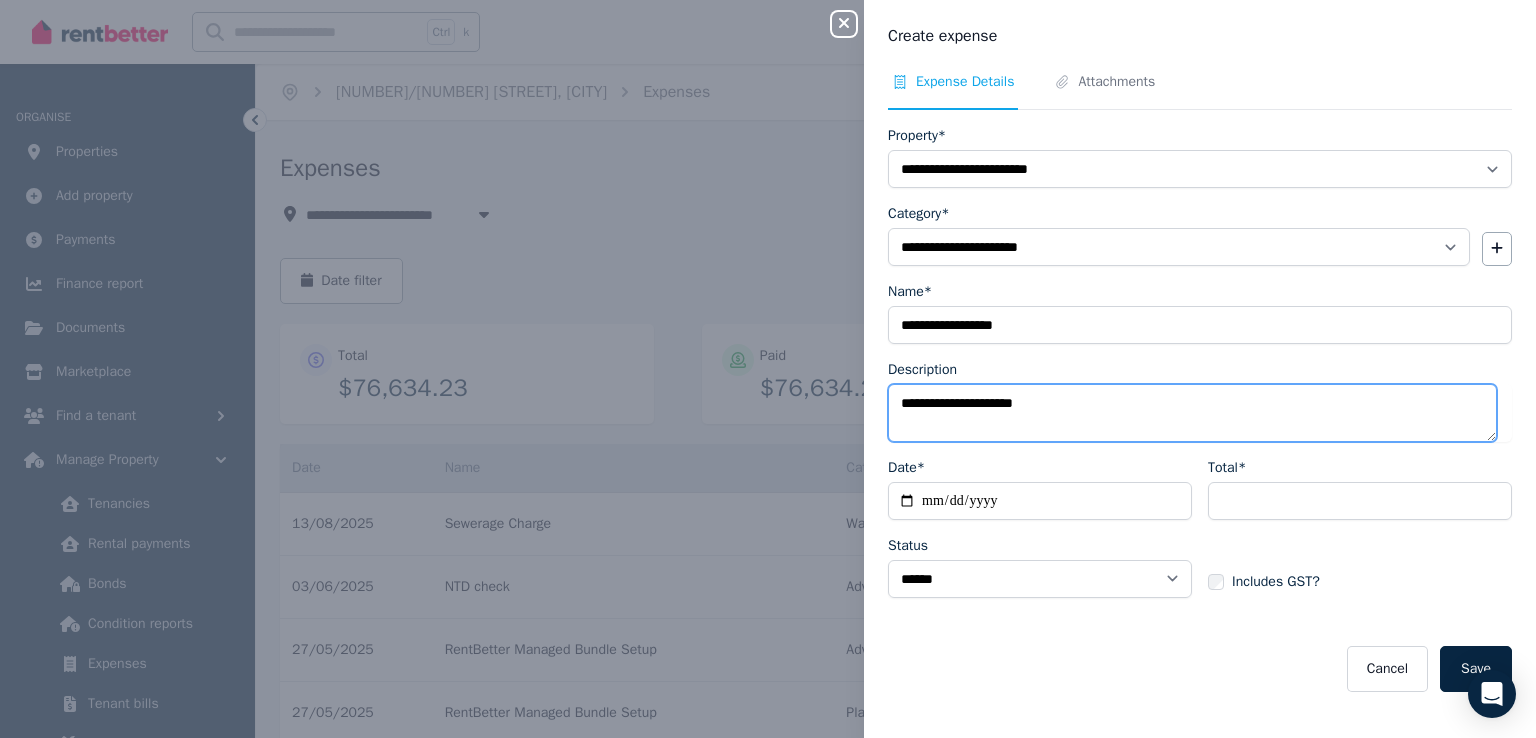 click on "**********" at bounding box center [1192, 413] 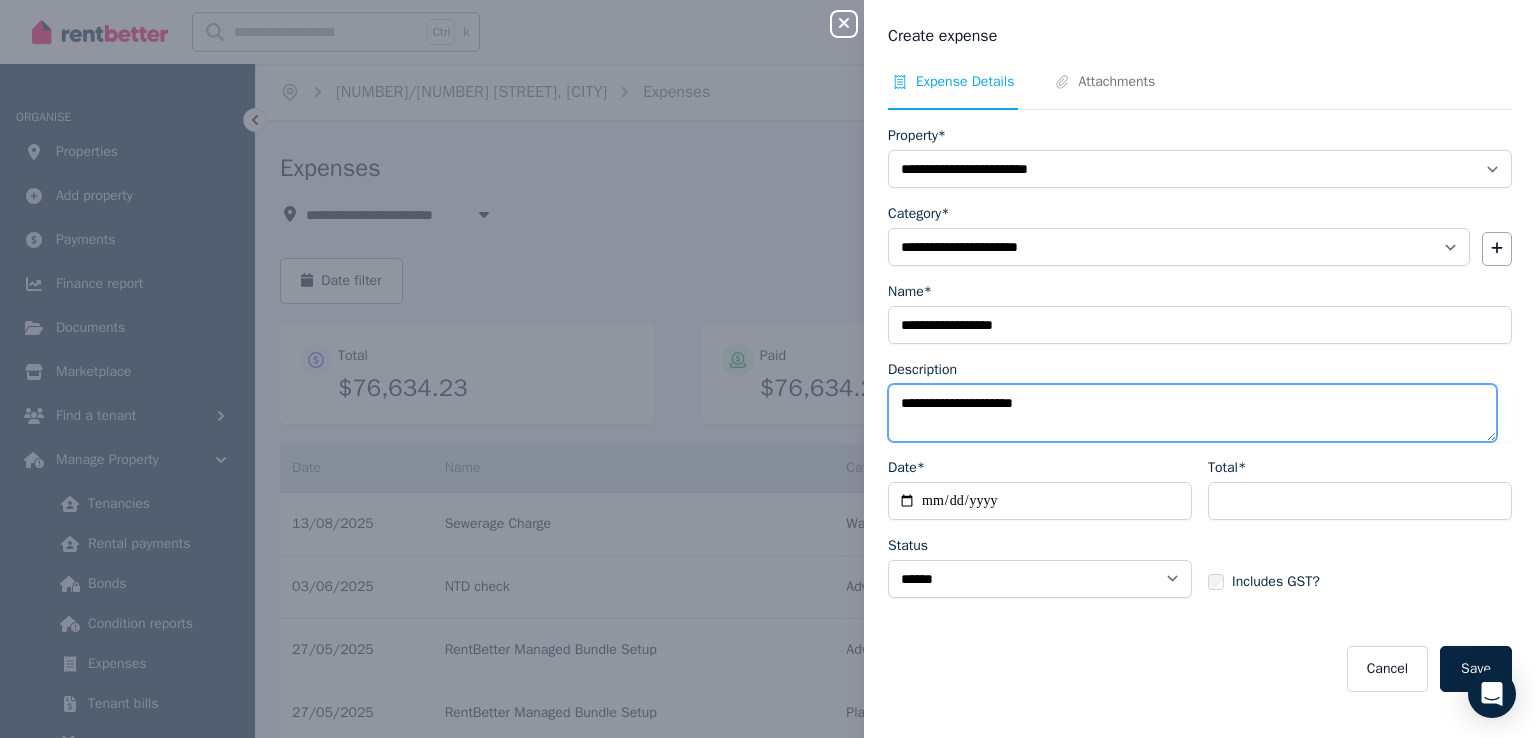 click on "**********" at bounding box center (1192, 413) 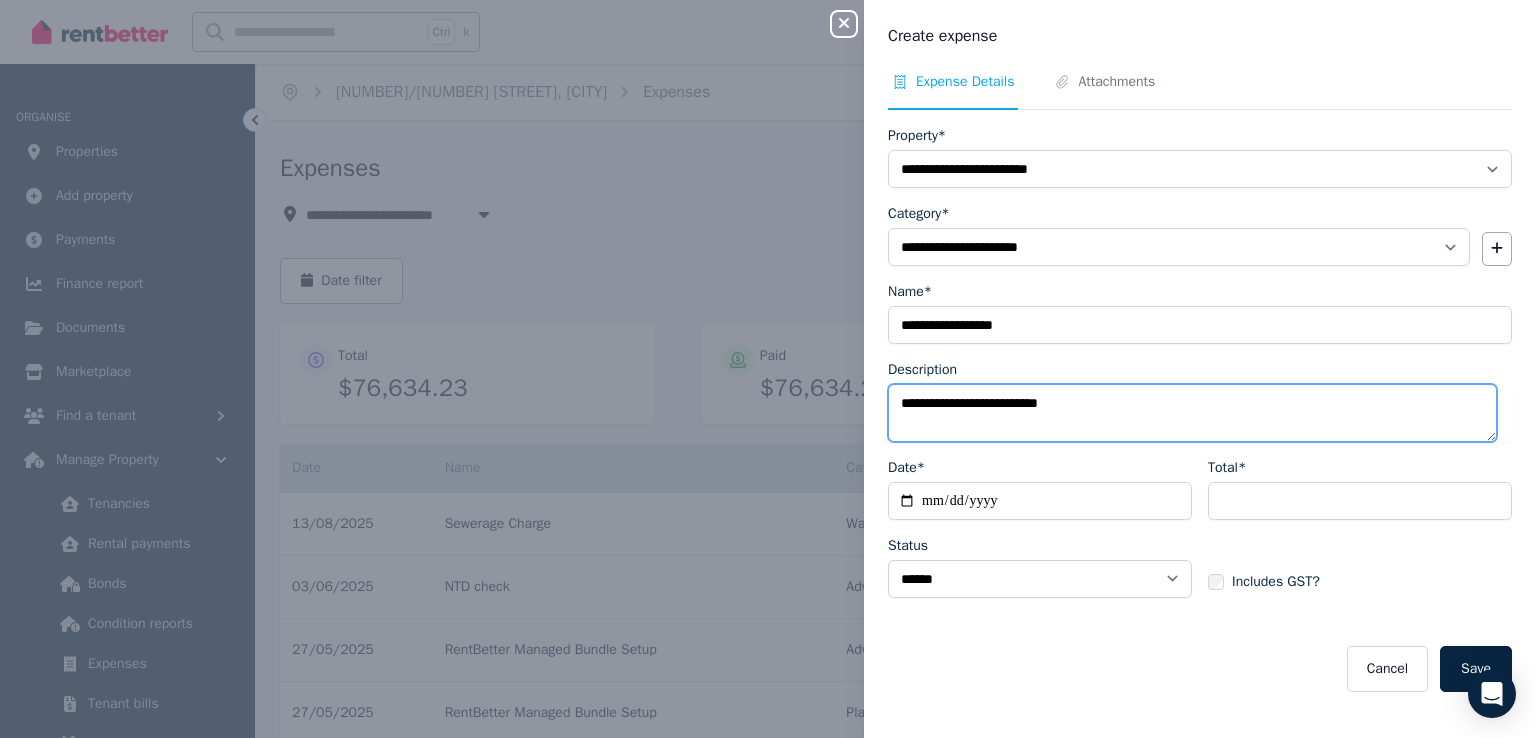 type on "**********" 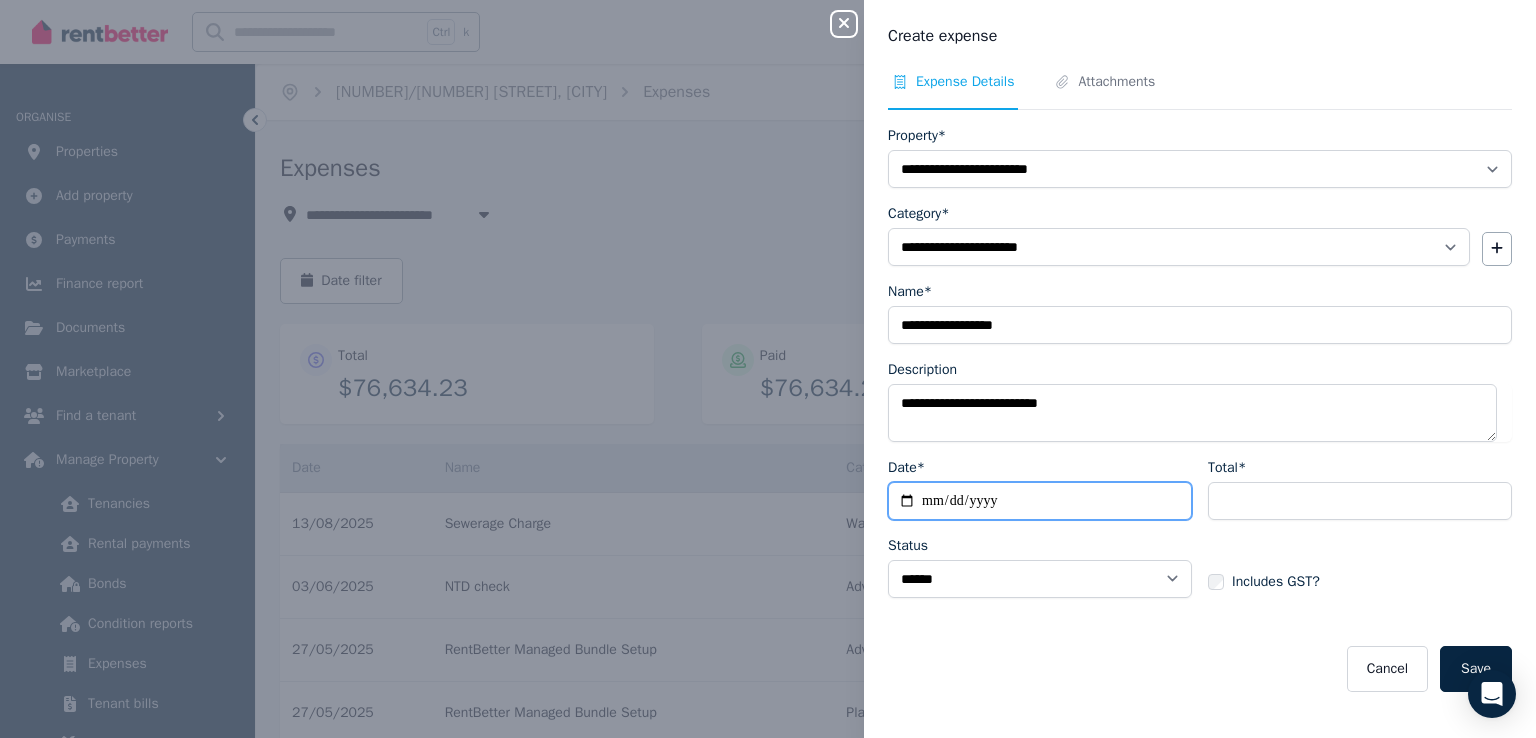 click on "Date*" at bounding box center [1040, 501] 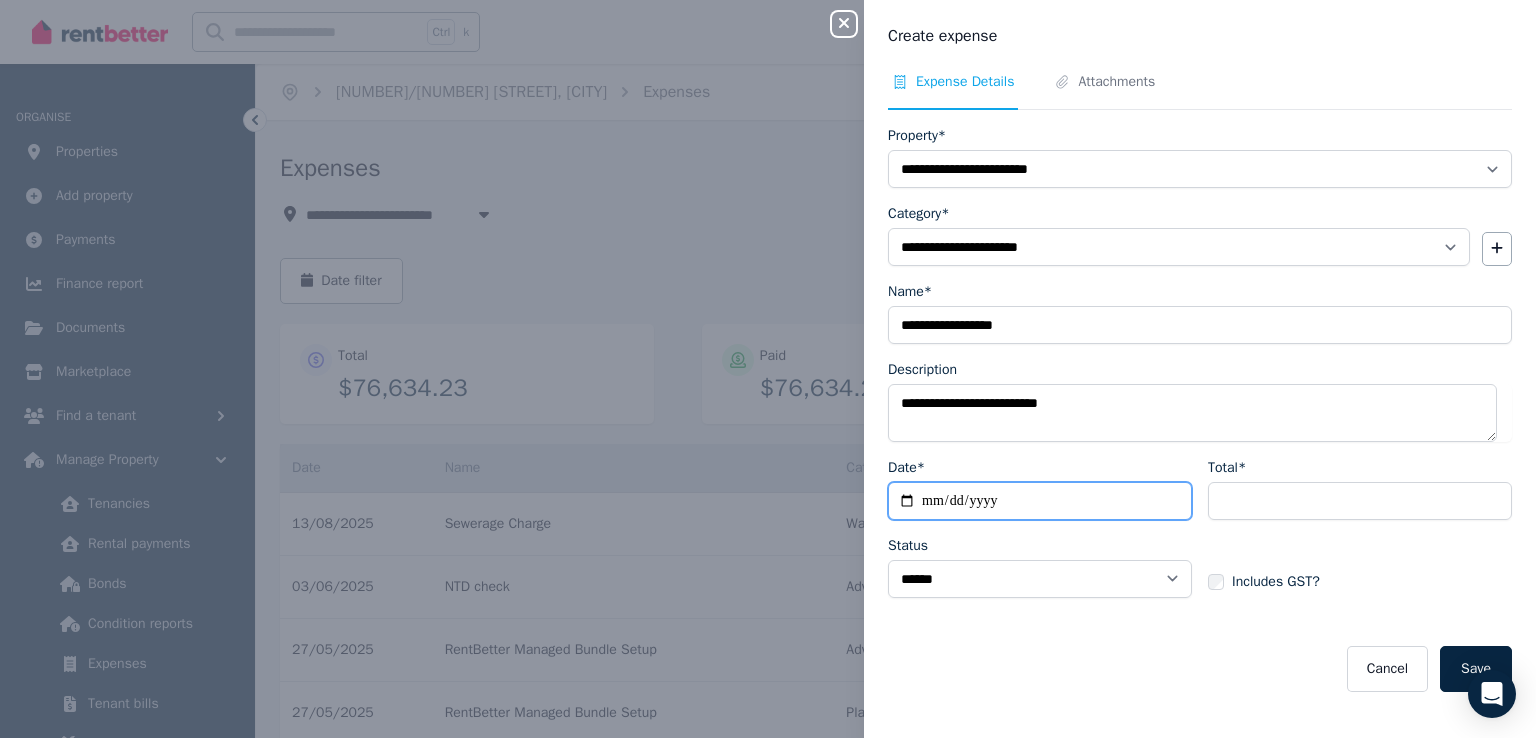 type on "**********" 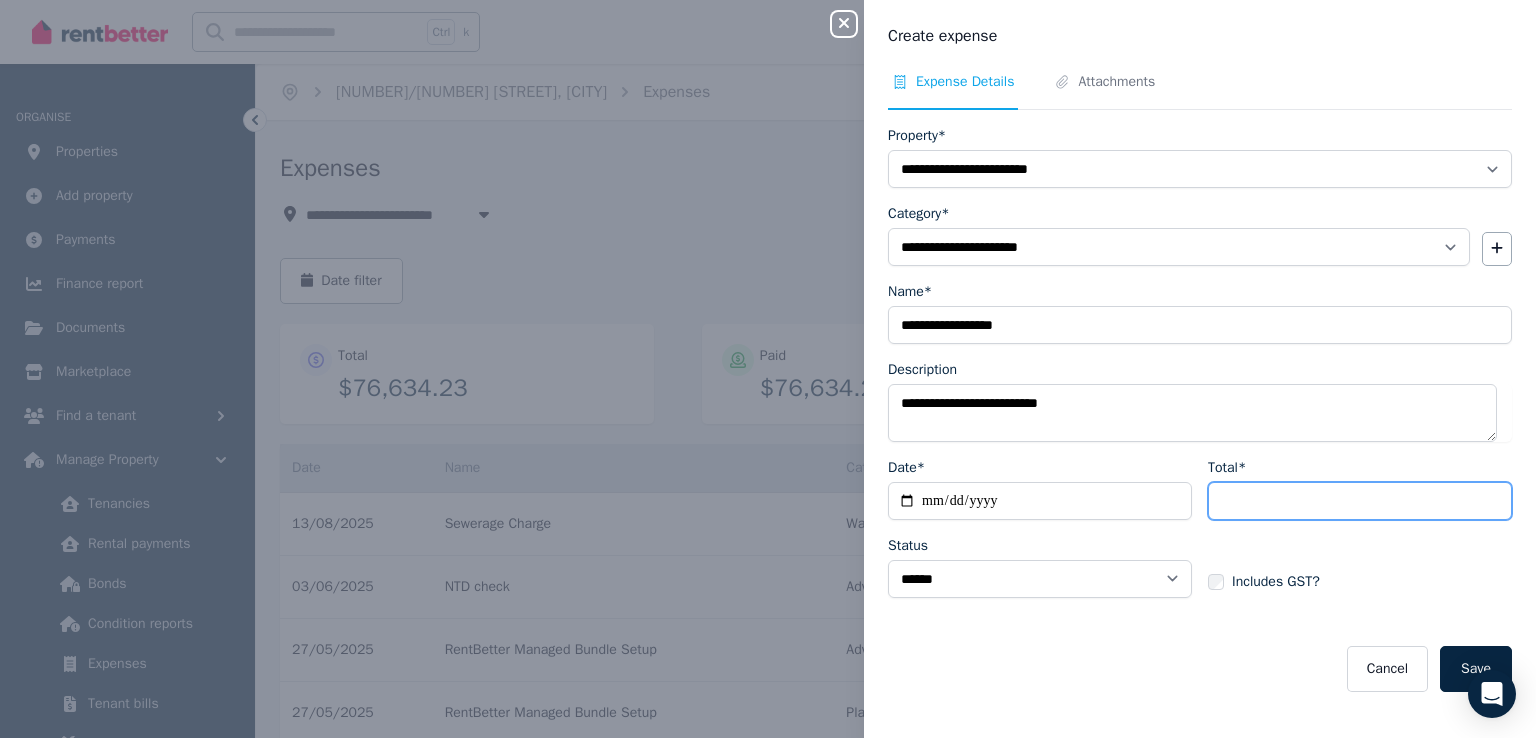 click on "Total*" at bounding box center [1360, 501] 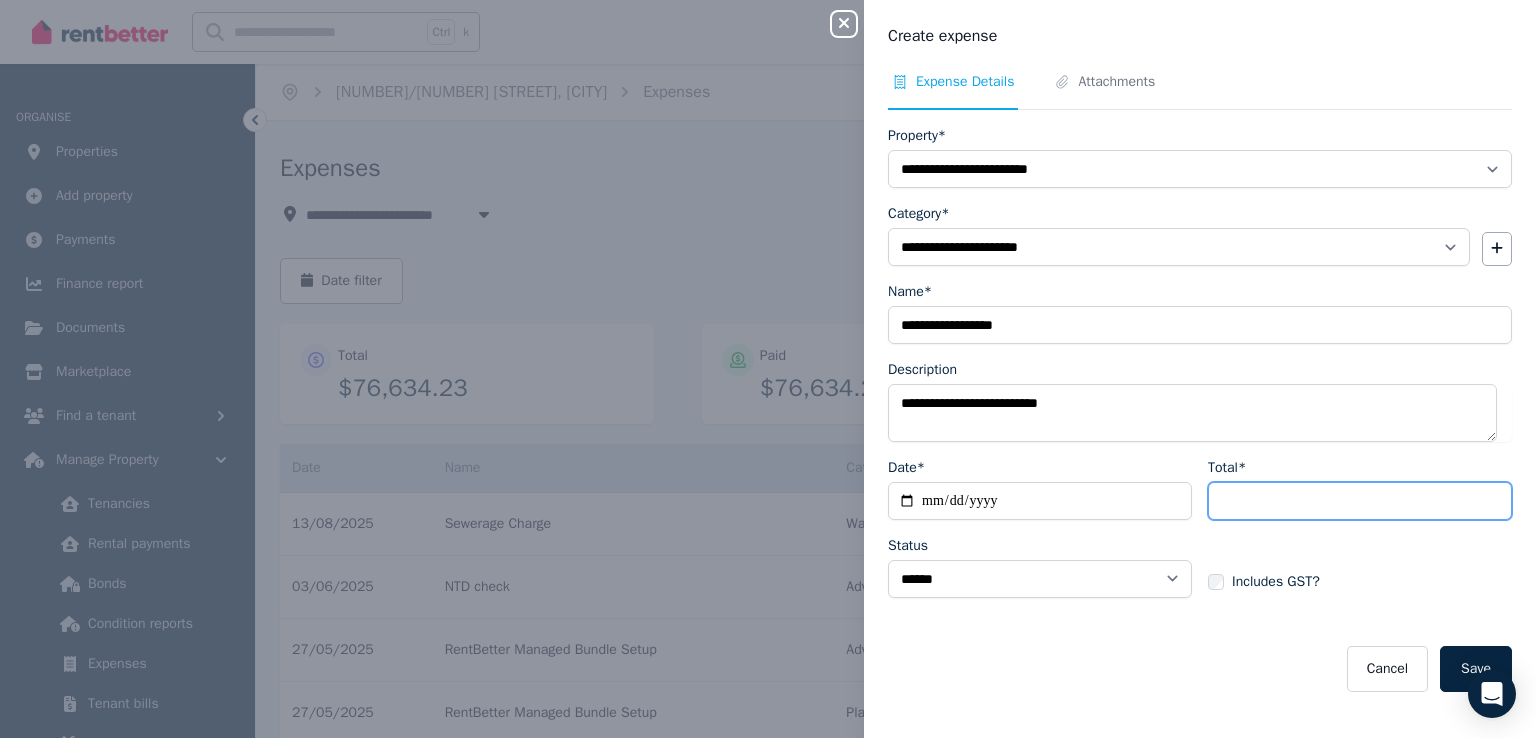 type on "******" 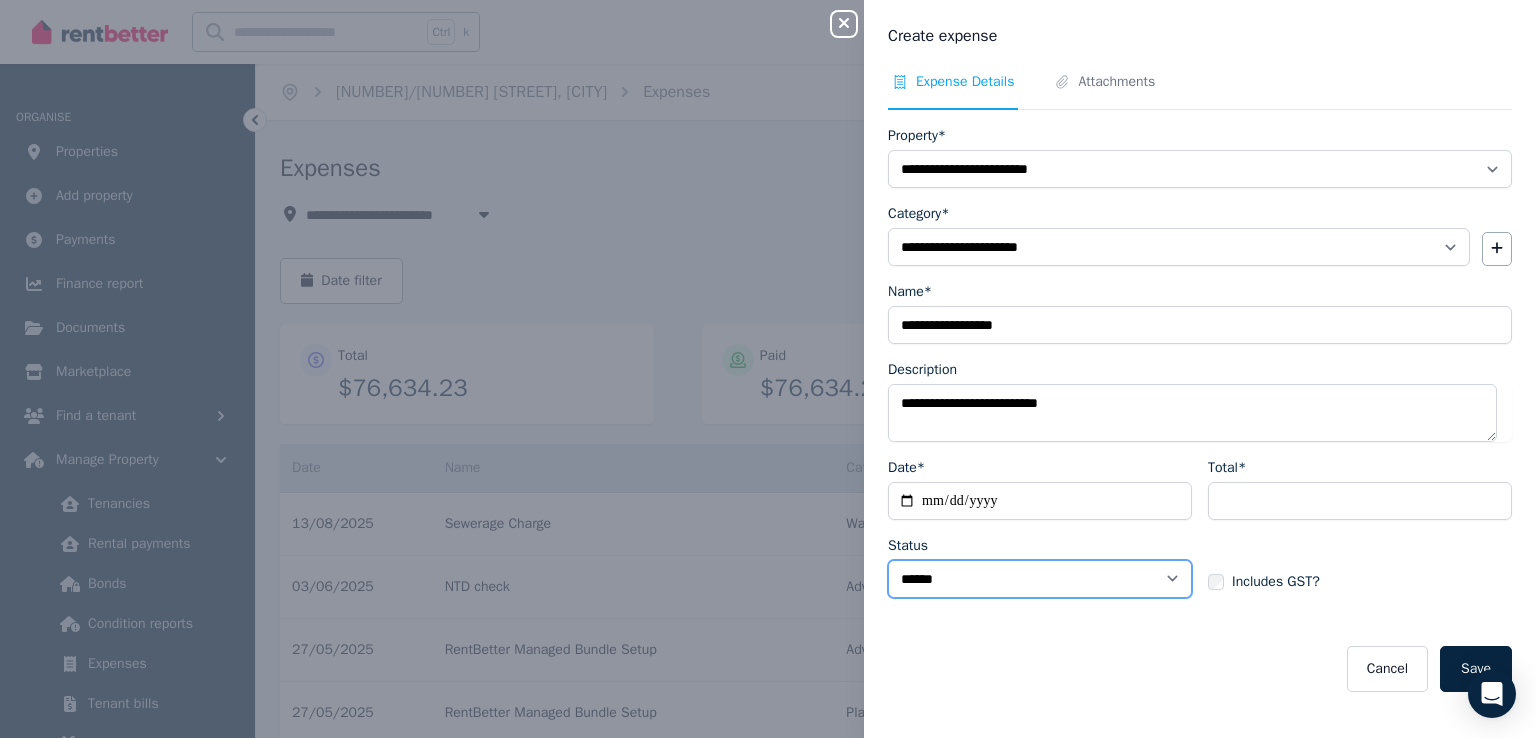 click on "****** ****" at bounding box center (1040, 579) 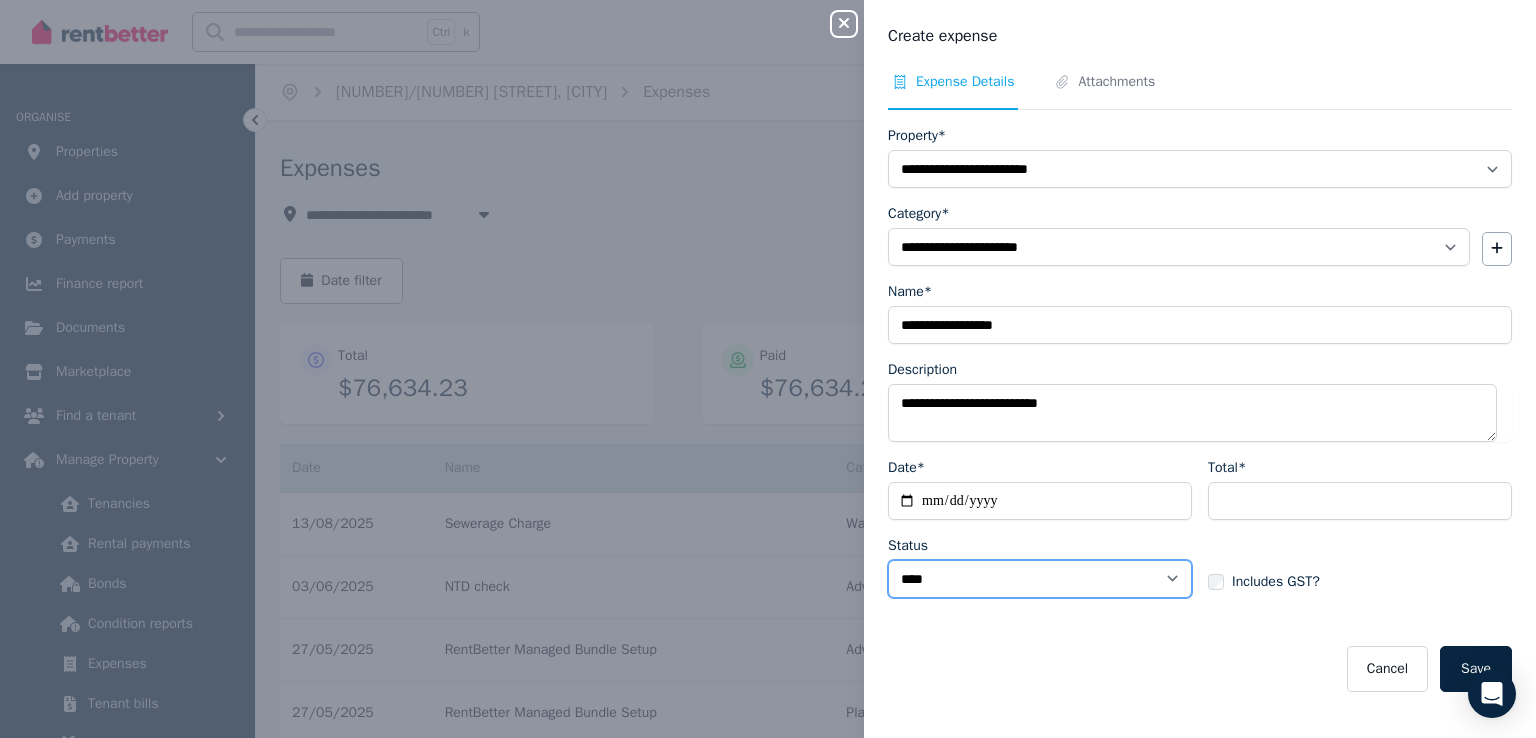 click on "****** ****" at bounding box center [1040, 579] 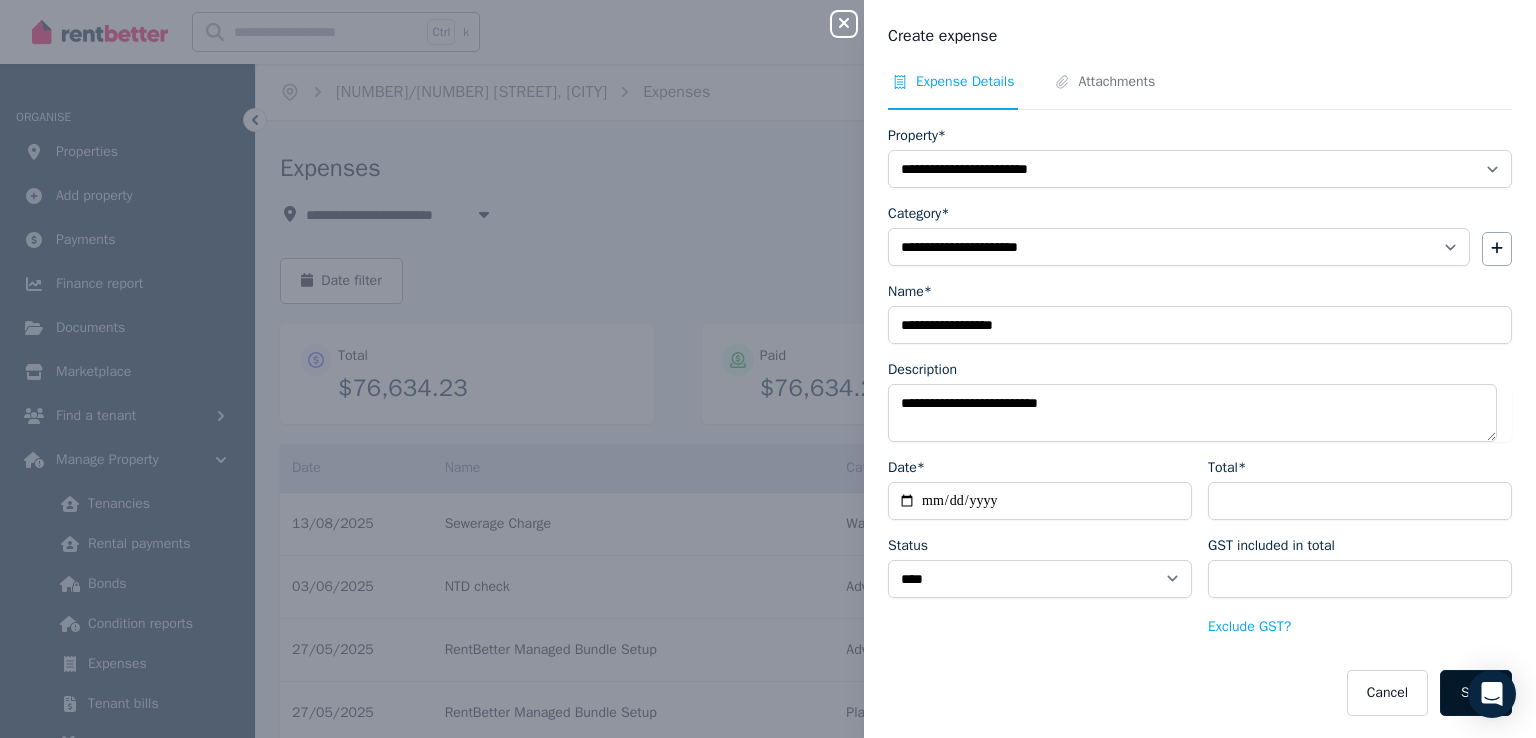 click on "Save" at bounding box center (1476, 693) 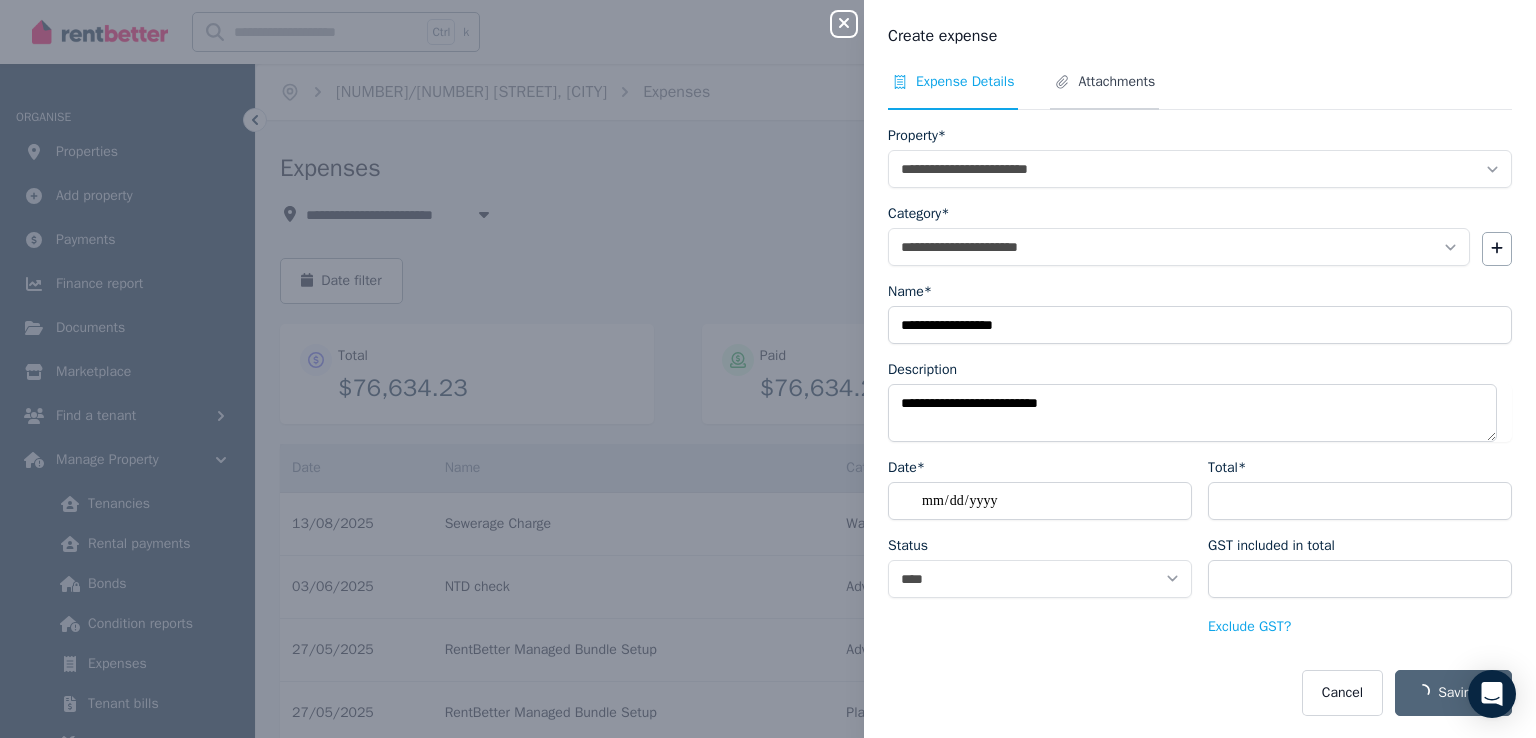 select on "**********" 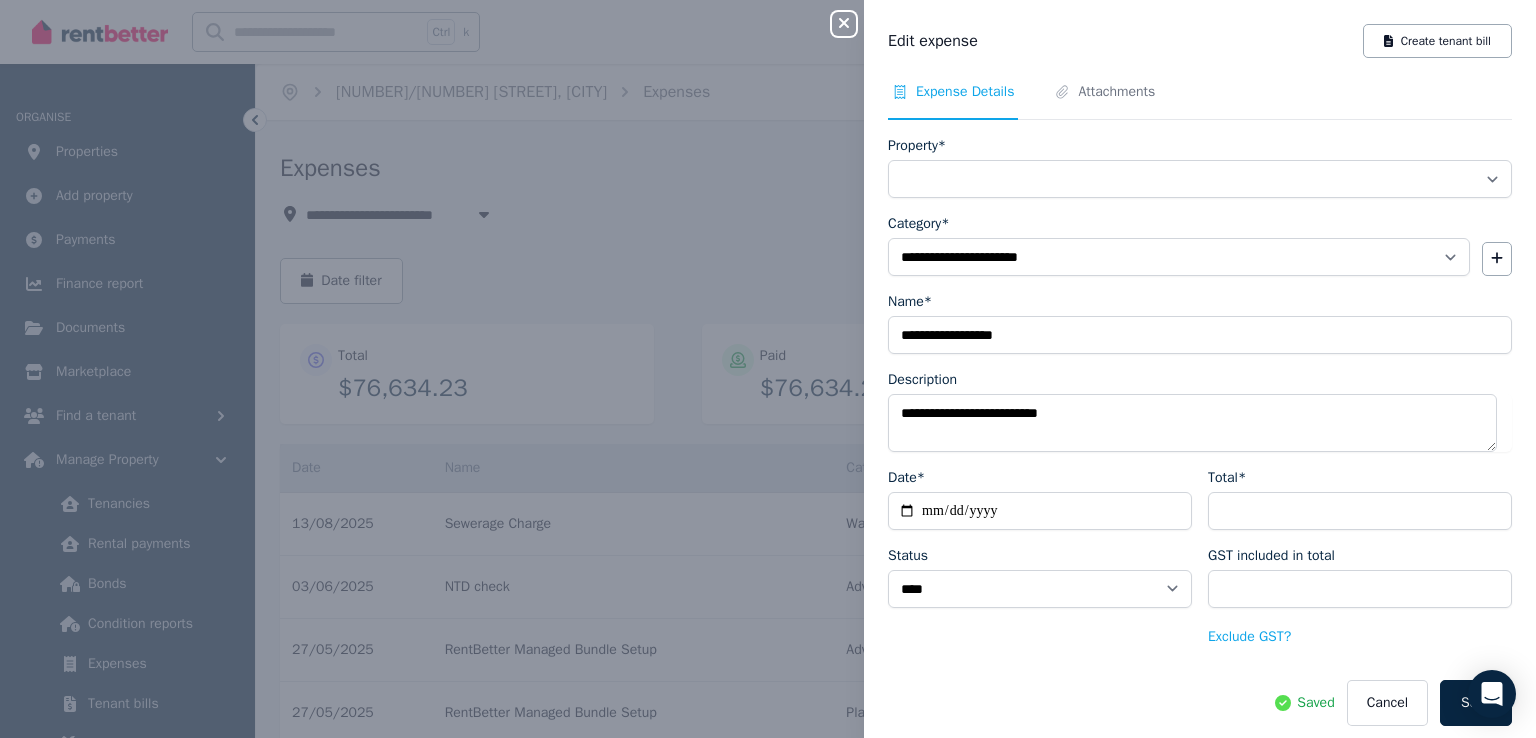 click on "Attachments" at bounding box center (1116, 92) 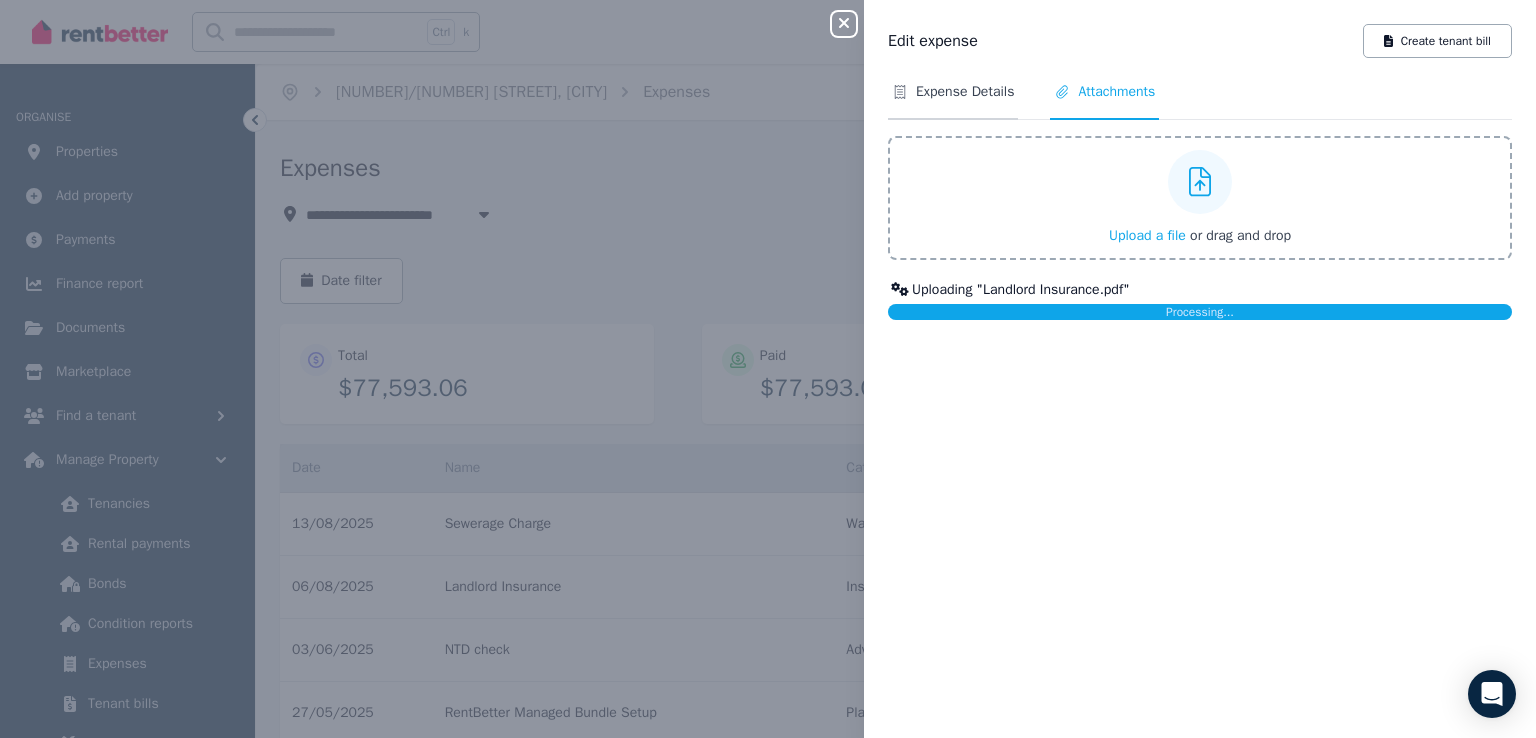 click on "Expense Details" at bounding box center [965, 92] 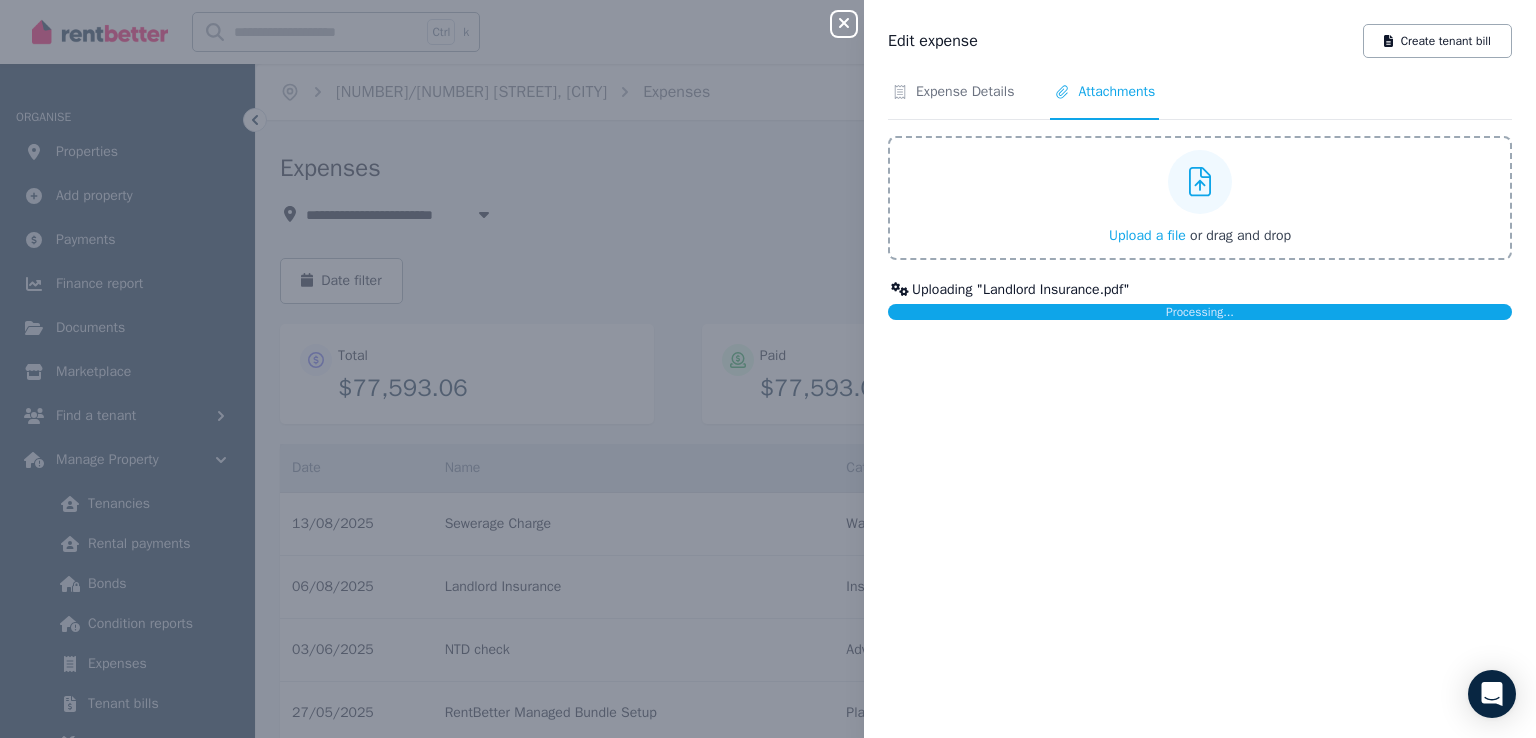 select on "**********" 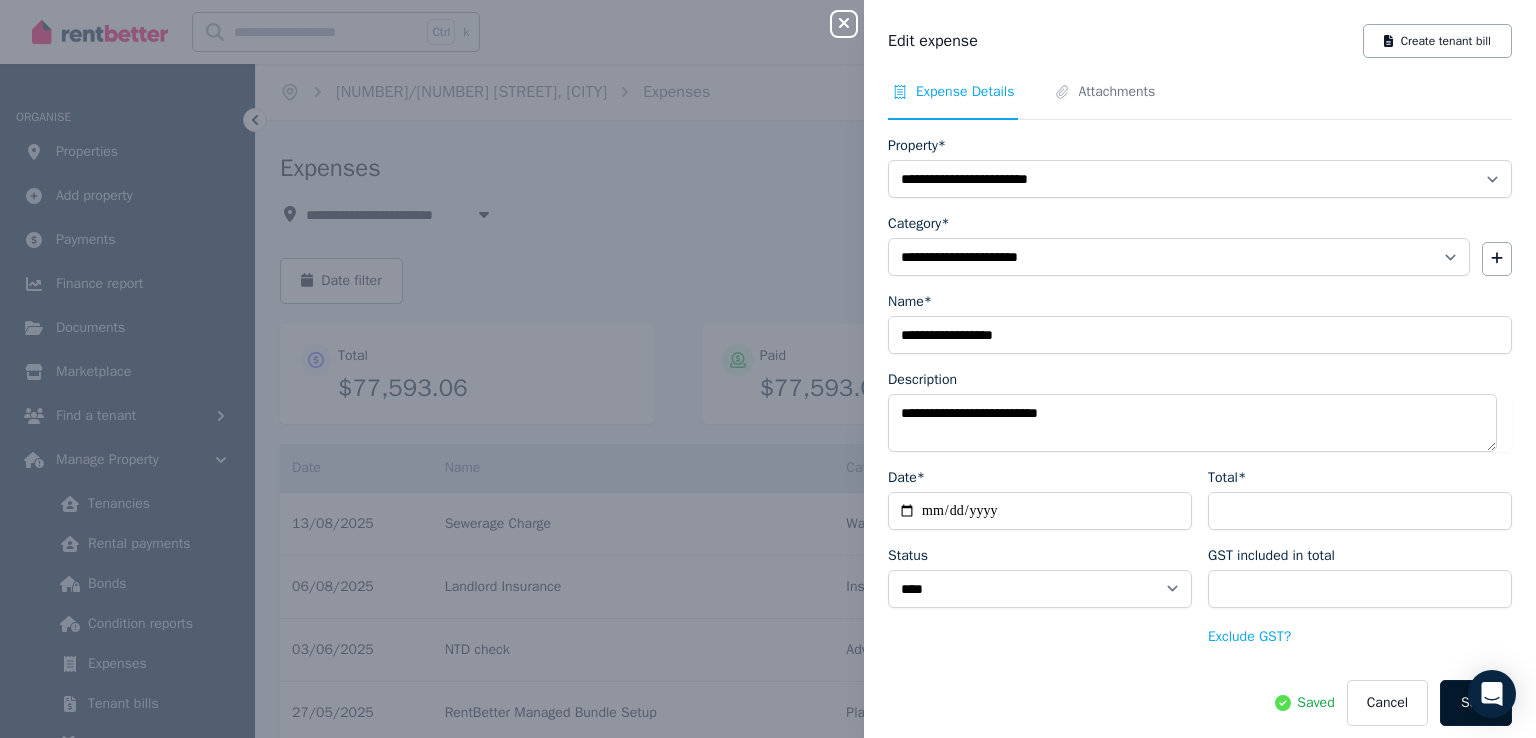 click on "Save" at bounding box center (1476, 703) 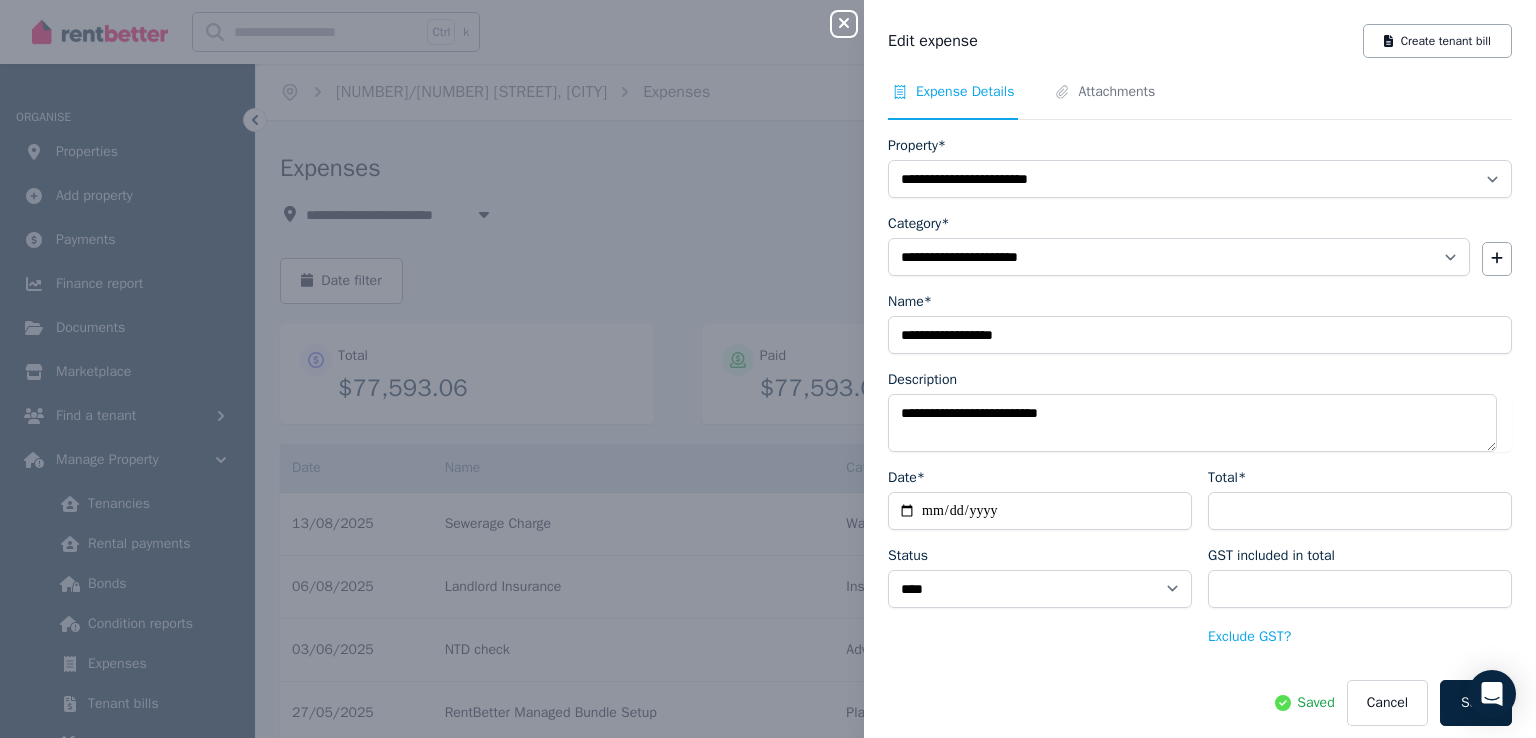 click 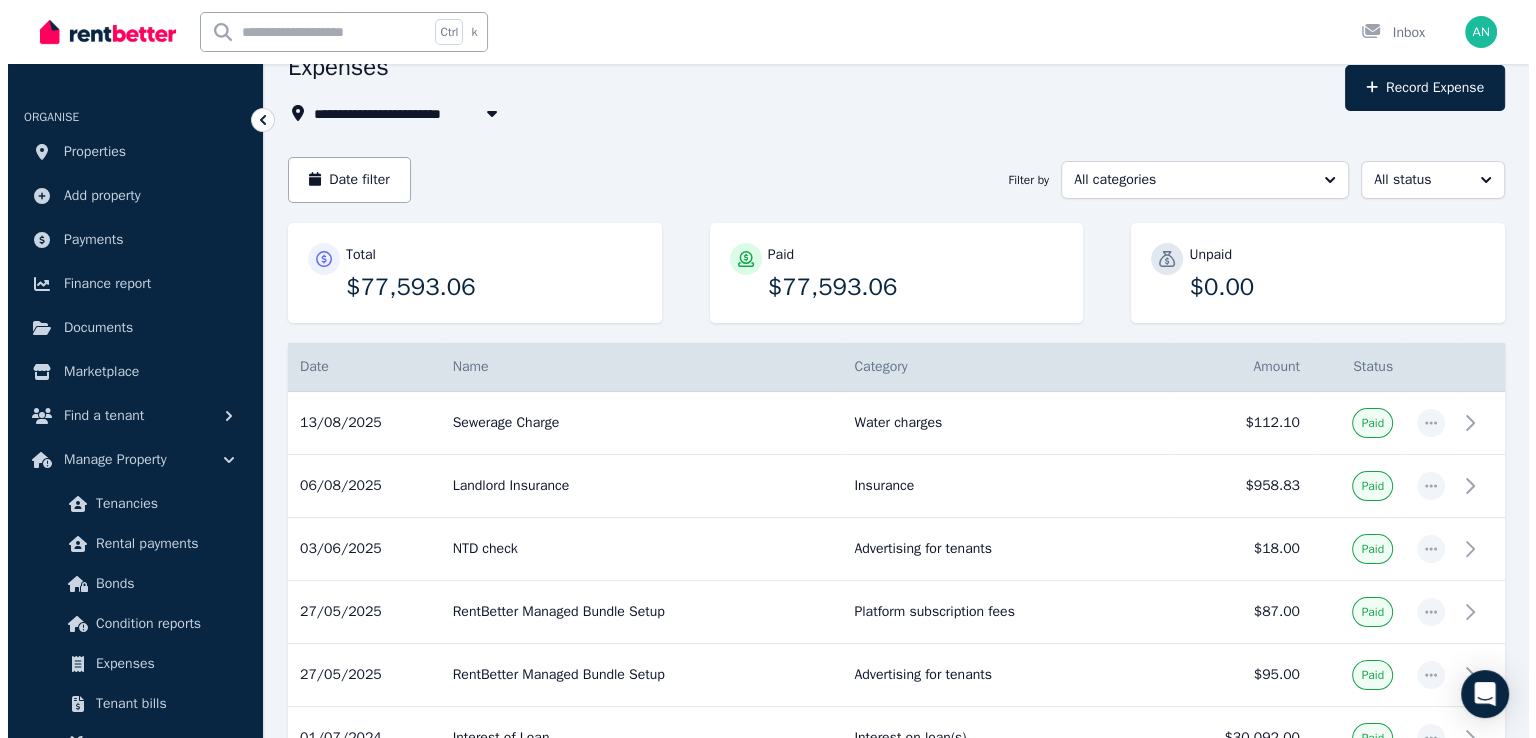 scroll, scrollTop: 0, scrollLeft: 0, axis: both 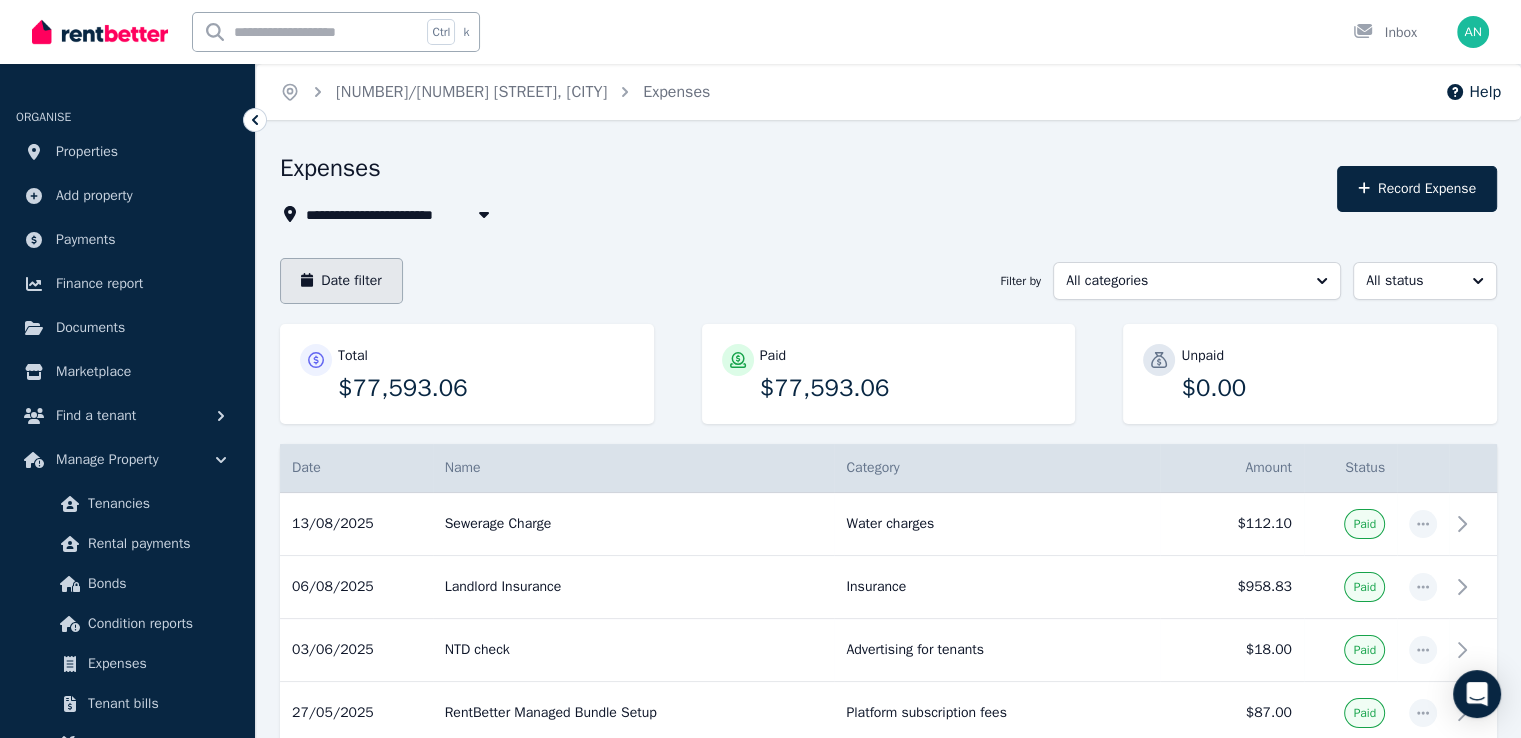 click on "Date filter" at bounding box center [341, 281] 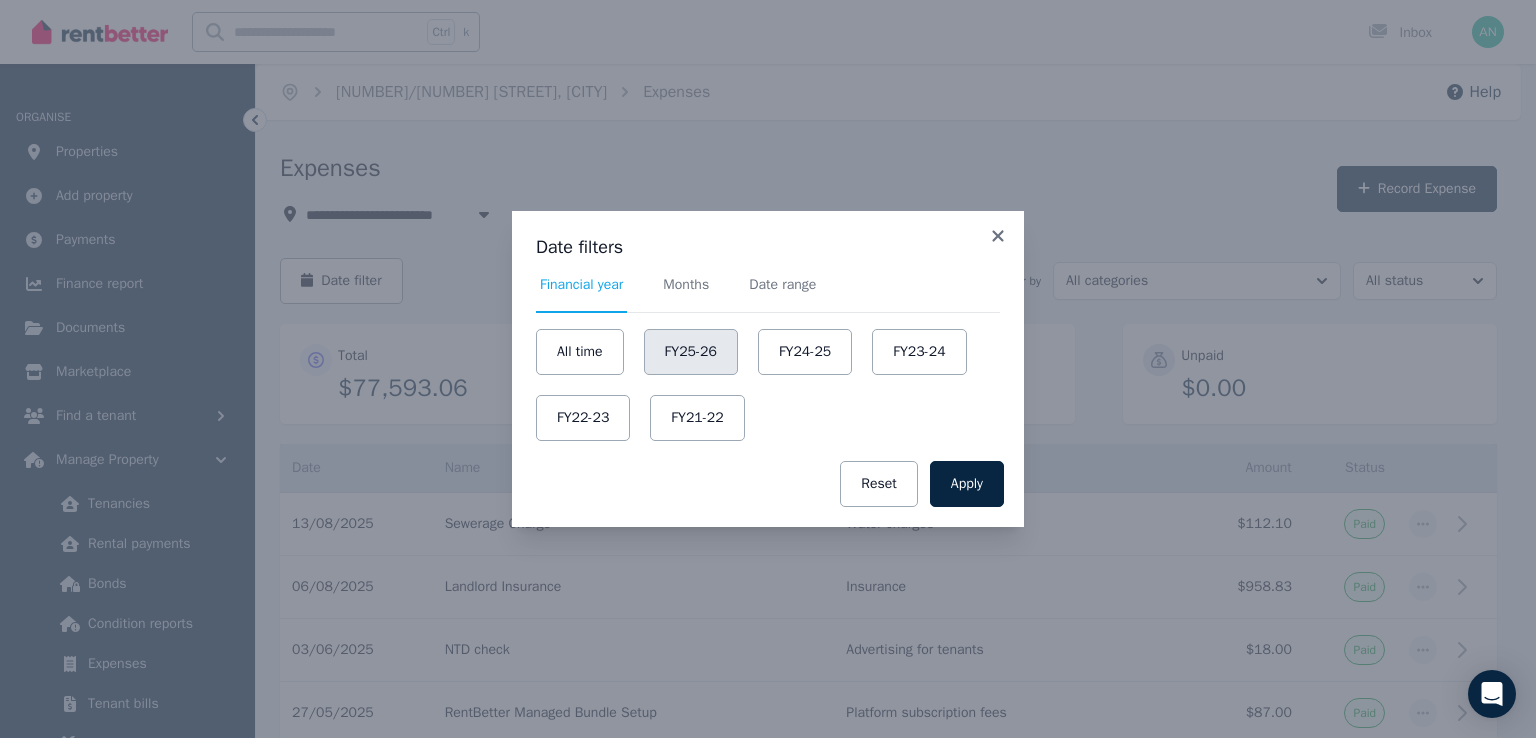 click on "FY25-26" at bounding box center (691, 352) 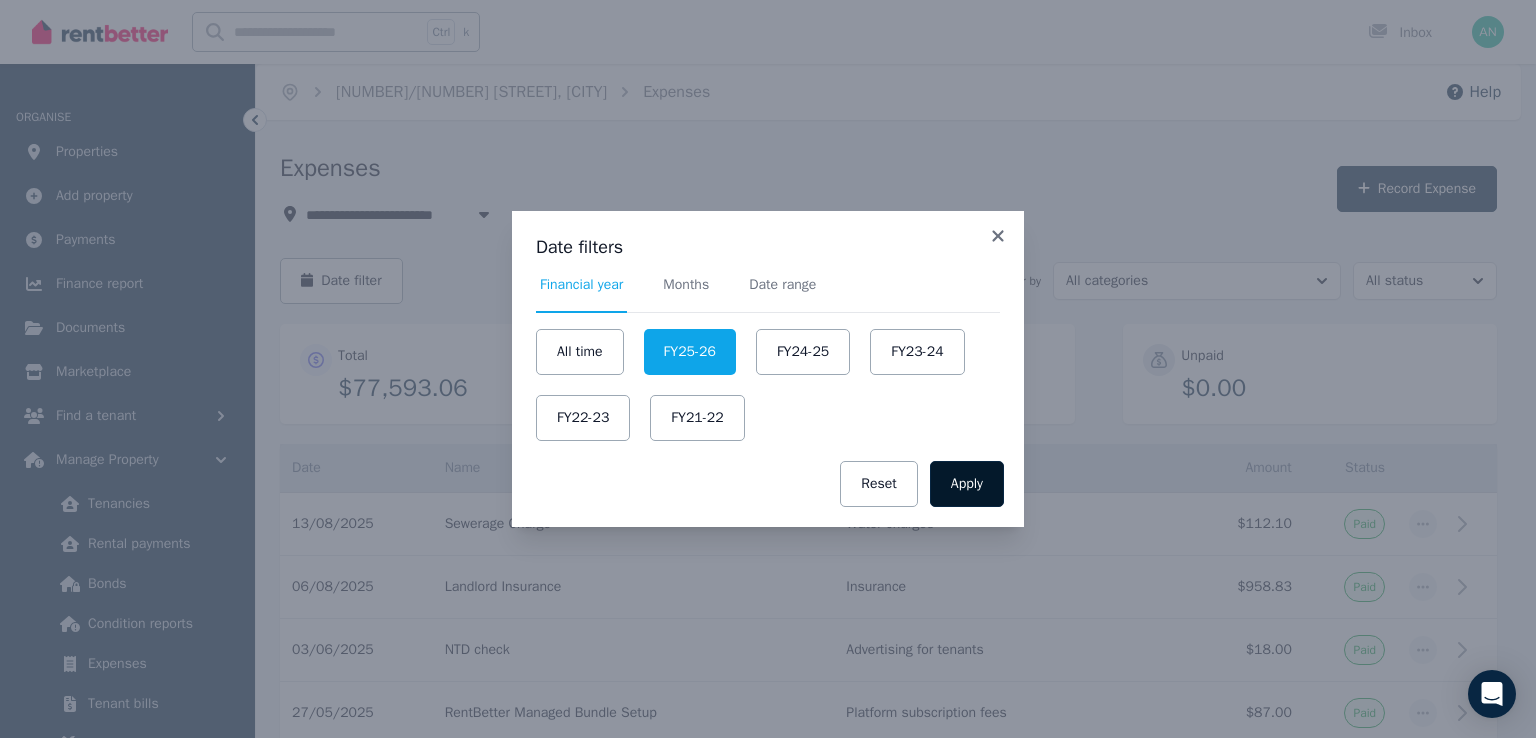click on "Apply" at bounding box center [967, 484] 